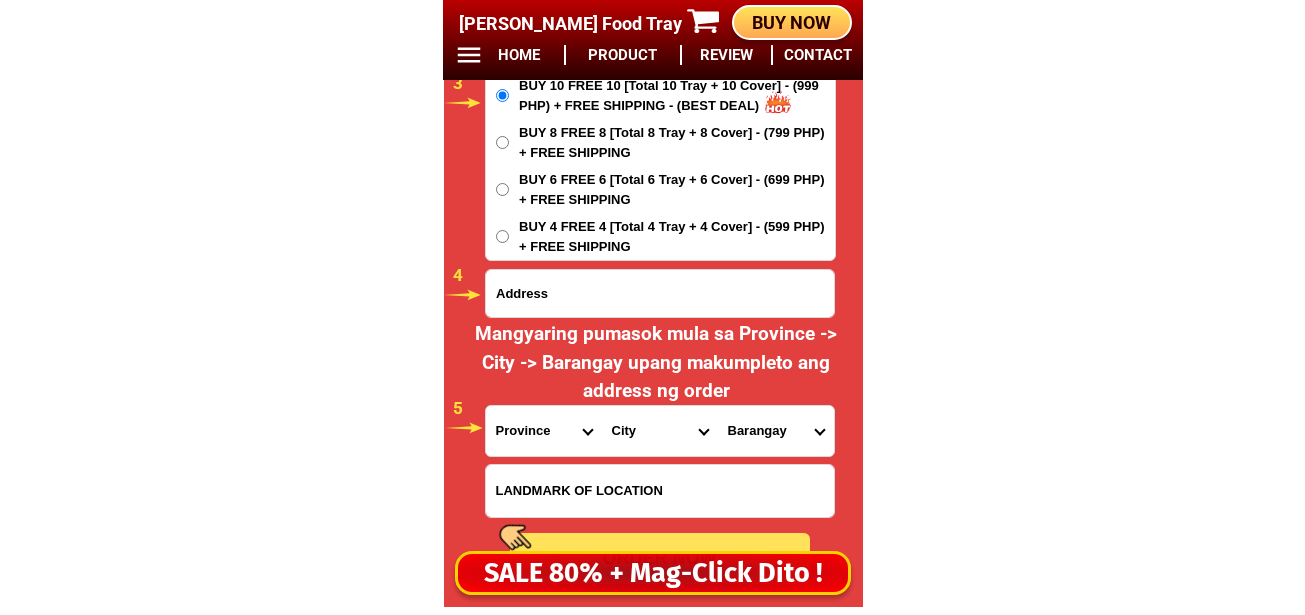 scroll, scrollTop: 16578, scrollLeft: 0, axis: vertical 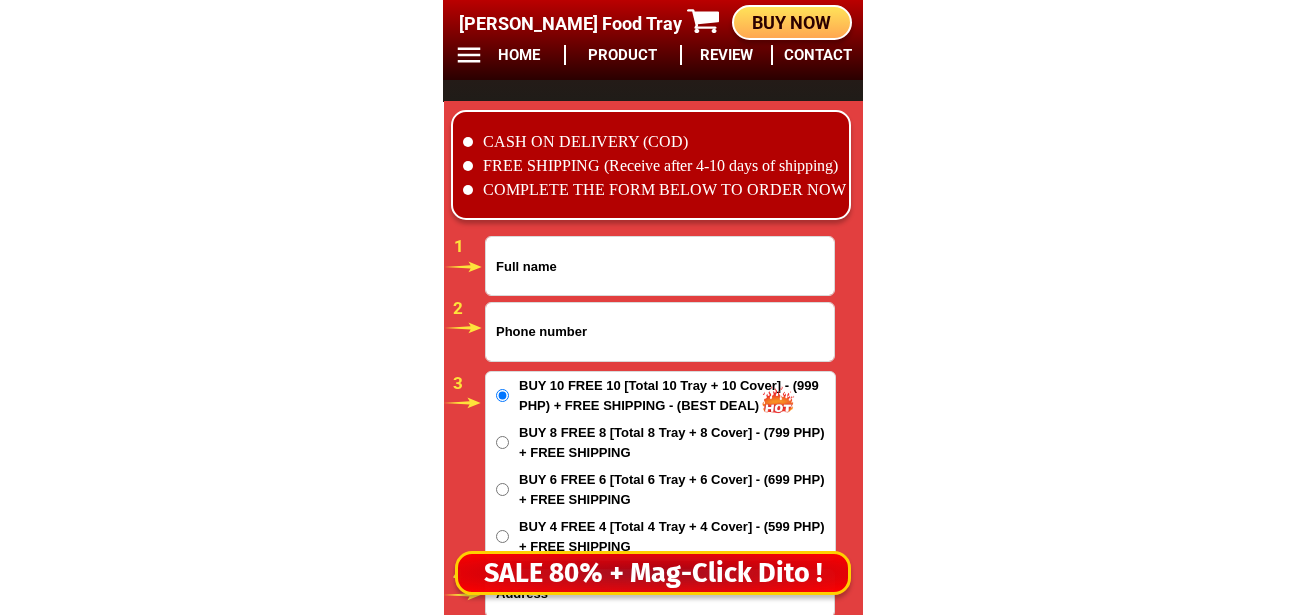 click at bounding box center [660, 332] 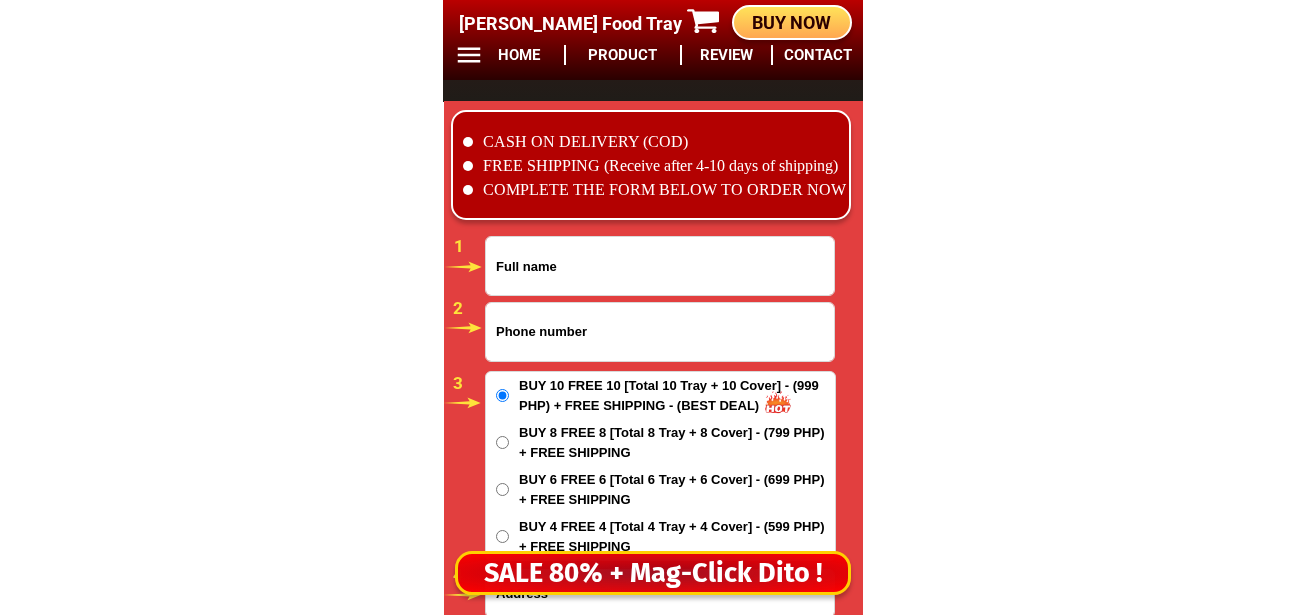 paste on "09754995137" 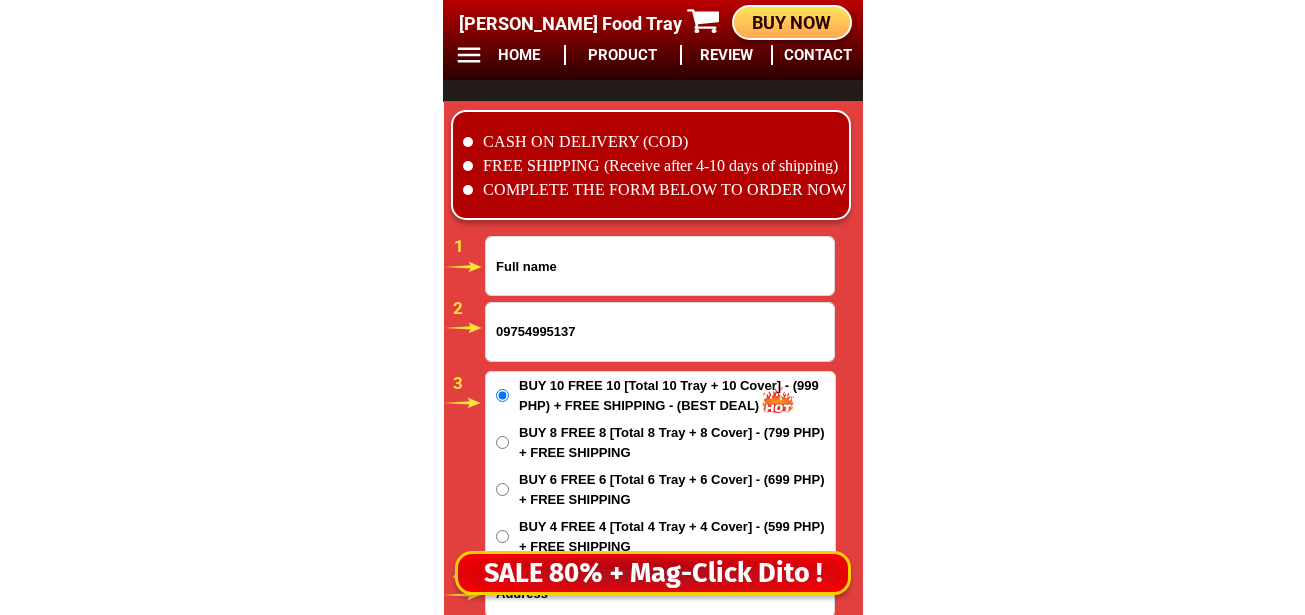 type on "09754995137" 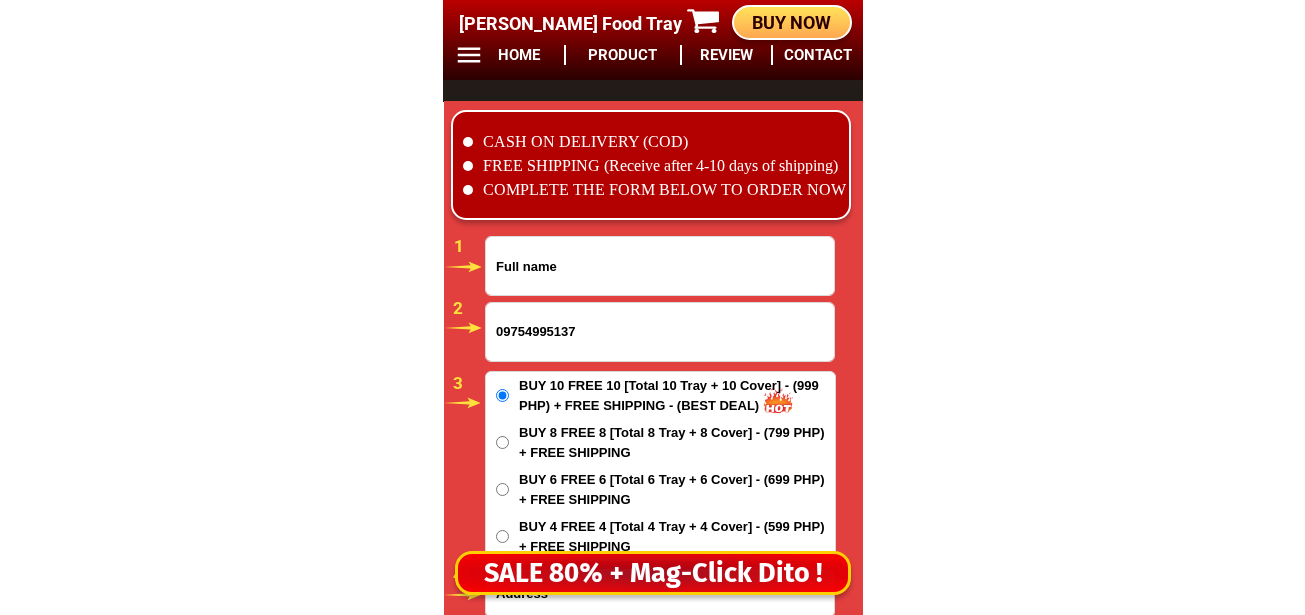 click at bounding box center [660, 266] 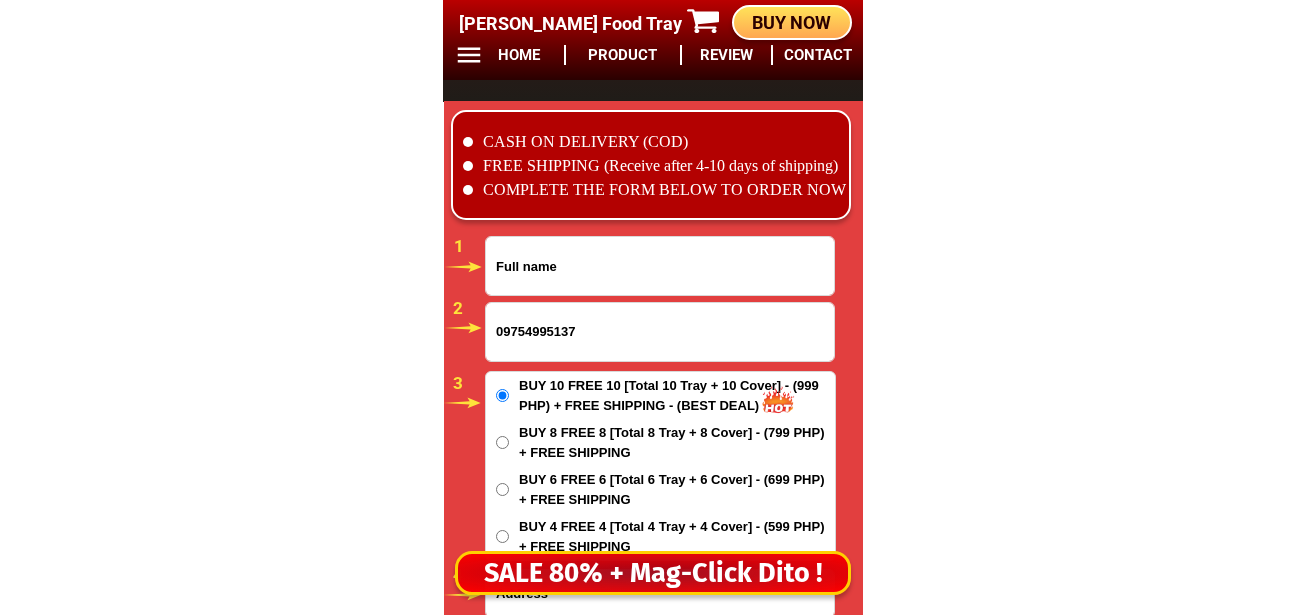 paste on "[PERSON_NAME]" 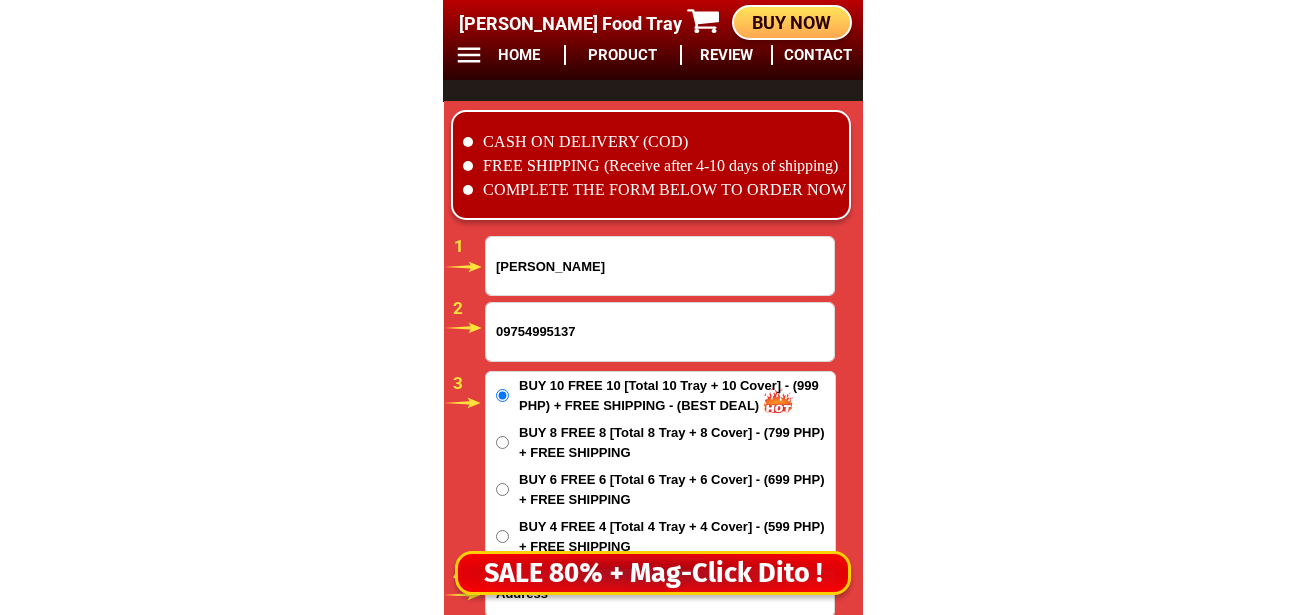 scroll, scrollTop: 16678, scrollLeft: 0, axis: vertical 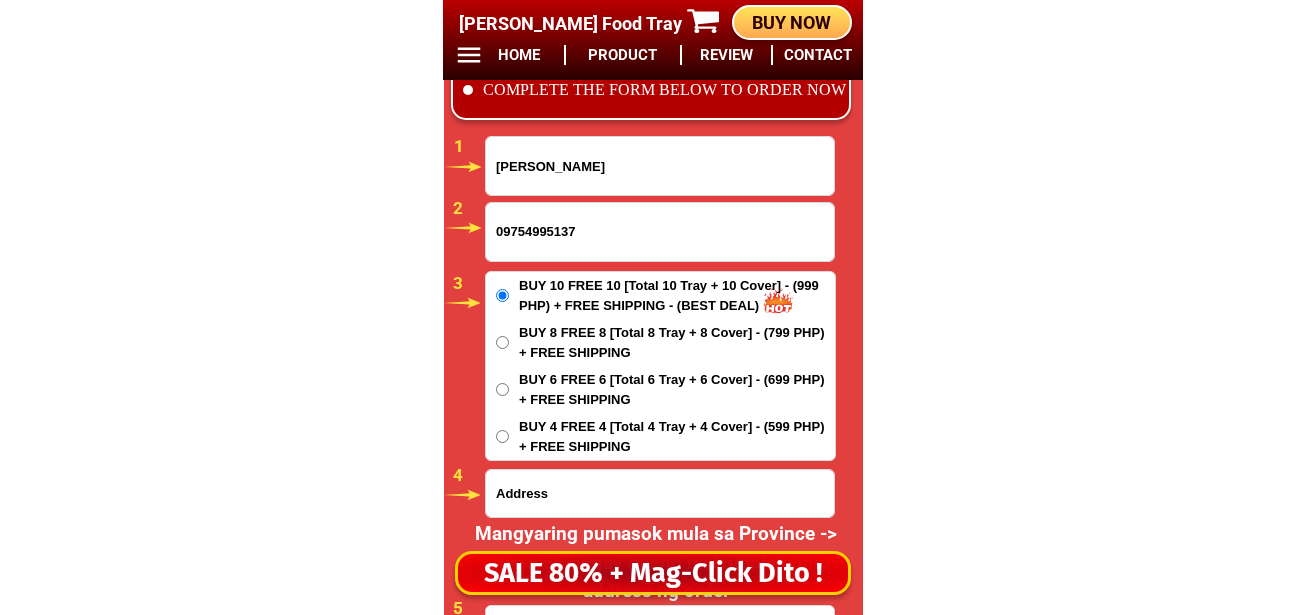 type on "[PERSON_NAME]" 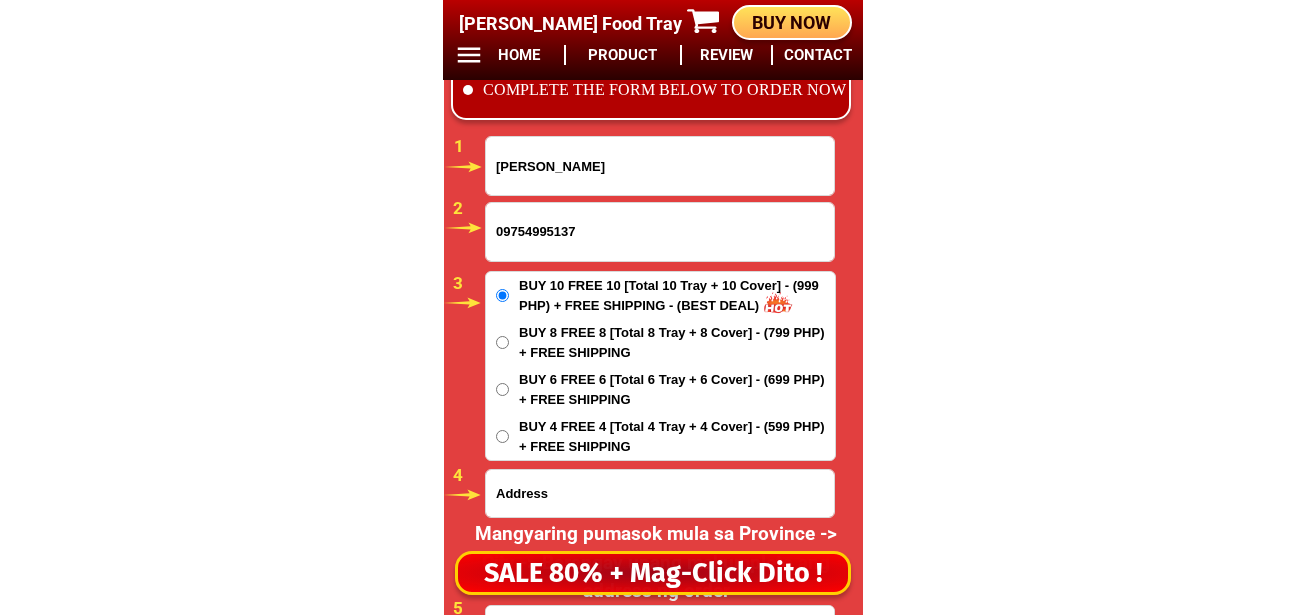 drag, startPoint x: 569, startPoint y: 495, endPoint x: 574, endPoint y: 486, distance: 10.29563 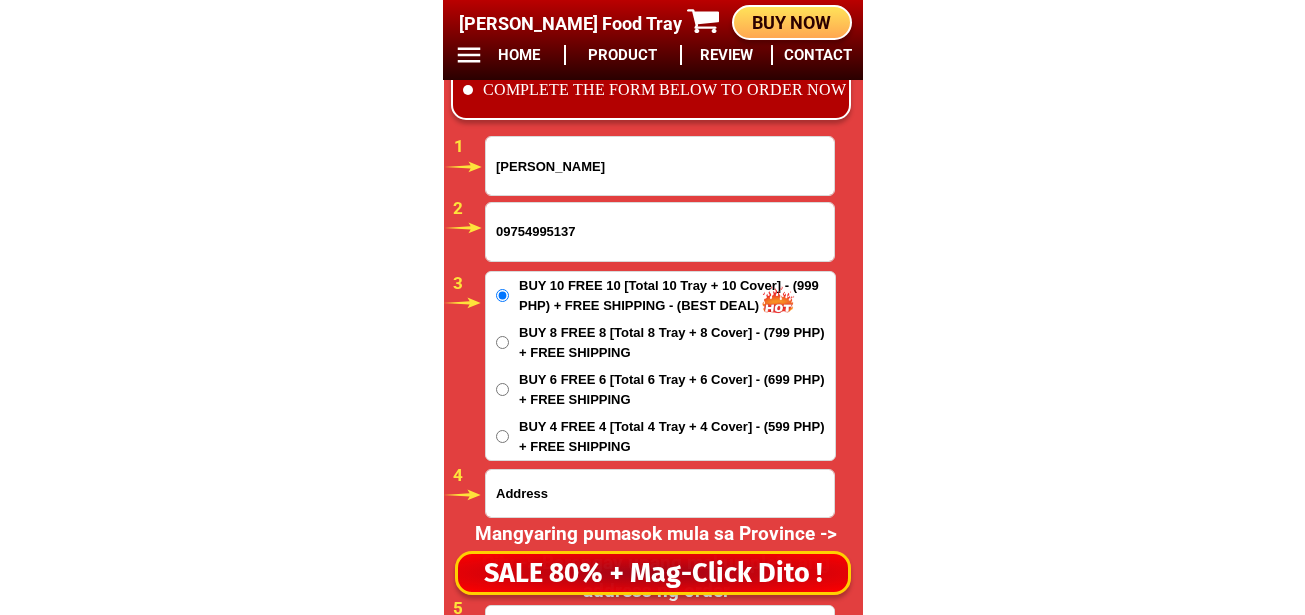 click at bounding box center [660, 493] 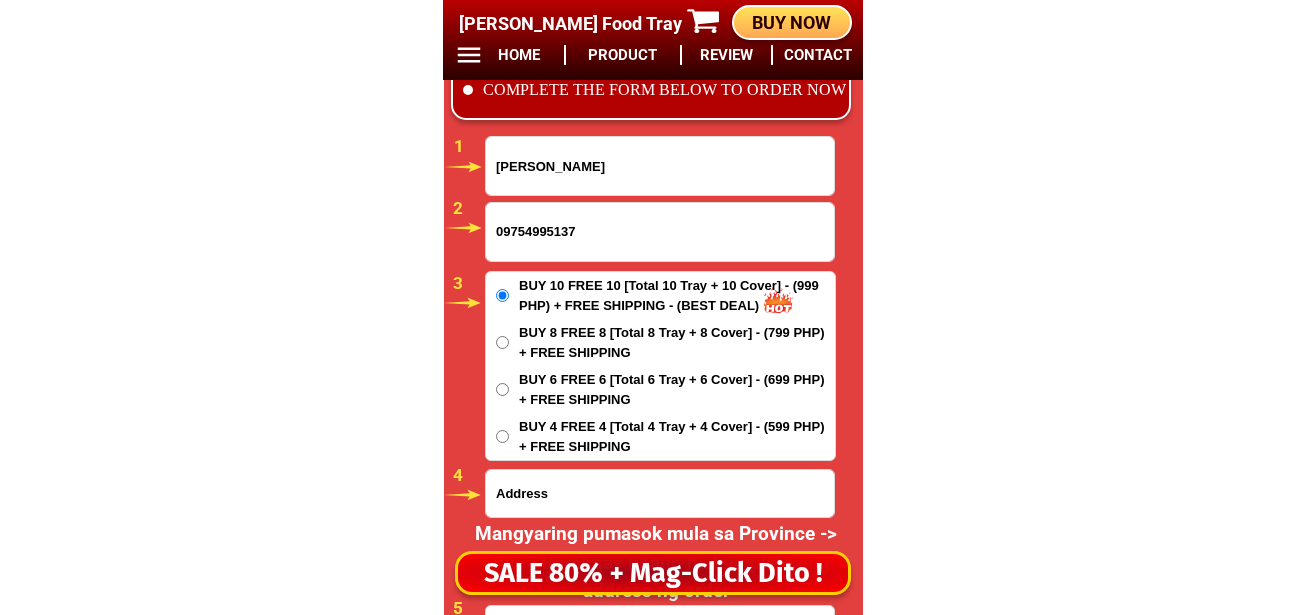 paste on "Barangay 3 [GEOGRAPHIC_DATA], Catabla Baybay [GEOGRAPHIC_DATA]. Occ." 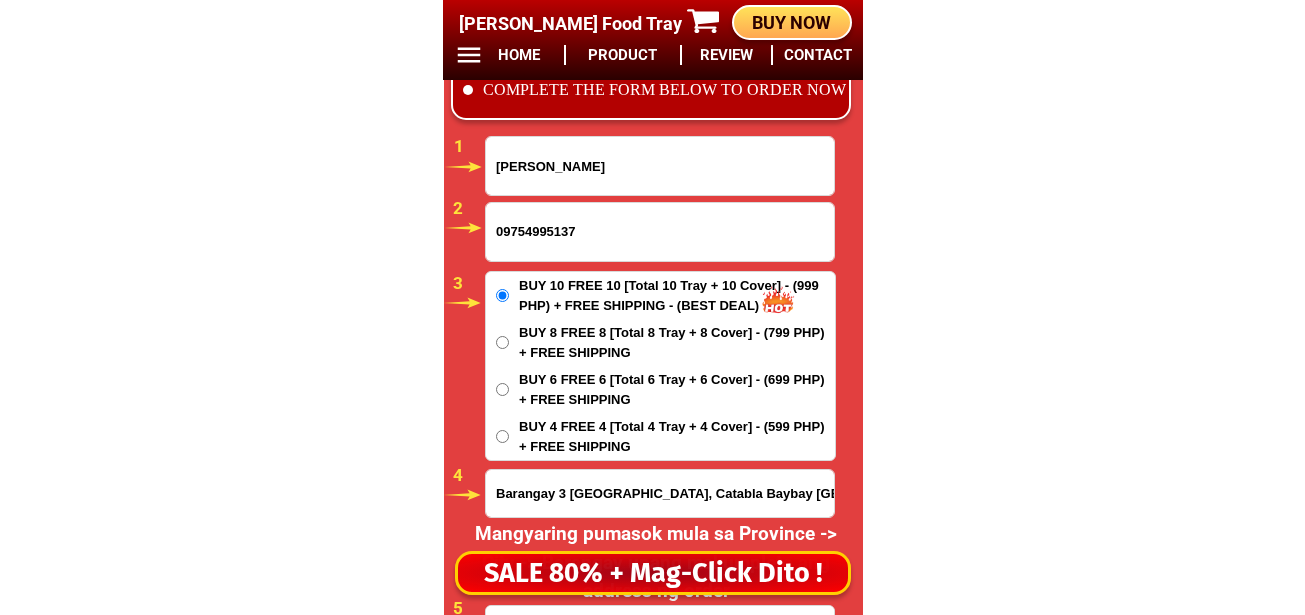 scroll, scrollTop: 0, scrollLeft: 56, axis: horizontal 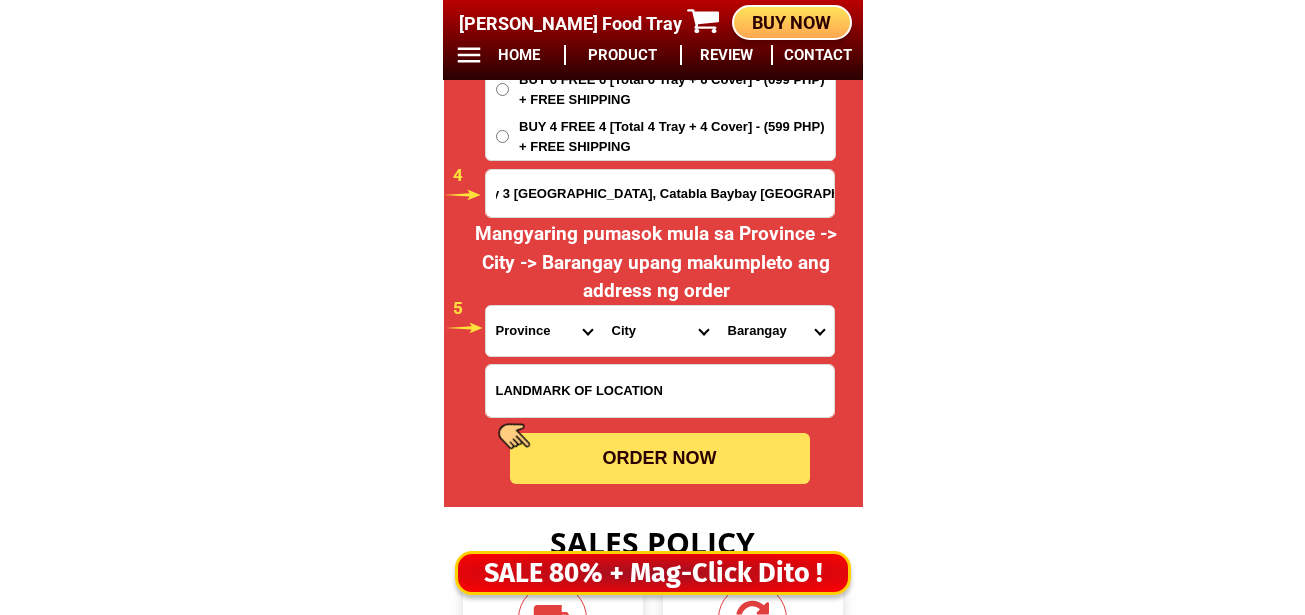 type on "Barangay 3 [GEOGRAPHIC_DATA], Catabla Baybay [GEOGRAPHIC_DATA]. Occ." 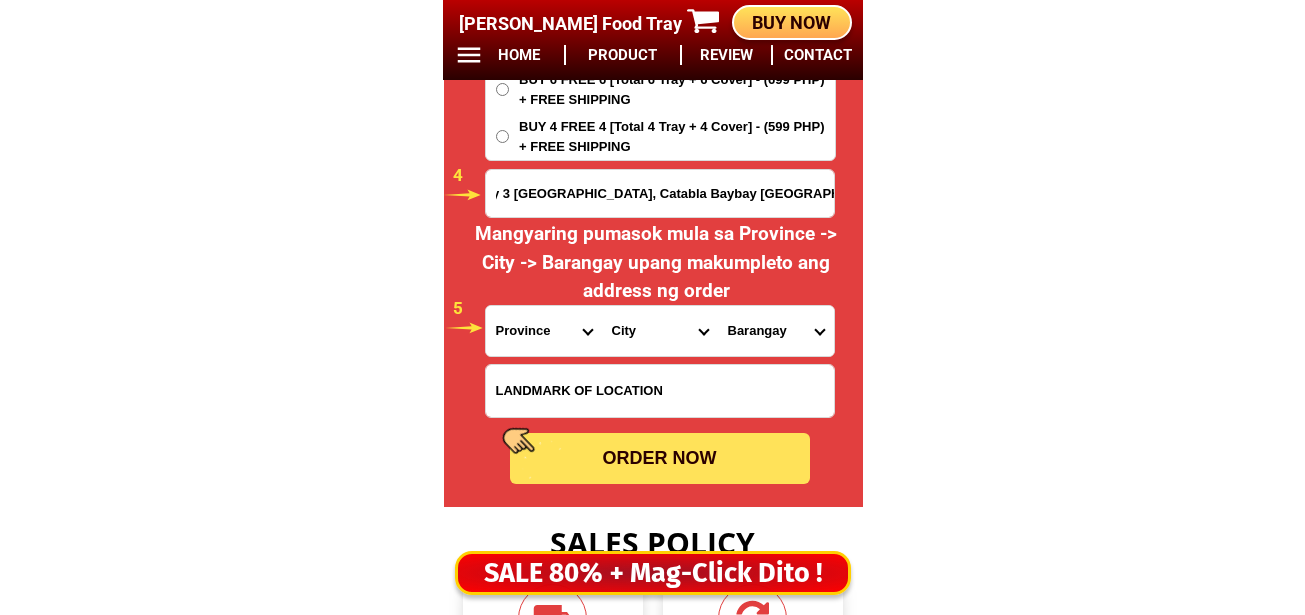 scroll, scrollTop: 0, scrollLeft: 0, axis: both 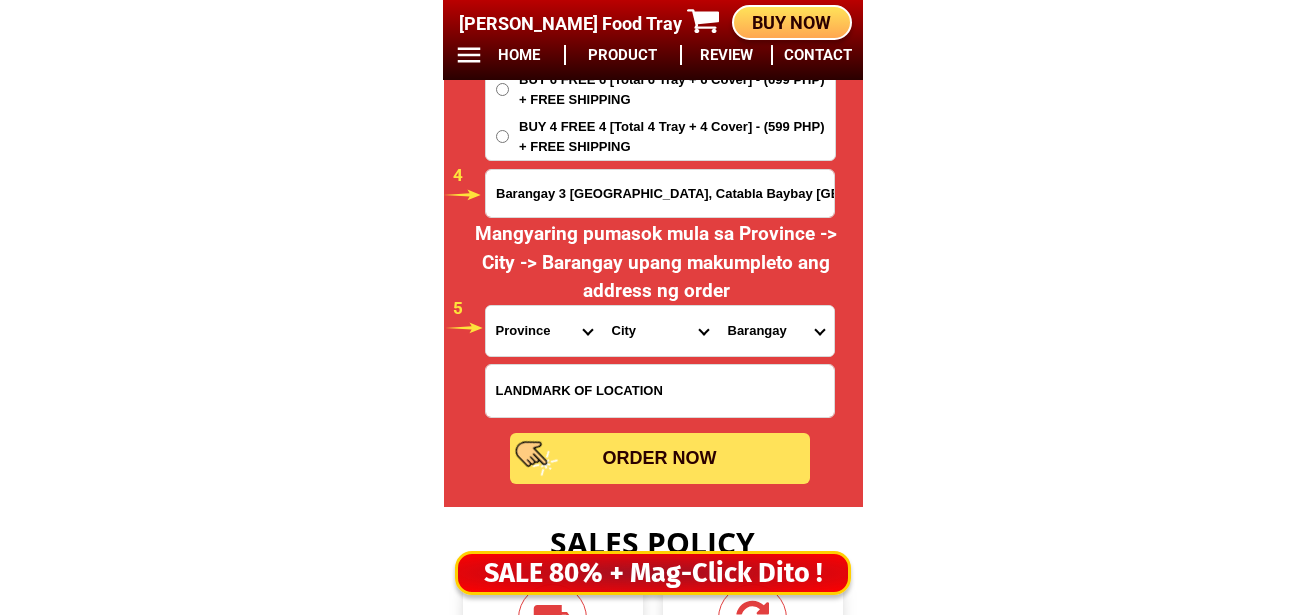 click at bounding box center (660, 391) 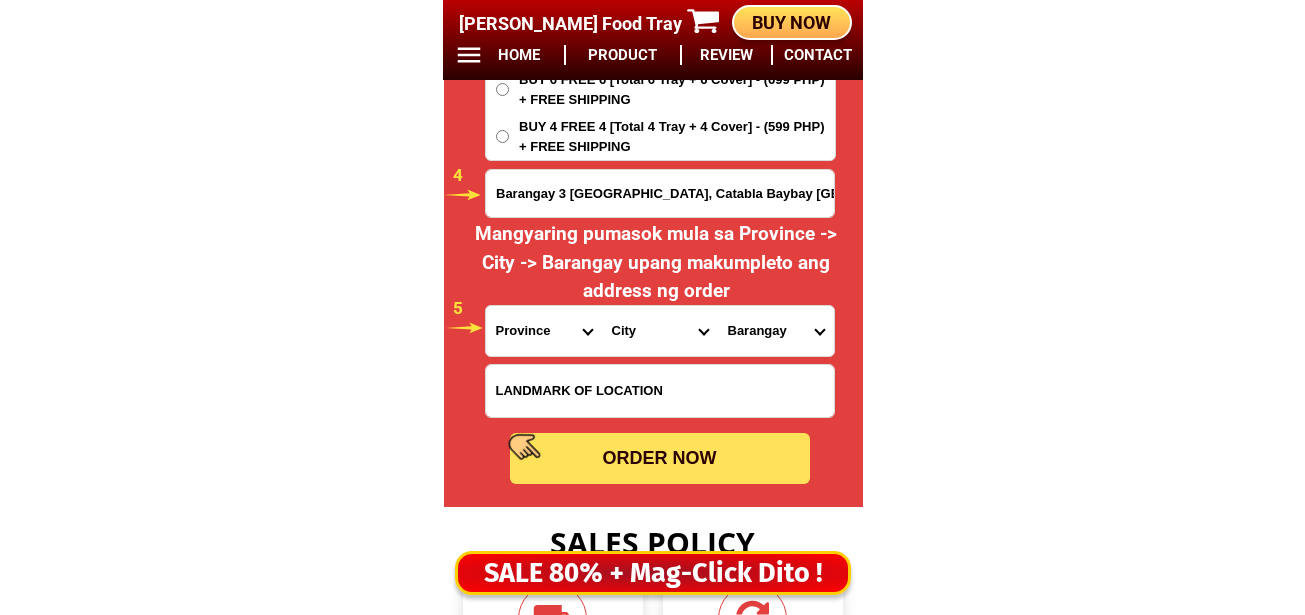 click on "Barangay 3 [GEOGRAPHIC_DATA], Catabla Baybay [GEOGRAPHIC_DATA]. Occ." at bounding box center [660, 193] 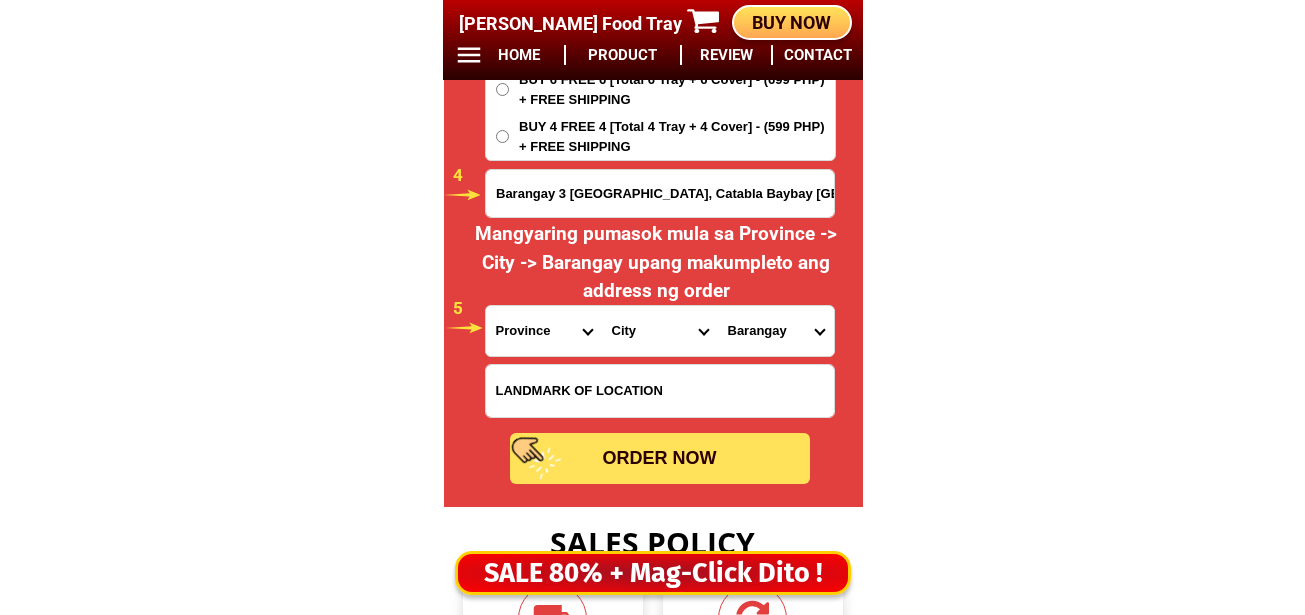 click on "Province [GEOGRAPHIC_DATA] [GEOGRAPHIC_DATA] [GEOGRAPHIC_DATA] [GEOGRAPHIC_DATA] [GEOGRAPHIC_DATA] [GEOGRAPHIC_DATA][PERSON_NAME][GEOGRAPHIC_DATA] [GEOGRAPHIC_DATA] [GEOGRAPHIC_DATA] [GEOGRAPHIC_DATA] [GEOGRAPHIC_DATA] [GEOGRAPHIC_DATA] [GEOGRAPHIC_DATA] [GEOGRAPHIC_DATA] [GEOGRAPHIC_DATA] [GEOGRAPHIC_DATA]-[GEOGRAPHIC_DATA] [GEOGRAPHIC_DATA] [GEOGRAPHIC_DATA] [GEOGRAPHIC_DATA] [GEOGRAPHIC_DATA] [GEOGRAPHIC_DATA] [GEOGRAPHIC_DATA]-de-oro [GEOGRAPHIC_DATA] [GEOGRAPHIC_DATA]-occidental [GEOGRAPHIC_DATA] [GEOGRAPHIC_DATA] Eastern-[GEOGRAPHIC_DATA] [GEOGRAPHIC_DATA] [GEOGRAPHIC_DATA] [GEOGRAPHIC_DATA]-norte [GEOGRAPHIC_DATA]-[GEOGRAPHIC_DATA] [GEOGRAPHIC_DATA] [GEOGRAPHIC_DATA] [GEOGRAPHIC_DATA] [GEOGRAPHIC_DATA] [GEOGRAPHIC_DATA] [GEOGRAPHIC_DATA] [GEOGRAPHIC_DATA] [GEOGRAPHIC_DATA] Metro-[GEOGRAPHIC_DATA] [GEOGRAPHIC_DATA]-[GEOGRAPHIC_DATA]-[GEOGRAPHIC_DATA]-province [GEOGRAPHIC_DATA]-[GEOGRAPHIC_DATA]-oriental [GEOGRAPHIC_DATA] [GEOGRAPHIC_DATA] [GEOGRAPHIC_DATA]-[GEOGRAPHIC_DATA]-[GEOGRAPHIC_DATA] [GEOGRAPHIC_DATA] [GEOGRAPHIC_DATA] [GEOGRAPHIC_DATA] [GEOGRAPHIC_DATA] [GEOGRAPHIC_DATA][PERSON_NAME][GEOGRAPHIC_DATA] [GEOGRAPHIC_DATA] [GEOGRAPHIC_DATA] [GEOGRAPHIC_DATA] [GEOGRAPHIC_DATA] [GEOGRAPHIC_DATA]-[GEOGRAPHIC_DATA]-[GEOGRAPHIC_DATA]-[GEOGRAPHIC_DATA] [GEOGRAPHIC_DATA] [GEOGRAPHIC_DATA]-[GEOGRAPHIC_DATA]-[GEOGRAPHIC_DATA] [GEOGRAPHIC_DATA] [GEOGRAPHIC_DATA] [GEOGRAPHIC_DATA]" at bounding box center [544, 331] 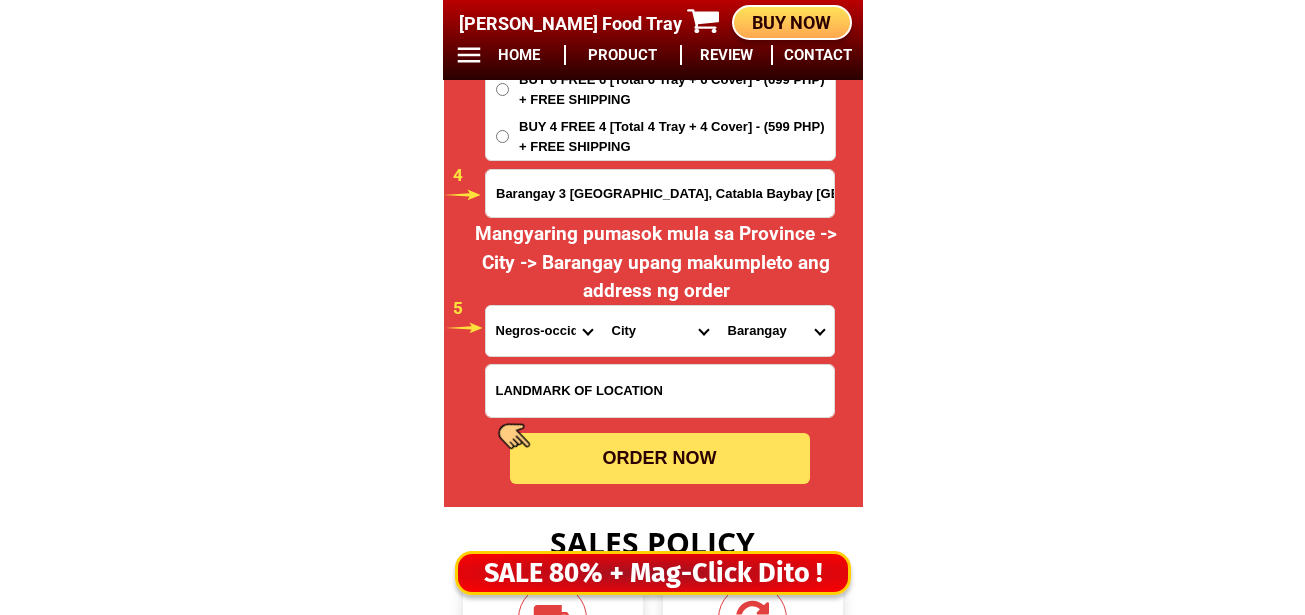drag, startPoint x: 517, startPoint y: 321, endPoint x: 523, endPoint y: 308, distance: 14.3178215 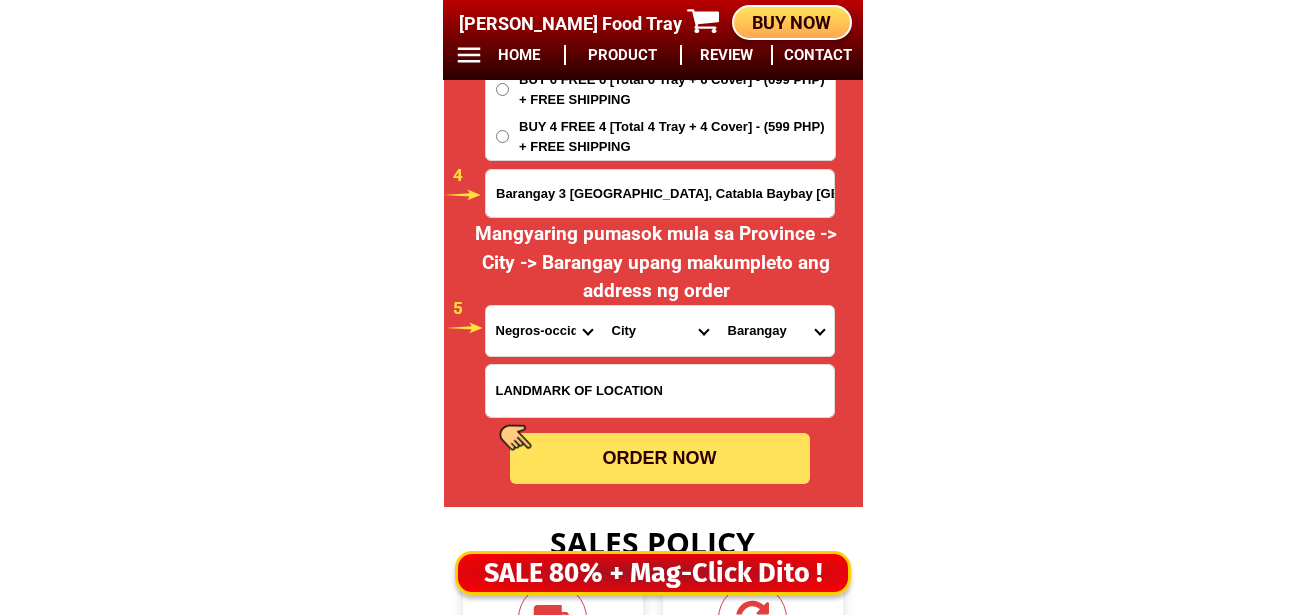 click on "Province [GEOGRAPHIC_DATA] [GEOGRAPHIC_DATA] [GEOGRAPHIC_DATA] [GEOGRAPHIC_DATA] [GEOGRAPHIC_DATA] [GEOGRAPHIC_DATA][PERSON_NAME][GEOGRAPHIC_DATA] [GEOGRAPHIC_DATA] [GEOGRAPHIC_DATA] [GEOGRAPHIC_DATA] [GEOGRAPHIC_DATA] [GEOGRAPHIC_DATA] [GEOGRAPHIC_DATA] [GEOGRAPHIC_DATA] [GEOGRAPHIC_DATA] [GEOGRAPHIC_DATA]-[GEOGRAPHIC_DATA] [GEOGRAPHIC_DATA] [GEOGRAPHIC_DATA] [GEOGRAPHIC_DATA] [GEOGRAPHIC_DATA] [GEOGRAPHIC_DATA] [GEOGRAPHIC_DATA]-de-oro [GEOGRAPHIC_DATA] [GEOGRAPHIC_DATA]-occidental [GEOGRAPHIC_DATA] [GEOGRAPHIC_DATA] Eastern-[GEOGRAPHIC_DATA] [GEOGRAPHIC_DATA] [GEOGRAPHIC_DATA] [GEOGRAPHIC_DATA]-norte [GEOGRAPHIC_DATA]-[GEOGRAPHIC_DATA] [GEOGRAPHIC_DATA] [GEOGRAPHIC_DATA] [GEOGRAPHIC_DATA] [GEOGRAPHIC_DATA] [GEOGRAPHIC_DATA] [GEOGRAPHIC_DATA] [GEOGRAPHIC_DATA] [GEOGRAPHIC_DATA] Metro-[GEOGRAPHIC_DATA] [GEOGRAPHIC_DATA]-[GEOGRAPHIC_DATA]-[GEOGRAPHIC_DATA]-province [GEOGRAPHIC_DATA]-[GEOGRAPHIC_DATA]-oriental [GEOGRAPHIC_DATA] [GEOGRAPHIC_DATA] [GEOGRAPHIC_DATA]-[GEOGRAPHIC_DATA]-[GEOGRAPHIC_DATA] [GEOGRAPHIC_DATA] [GEOGRAPHIC_DATA] [GEOGRAPHIC_DATA] [GEOGRAPHIC_DATA] [GEOGRAPHIC_DATA][PERSON_NAME][GEOGRAPHIC_DATA] [GEOGRAPHIC_DATA] [GEOGRAPHIC_DATA] [GEOGRAPHIC_DATA] [GEOGRAPHIC_DATA] [GEOGRAPHIC_DATA]-[GEOGRAPHIC_DATA]-[GEOGRAPHIC_DATA]-[GEOGRAPHIC_DATA] [GEOGRAPHIC_DATA] [GEOGRAPHIC_DATA]-[GEOGRAPHIC_DATA]-[GEOGRAPHIC_DATA] [GEOGRAPHIC_DATA] [GEOGRAPHIC_DATA] [GEOGRAPHIC_DATA]" at bounding box center (544, 331) 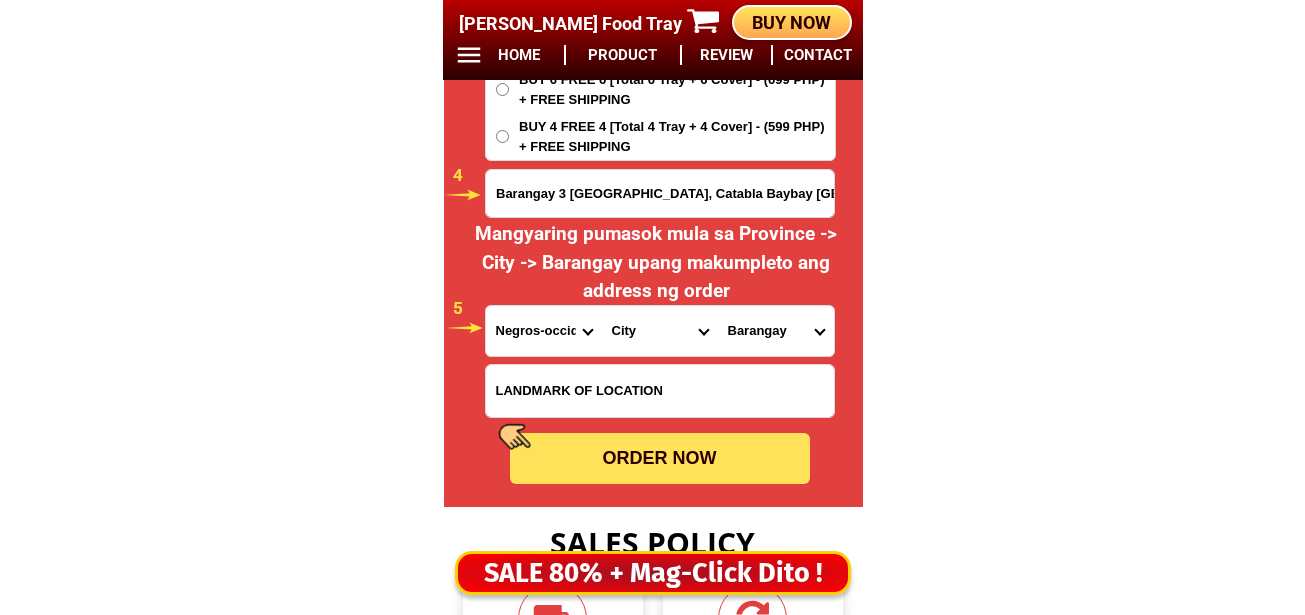 select on "63_283" 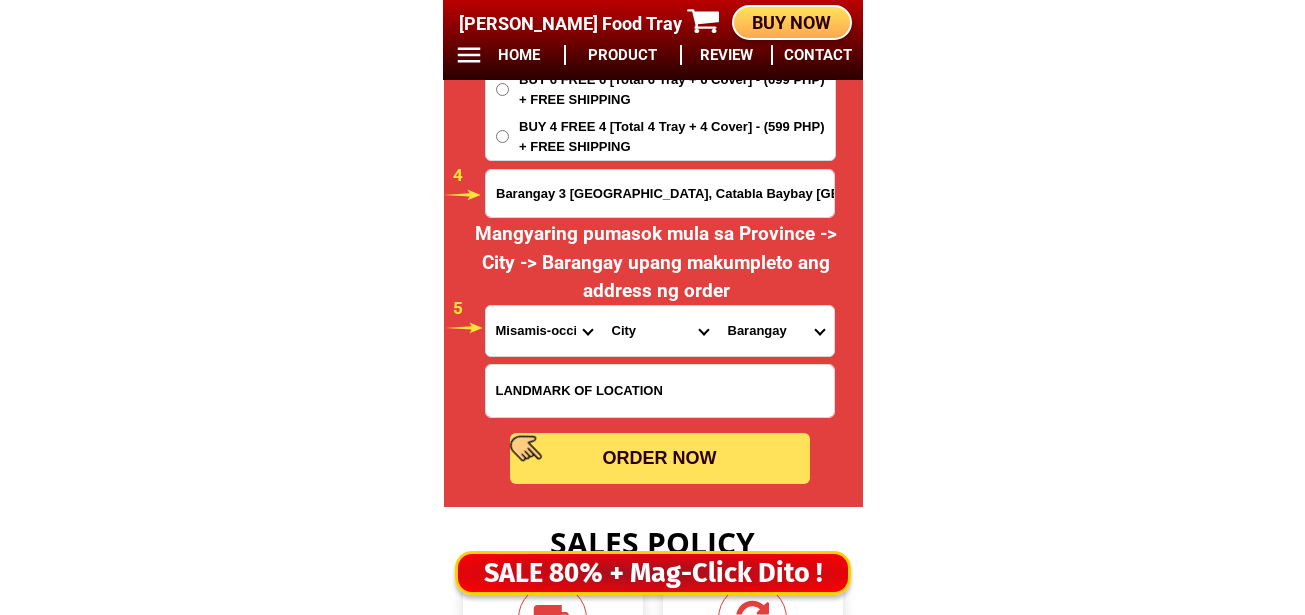 click on "Province [GEOGRAPHIC_DATA] [GEOGRAPHIC_DATA] [GEOGRAPHIC_DATA] [GEOGRAPHIC_DATA] [GEOGRAPHIC_DATA] [GEOGRAPHIC_DATA][PERSON_NAME][GEOGRAPHIC_DATA] [GEOGRAPHIC_DATA] [GEOGRAPHIC_DATA] [GEOGRAPHIC_DATA] [GEOGRAPHIC_DATA] [GEOGRAPHIC_DATA] [GEOGRAPHIC_DATA] [GEOGRAPHIC_DATA] [GEOGRAPHIC_DATA] [GEOGRAPHIC_DATA]-[GEOGRAPHIC_DATA] [GEOGRAPHIC_DATA] [GEOGRAPHIC_DATA] [GEOGRAPHIC_DATA] [GEOGRAPHIC_DATA] [GEOGRAPHIC_DATA] [GEOGRAPHIC_DATA]-de-oro [GEOGRAPHIC_DATA] [GEOGRAPHIC_DATA]-occidental [GEOGRAPHIC_DATA] [GEOGRAPHIC_DATA] Eastern-[GEOGRAPHIC_DATA] [GEOGRAPHIC_DATA] [GEOGRAPHIC_DATA] [GEOGRAPHIC_DATA]-norte [GEOGRAPHIC_DATA]-[GEOGRAPHIC_DATA] [GEOGRAPHIC_DATA] [GEOGRAPHIC_DATA] [GEOGRAPHIC_DATA] [GEOGRAPHIC_DATA] [GEOGRAPHIC_DATA] [GEOGRAPHIC_DATA] [GEOGRAPHIC_DATA] [GEOGRAPHIC_DATA] Metro-[GEOGRAPHIC_DATA] [GEOGRAPHIC_DATA]-[GEOGRAPHIC_DATA]-[GEOGRAPHIC_DATA]-province [GEOGRAPHIC_DATA]-[GEOGRAPHIC_DATA]-oriental [GEOGRAPHIC_DATA] [GEOGRAPHIC_DATA] [GEOGRAPHIC_DATA]-[GEOGRAPHIC_DATA]-[GEOGRAPHIC_DATA] [GEOGRAPHIC_DATA] [GEOGRAPHIC_DATA] [GEOGRAPHIC_DATA] [GEOGRAPHIC_DATA] [GEOGRAPHIC_DATA][PERSON_NAME][GEOGRAPHIC_DATA] [GEOGRAPHIC_DATA] [GEOGRAPHIC_DATA] [GEOGRAPHIC_DATA] [GEOGRAPHIC_DATA] [GEOGRAPHIC_DATA]-[GEOGRAPHIC_DATA]-[GEOGRAPHIC_DATA]-[GEOGRAPHIC_DATA] [GEOGRAPHIC_DATA] [GEOGRAPHIC_DATA]-[GEOGRAPHIC_DATA]-[GEOGRAPHIC_DATA] [GEOGRAPHIC_DATA] [GEOGRAPHIC_DATA] [GEOGRAPHIC_DATA]" at bounding box center [544, 331] 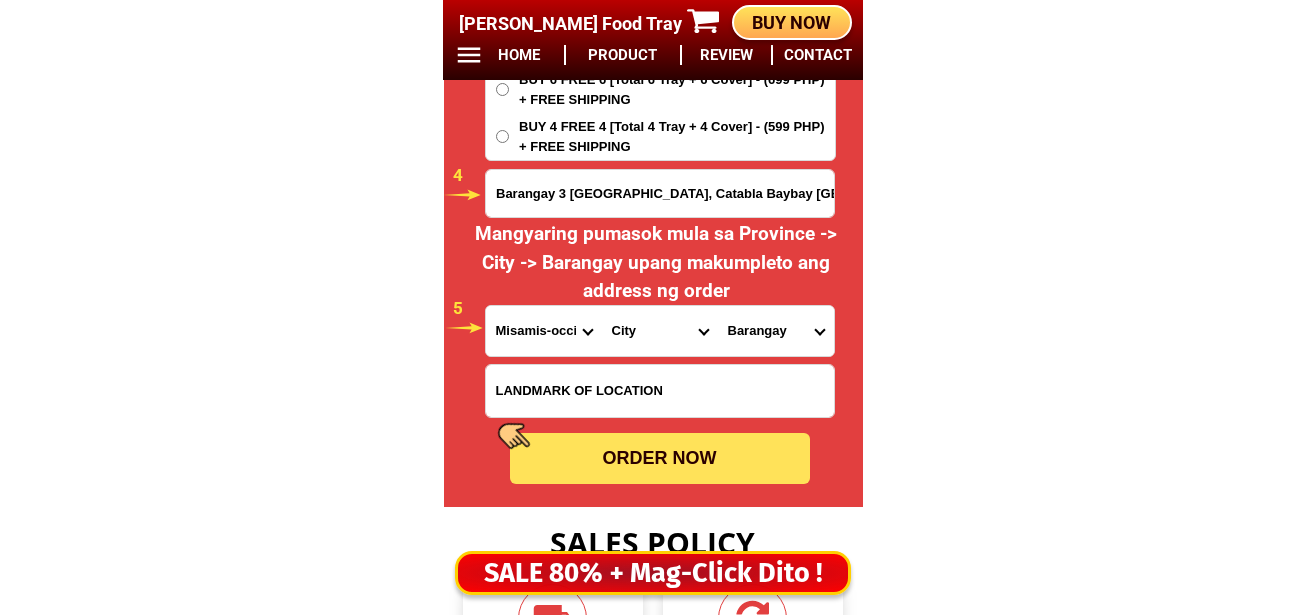 click on "City Aloran [GEOGRAPHIC_DATA] [GEOGRAPHIC_DATA][PERSON_NAME] [PERSON_NAME]-chiongbian [PERSON_NAME]-[PERSON_NAME] Misamis-occidental-clarin Misamis-occidental-[PERSON_NAME] Misamis-occidental-plaridel [GEOGRAPHIC_DATA]-occidental-[GEOGRAPHIC_DATA] [GEOGRAPHIC_DATA]-city [GEOGRAPHIC_DATA] [GEOGRAPHIC_DATA]-[GEOGRAPHIC_DATA] [GEOGRAPHIC_DATA]-city" at bounding box center [660, 331] 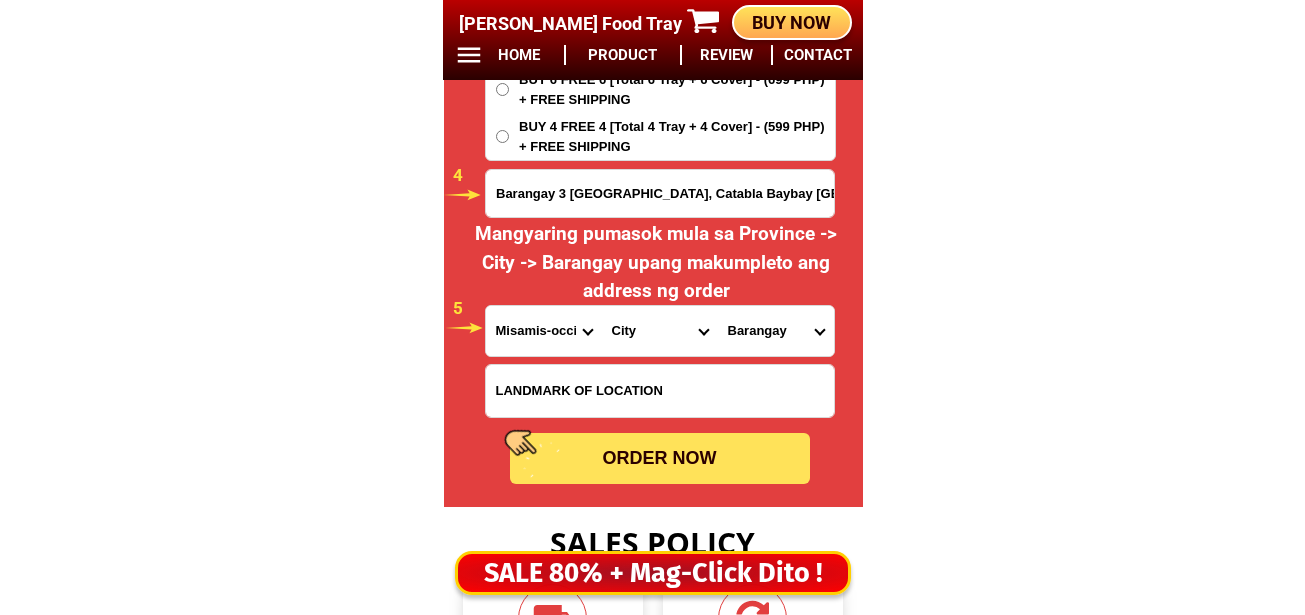 select on "63_2836076" 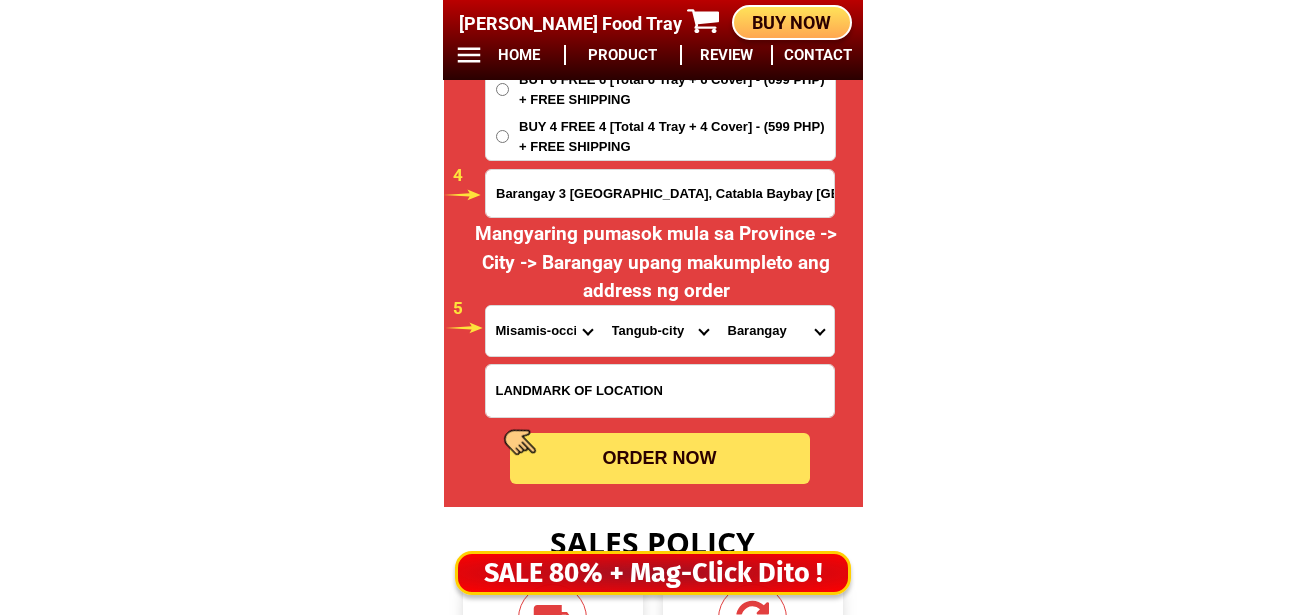 drag, startPoint x: 499, startPoint y: 329, endPoint x: 514, endPoint y: 317, distance: 19.209373 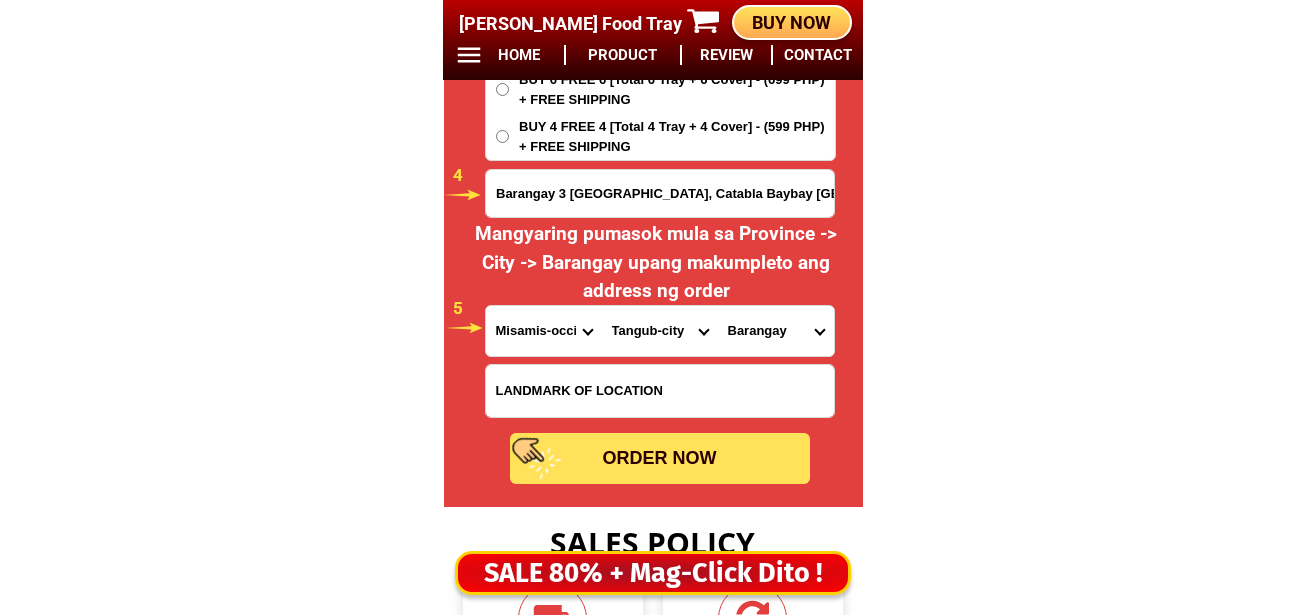 click on "Province [GEOGRAPHIC_DATA] [GEOGRAPHIC_DATA] [GEOGRAPHIC_DATA] [GEOGRAPHIC_DATA] [GEOGRAPHIC_DATA] [GEOGRAPHIC_DATA][PERSON_NAME][GEOGRAPHIC_DATA] [GEOGRAPHIC_DATA] [GEOGRAPHIC_DATA] [GEOGRAPHIC_DATA] [GEOGRAPHIC_DATA] [GEOGRAPHIC_DATA] [GEOGRAPHIC_DATA] [GEOGRAPHIC_DATA] [GEOGRAPHIC_DATA] [GEOGRAPHIC_DATA]-[GEOGRAPHIC_DATA] [GEOGRAPHIC_DATA] [GEOGRAPHIC_DATA] [GEOGRAPHIC_DATA] [GEOGRAPHIC_DATA] [GEOGRAPHIC_DATA] [GEOGRAPHIC_DATA]-de-oro [GEOGRAPHIC_DATA] [GEOGRAPHIC_DATA]-occidental [GEOGRAPHIC_DATA] [GEOGRAPHIC_DATA] Eastern-[GEOGRAPHIC_DATA] [GEOGRAPHIC_DATA] [GEOGRAPHIC_DATA] [GEOGRAPHIC_DATA]-norte [GEOGRAPHIC_DATA]-[GEOGRAPHIC_DATA] [GEOGRAPHIC_DATA] [GEOGRAPHIC_DATA] [GEOGRAPHIC_DATA] [GEOGRAPHIC_DATA] [GEOGRAPHIC_DATA] [GEOGRAPHIC_DATA] [GEOGRAPHIC_DATA] [GEOGRAPHIC_DATA] Metro-[GEOGRAPHIC_DATA] [GEOGRAPHIC_DATA]-[GEOGRAPHIC_DATA]-[GEOGRAPHIC_DATA]-province [GEOGRAPHIC_DATA]-[GEOGRAPHIC_DATA]-oriental [GEOGRAPHIC_DATA] [GEOGRAPHIC_DATA] [GEOGRAPHIC_DATA]-[GEOGRAPHIC_DATA]-[GEOGRAPHIC_DATA] [GEOGRAPHIC_DATA] [GEOGRAPHIC_DATA] [GEOGRAPHIC_DATA] [GEOGRAPHIC_DATA] [GEOGRAPHIC_DATA][PERSON_NAME][GEOGRAPHIC_DATA] [GEOGRAPHIC_DATA] [GEOGRAPHIC_DATA] [GEOGRAPHIC_DATA] [GEOGRAPHIC_DATA] [GEOGRAPHIC_DATA]-[GEOGRAPHIC_DATA]-[GEOGRAPHIC_DATA]-[GEOGRAPHIC_DATA] [GEOGRAPHIC_DATA] [GEOGRAPHIC_DATA]-[GEOGRAPHIC_DATA]-[GEOGRAPHIC_DATA] [GEOGRAPHIC_DATA] [GEOGRAPHIC_DATA] [GEOGRAPHIC_DATA]" at bounding box center (544, 331) 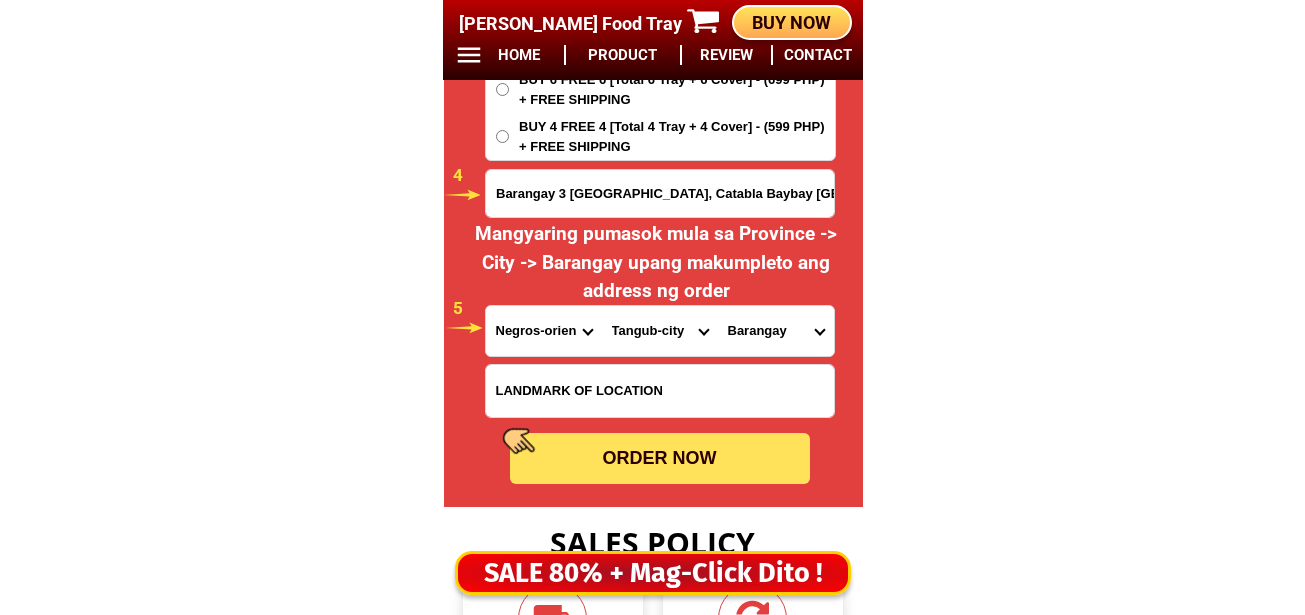 click on "Province [GEOGRAPHIC_DATA] [GEOGRAPHIC_DATA] [GEOGRAPHIC_DATA] [GEOGRAPHIC_DATA] [GEOGRAPHIC_DATA] [GEOGRAPHIC_DATA][PERSON_NAME][GEOGRAPHIC_DATA] [GEOGRAPHIC_DATA] [GEOGRAPHIC_DATA] [GEOGRAPHIC_DATA] [GEOGRAPHIC_DATA] [GEOGRAPHIC_DATA] [GEOGRAPHIC_DATA] [GEOGRAPHIC_DATA] [GEOGRAPHIC_DATA] [GEOGRAPHIC_DATA]-[GEOGRAPHIC_DATA] [GEOGRAPHIC_DATA] [GEOGRAPHIC_DATA] [GEOGRAPHIC_DATA] [GEOGRAPHIC_DATA] [GEOGRAPHIC_DATA] [GEOGRAPHIC_DATA]-de-oro [GEOGRAPHIC_DATA] [GEOGRAPHIC_DATA]-occidental [GEOGRAPHIC_DATA] [GEOGRAPHIC_DATA] Eastern-[GEOGRAPHIC_DATA] [GEOGRAPHIC_DATA] [GEOGRAPHIC_DATA] [GEOGRAPHIC_DATA]-norte [GEOGRAPHIC_DATA]-[GEOGRAPHIC_DATA] [GEOGRAPHIC_DATA] [GEOGRAPHIC_DATA] [GEOGRAPHIC_DATA] [GEOGRAPHIC_DATA] [GEOGRAPHIC_DATA] [GEOGRAPHIC_DATA] [GEOGRAPHIC_DATA] [GEOGRAPHIC_DATA] Metro-[GEOGRAPHIC_DATA] [GEOGRAPHIC_DATA]-[GEOGRAPHIC_DATA]-[GEOGRAPHIC_DATA]-province [GEOGRAPHIC_DATA]-[GEOGRAPHIC_DATA]-oriental [GEOGRAPHIC_DATA] [GEOGRAPHIC_DATA] [GEOGRAPHIC_DATA]-[GEOGRAPHIC_DATA]-[GEOGRAPHIC_DATA] [GEOGRAPHIC_DATA] [GEOGRAPHIC_DATA] [GEOGRAPHIC_DATA] [GEOGRAPHIC_DATA] [GEOGRAPHIC_DATA][PERSON_NAME][GEOGRAPHIC_DATA] [GEOGRAPHIC_DATA] [GEOGRAPHIC_DATA] [GEOGRAPHIC_DATA] [GEOGRAPHIC_DATA] [GEOGRAPHIC_DATA]-[GEOGRAPHIC_DATA]-[GEOGRAPHIC_DATA]-[GEOGRAPHIC_DATA] [GEOGRAPHIC_DATA] [GEOGRAPHIC_DATA]-[GEOGRAPHIC_DATA]-[GEOGRAPHIC_DATA] [GEOGRAPHIC_DATA] [GEOGRAPHIC_DATA] [GEOGRAPHIC_DATA]" at bounding box center [544, 331] 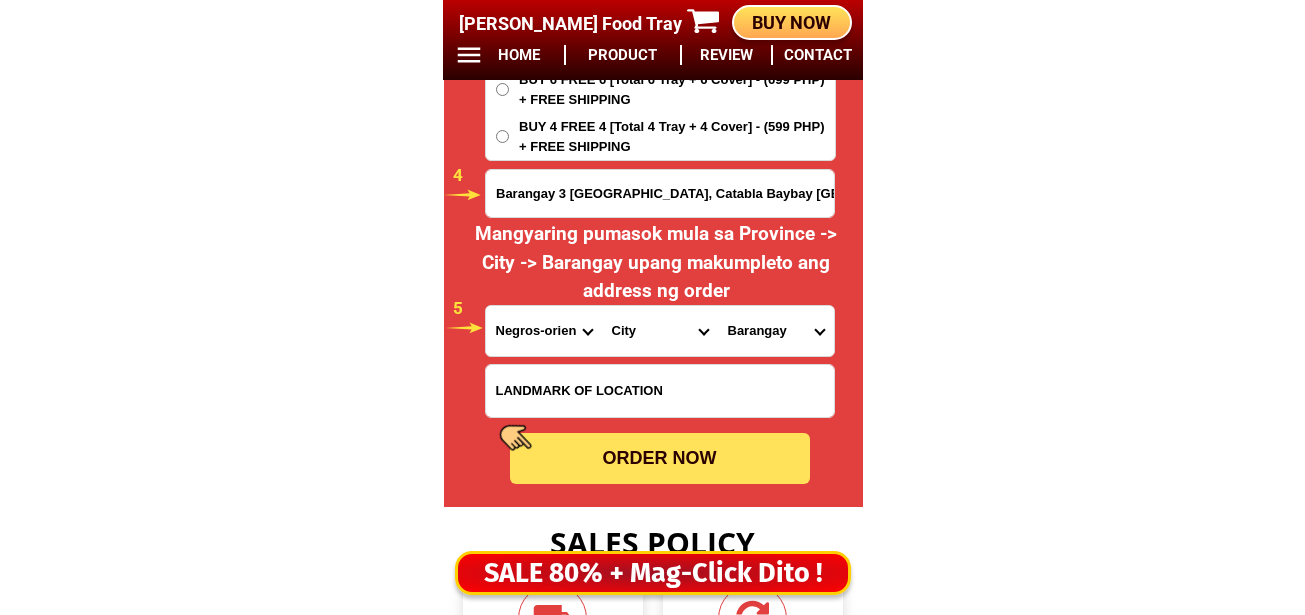 drag, startPoint x: 556, startPoint y: 326, endPoint x: 574, endPoint y: 307, distance: 26.172504 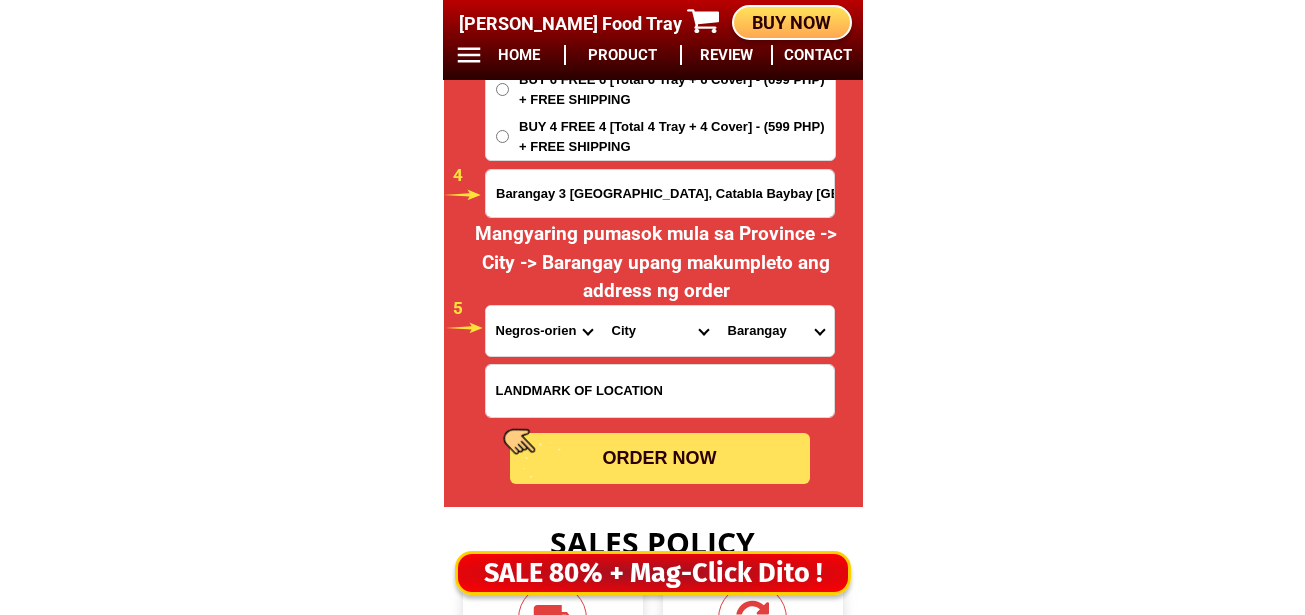 click on "Province [GEOGRAPHIC_DATA] [GEOGRAPHIC_DATA] [GEOGRAPHIC_DATA] [GEOGRAPHIC_DATA] [GEOGRAPHIC_DATA] [GEOGRAPHIC_DATA][PERSON_NAME][GEOGRAPHIC_DATA] [GEOGRAPHIC_DATA] [GEOGRAPHIC_DATA] [GEOGRAPHIC_DATA] [GEOGRAPHIC_DATA] [GEOGRAPHIC_DATA] [GEOGRAPHIC_DATA] [GEOGRAPHIC_DATA] [GEOGRAPHIC_DATA] [GEOGRAPHIC_DATA]-[GEOGRAPHIC_DATA] [GEOGRAPHIC_DATA] [GEOGRAPHIC_DATA] [GEOGRAPHIC_DATA] [GEOGRAPHIC_DATA] [GEOGRAPHIC_DATA] [GEOGRAPHIC_DATA]-de-oro [GEOGRAPHIC_DATA] [GEOGRAPHIC_DATA]-occidental [GEOGRAPHIC_DATA] [GEOGRAPHIC_DATA] Eastern-[GEOGRAPHIC_DATA] [GEOGRAPHIC_DATA] [GEOGRAPHIC_DATA] [GEOGRAPHIC_DATA]-norte [GEOGRAPHIC_DATA]-[GEOGRAPHIC_DATA] [GEOGRAPHIC_DATA] [GEOGRAPHIC_DATA] [GEOGRAPHIC_DATA] [GEOGRAPHIC_DATA] [GEOGRAPHIC_DATA] [GEOGRAPHIC_DATA] [GEOGRAPHIC_DATA] [GEOGRAPHIC_DATA] Metro-[GEOGRAPHIC_DATA] [GEOGRAPHIC_DATA]-[GEOGRAPHIC_DATA]-[GEOGRAPHIC_DATA]-province [GEOGRAPHIC_DATA]-[GEOGRAPHIC_DATA]-oriental [GEOGRAPHIC_DATA] [GEOGRAPHIC_DATA] [GEOGRAPHIC_DATA]-[GEOGRAPHIC_DATA]-[GEOGRAPHIC_DATA] [GEOGRAPHIC_DATA] [GEOGRAPHIC_DATA] [GEOGRAPHIC_DATA] [GEOGRAPHIC_DATA] [GEOGRAPHIC_DATA][PERSON_NAME][GEOGRAPHIC_DATA] [GEOGRAPHIC_DATA] [GEOGRAPHIC_DATA] [GEOGRAPHIC_DATA] [GEOGRAPHIC_DATA] [GEOGRAPHIC_DATA]-[GEOGRAPHIC_DATA]-[GEOGRAPHIC_DATA]-[GEOGRAPHIC_DATA] [GEOGRAPHIC_DATA] [GEOGRAPHIC_DATA]-[GEOGRAPHIC_DATA]-[GEOGRAPHIC_DATA] [GEOGRAPHIC_DATA] [GEOGRAPHIC_DATA] [GEOGRAPHIC_DATA]" at bounding box center [544, 331] 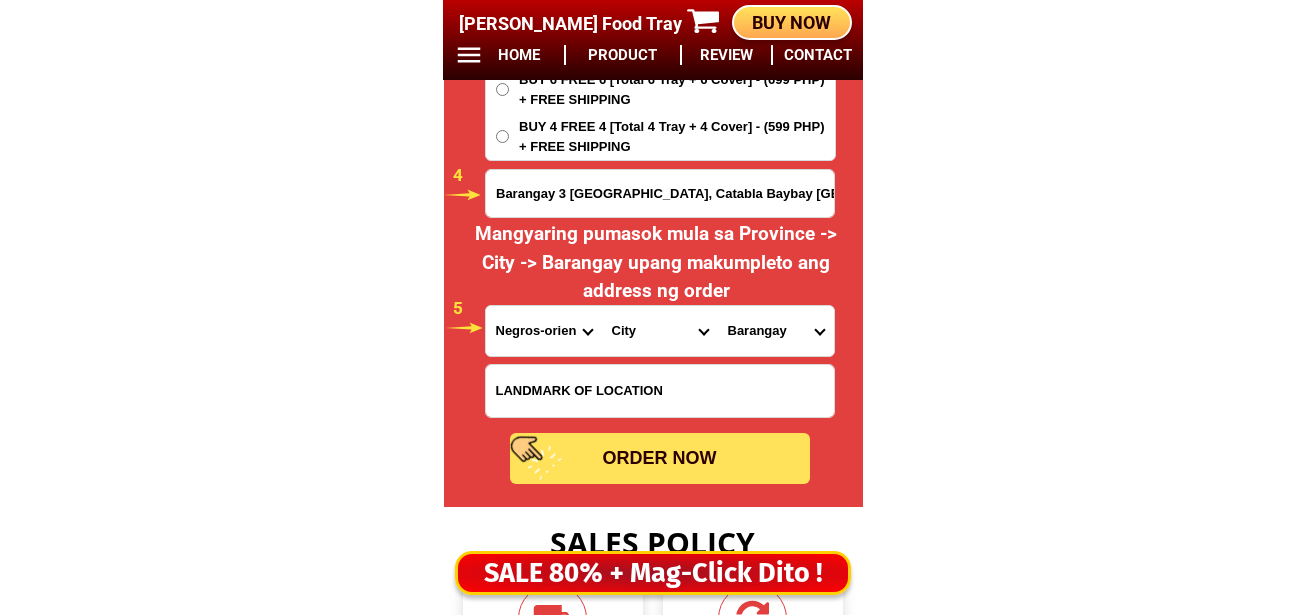 select on "63_396" 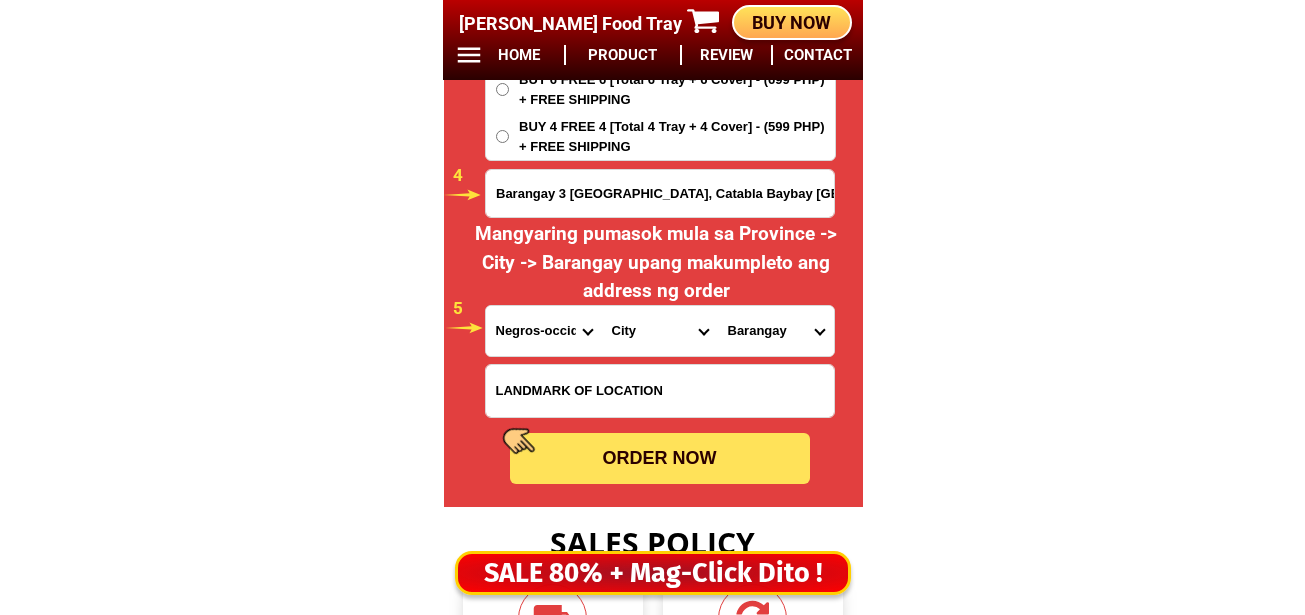 click on "Province [GEOGRAPHIC_DATA] [GEOGRAPHIC_DATA] [GEOGRAPHIC_DATA] [GEOGRAPHIC_DATA] [GEOGRAPHIC_DATA] [GEOGRAPHIC_DATA][PERSON_NAME][GEOGRAPHIC_DATA] [GEOGRAPHIC_DATA] [GEOGRAPHIC_DATA] [GEOGRAPHIC_DATA] [GEOGRAPHIC_DATA] [GEOGRAPHIC_DATA] [GEOGRAPHIC_DATA] [GEOGRAPHIC_DATA] [GEOGRAPHIC_DATA] [GEOGRAPHIC_DATA]-[GEOGRAPHIC_DATA] [GEOGRAPHIC_DATA] [GEOGRAPHIC_DATA] [GEOGRAPHIC_DATA] [GEOGRAPHIC_DATA] [GEOGRAPHIC_DATA] [GEOGRAPHIC_DATA]-de-oro [GEOGRAPHIC_DATA] [GEOGRAPHIC_DATA]-occidental [GEOGRAPHIC_DATA] [GEOGRAPHIC_DATA] Eastern-[GEOGRAPHIC_DATA] [GEOGRAPHIC_DATA] [GEOGRAPHIC_DATA] [GEOGRAPHIC_DATA]-norte [GEOGRAPHIC_DATA]-[GEOGRAPHIC_DATA] [GEOGRAPHIC_DATA] [GEOGRAPHIC_DATA] [GEOGRAPHIC_DATA] [GEOGRAPHIC_DATA] [GEOGRAPHIC_DATA] [GEOGRAPHIC_DATA] [GEOGRAPHIC_DATA] [GEOGRAPHIC_DATA] Metro-[GEOGRAPHIC_DATA] [GEOGRAPHIC_DATA]-[GEOGRAPHIC_DATA]-[GEOGRAPHIC_DATA]-province [GEOGRAPHIC_DATA]-[GEOGRAPHIC_DATA]-oriental [GEOGRAPHIC_DATA] [GEOGRAPHIC_DATA] [GEOGRAPHIC_DATA]-[GEOGRAPHIC_DATA]-[GEOGRAPHIC_DATA] [GEOGRAPHIC_DATA] [GEOGRAPHIC_DATA] [GEOGRAPHIC_DATA] [GEOGRAPHIC_DATA] [GEOGRAPHIC_DATA][PERSON_NAME][GEOGRAPHIC_DATA] [GEOGRAPHIC_DATA] [GEOGRAPHIC_DATA] [GEOGRAPHIC_DATA] [GEOGRAPHIC_DATA] [GEOGRAPHIC_DATA]-[GEOGRAPHIC_DATA]-[GEOGRAPHIC_DATA]-[GEOGRAPHIC_DATA] [GEOGRAPHIC_DATA] [GEOGRAPHIC_DATA]-[GEOGRAPHIC_DATA]-[GEOGRAPHIC_DATA] [GEOGRAPHIC_DATA] [GEOGRAPHIC_DATA] [GEOGRAPHIC_DATA]" at bounding box center [544, 331] 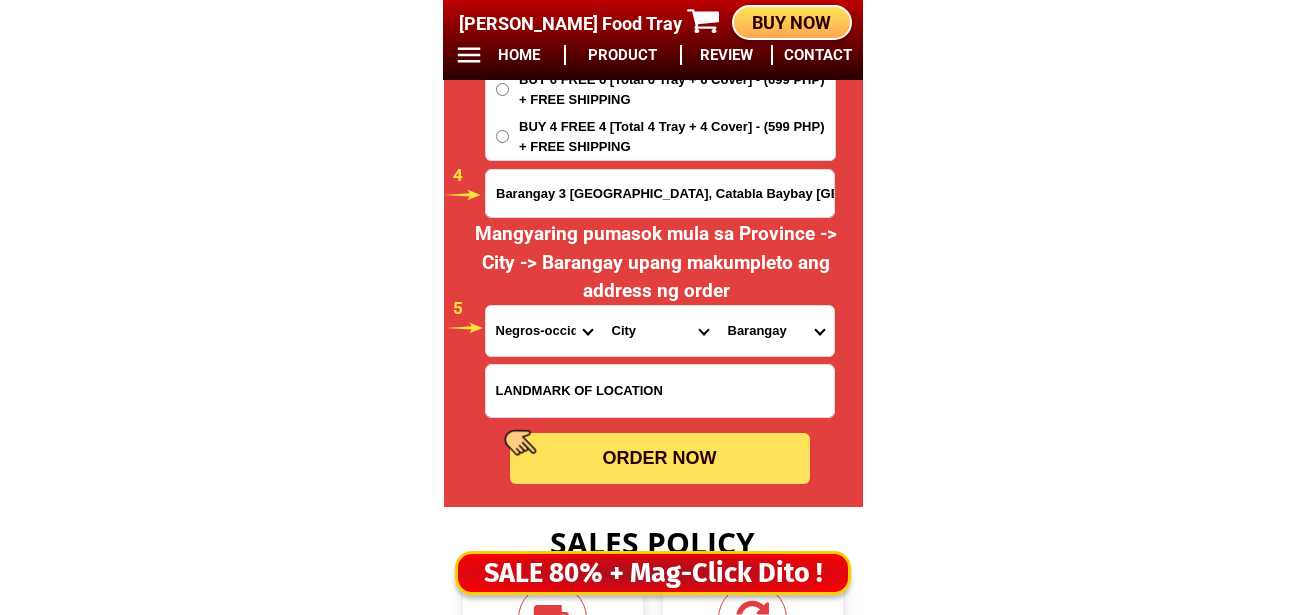 click on "City [GEOGRAPHIC_DATA]-city [GEOGRAPHIC_DATA]-city [GEOGRAPHIC_DATA] [GEOGRAPHIC_DATA]-city [GEOGRAPHIC_DATA] [GEOGRAPHIC_DATA][PERSON_NAME]-b.-[GEOGRAPHIC_DATA] [GEOGRAPHIC_DATA]-city [GEOGRAPHIC_DATA]-city [GEOGRAPHIC_DATA] [GEOGRAPHIC_DATA]-an [GEOGRAPHIC_DATA] [GEOGRAPHIC_DATA]-city [GEOGRAPHIC_DATA]-city [GEOGRAPHIC_DATA] [GEOGRAPHIC_DATA] [GEOGRAPHIC_DATA][PERSON_NAME][GEOGRAPHIC_DATA] [GEOGRAPHIC_DATA] [GEOGRAPHIC_DATA]-occidental-[GEOGRAPHIC_DATA]-occidental-[GEOGRAPHIC_DATA] [GEOGRAPHIC_DATA]-occidental-[GEOGRAPHIC_DATA][PERSON_NAME]-occidental-[GEOGRAPHIC_DATA]-[PERSON_NAME][GEOGRAPHIC_DATA]-occidental-[GEOGRAPHIC_DATA]-[GEOGRAPHIC_DATA] [GEOGRAPHIC_DATA] [GEOGRAPHIC_DATA]-city [GEOGRAPHIC_DATA][PERSON_NAME][GEOGRAPHIC_DATA]-city [GEOGRAPHIC_DATA]-city [GEOGRAPHIC_DATA] [GEOGRAPHIC_DATA] [GEOGRAPHIC_DATA]" at bounding box center (660, 331) 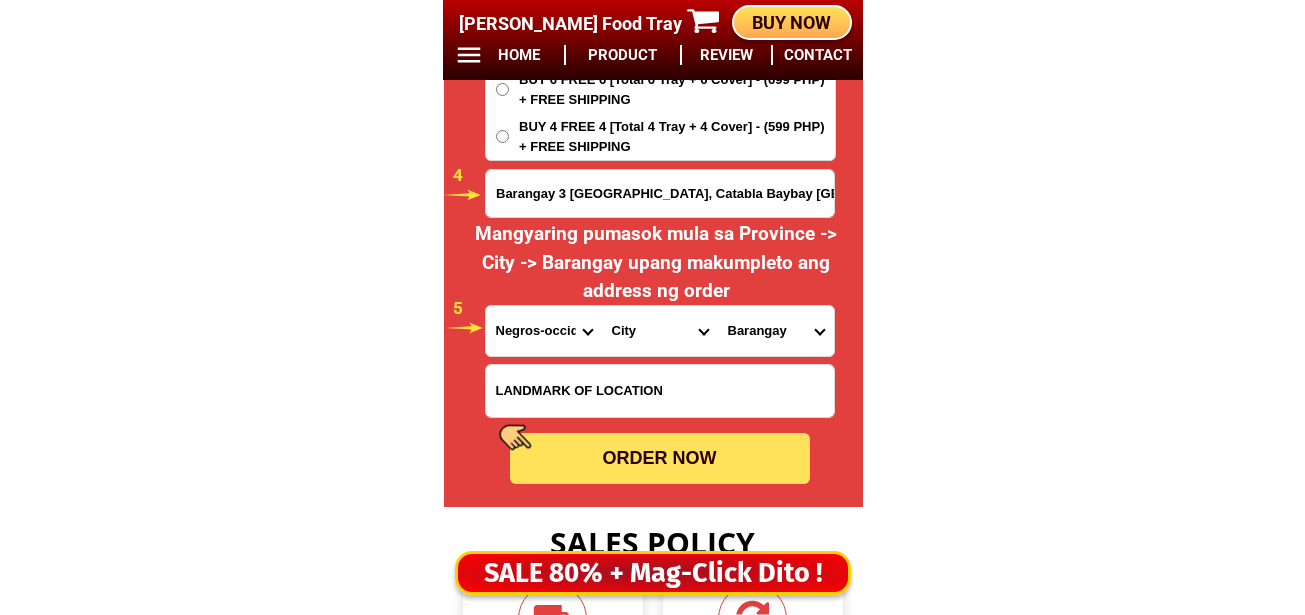 select on "63_3969429" 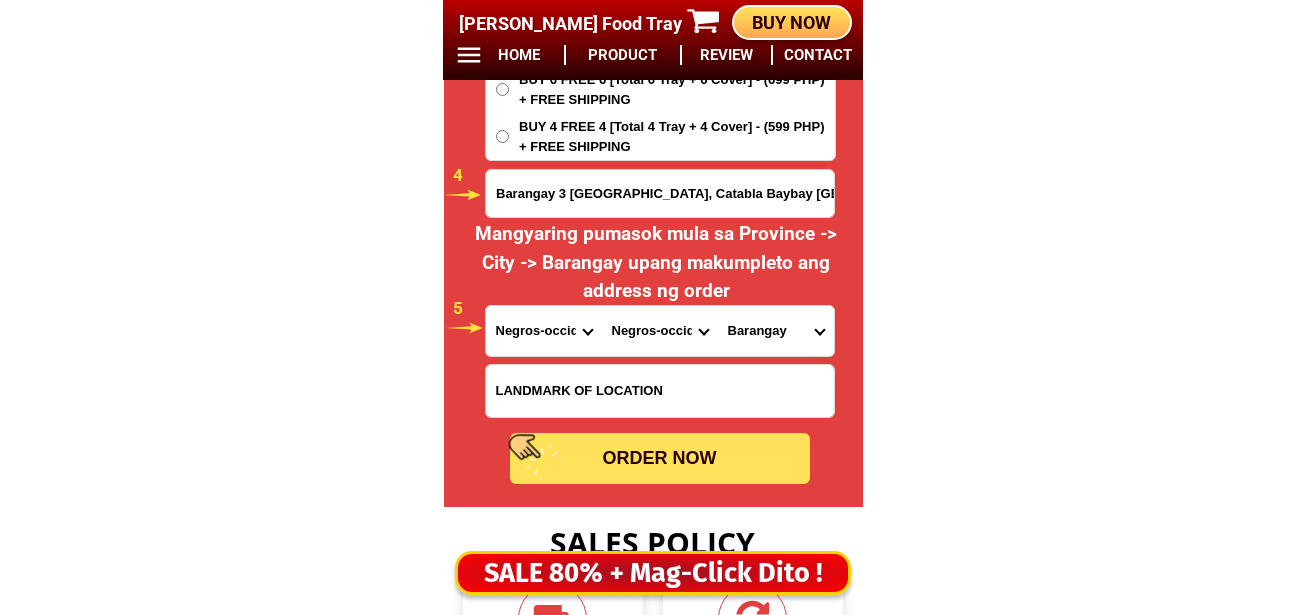 click on "City [GEOGRAPHIC_DATA]-city [GEOGRAPHIC_DATA]-city [GEOGRAPHIC_DATA] [GEOGRAPHIC_DATA]-city [GEOGRAPHIC_DATA] [GEOGRAPHIC_DATA][PERSON_NAME]-b.-[GEOGRAPHIC_DATA] [GEOGRAPHIC_DATA]-city [GEOGRAPHIC_DATA]-city [GEOGRAPHIC_DATA] [GEOGRAPHIC_DATA]-an [GEOGRAPHIC_DATA] [GEOGRAPHIC_DATA]-city [GEOGRAPHIC_DATA]-city [GEOGRAPHIC_DATA] [GEOGRAPHIC_DATA] [GEOGRAPHIC_DATA][PERSON_NAME][GEOGRAPHIC_DATA] [GEOGRAPHIC_DATA] [GEOGRAPHIC_DATA]-occidental-[GEOGRAPHIC_DATA]-occidental-[GEOGRAPHIC_DATA] [GEOGRAPHIC_DATA]-occidental-[GEOGRAPHIC_DATA][PERSON_NAME]-occidental-[GEOGRAPHIC_DATA]-[PERSON_NAME][GEOGRAPHIC_DATA]-occidental-[GEOGRAPHIC_DATA]-[GEOGRAPHIC_DATA] [GEOGRAPHIC_DATA] [GEOGRAPHIC_DATA]-city [GEOGRAPHIC_DATA][PERSON_NAME][GEOGRAPHIC_DATA]-city [GEOGRAPHIC_DATA]-city [GEOGRAPHIC_DATA] [GEOGRAPHIC_DATA] [GEOGRAPHIC_DATA]" at bounding box center [660, 331] 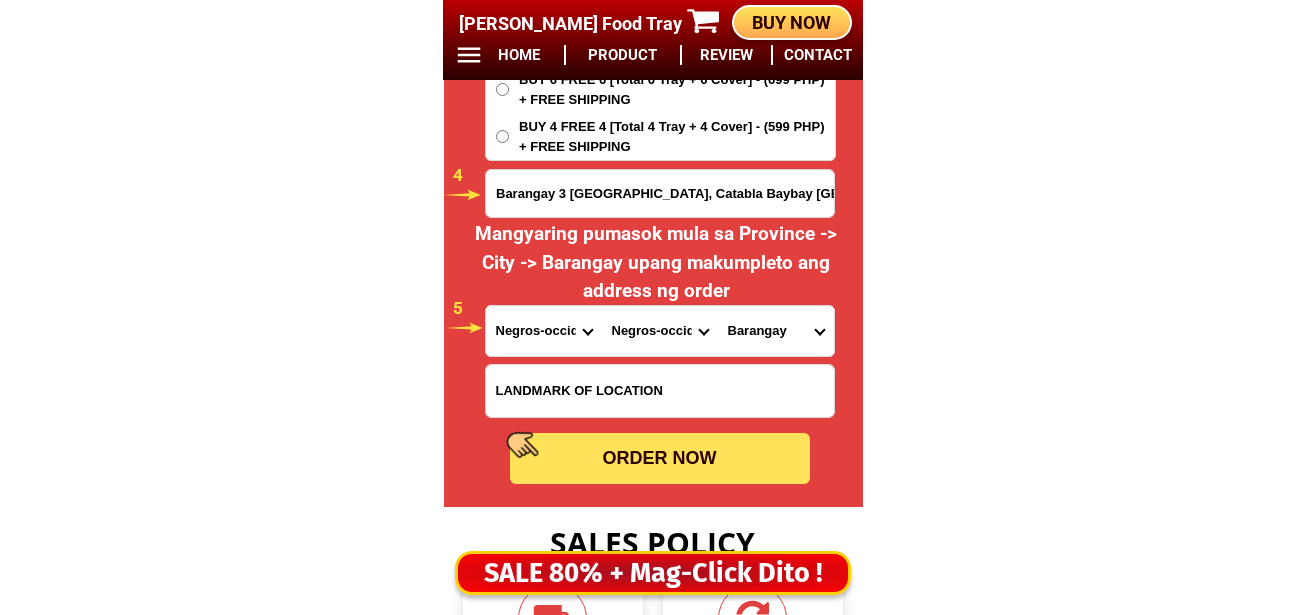 click on "Barangay Bubog Cabatangan [PERSON_NAME] Dos hermanas [PERSON_NAME] Katilingban Matab-ang [GEOGRAPHIC_DATA][PERSON_NAME] 1 (pob.) Zone 10 (pob.) Zone 11 (pob.) Zone 12 (pob.) Zone 12-a (pob.) Zone 14 (pob.) Zone 14-a (pob.) Zone 14-b (pob.) Zone 15 (pob.) Zone 16 (pob.) Zone 2 (pob.) Zone 3 (pob.) Zone 4 (pob.) Zone 4-a (pob.) Zone 5 (pob.) Zone 6 (pob.) Zone 7 (pob.) Zone 8 (pob.) Zone 9 (pob.)" at bounding box center [776, 331] 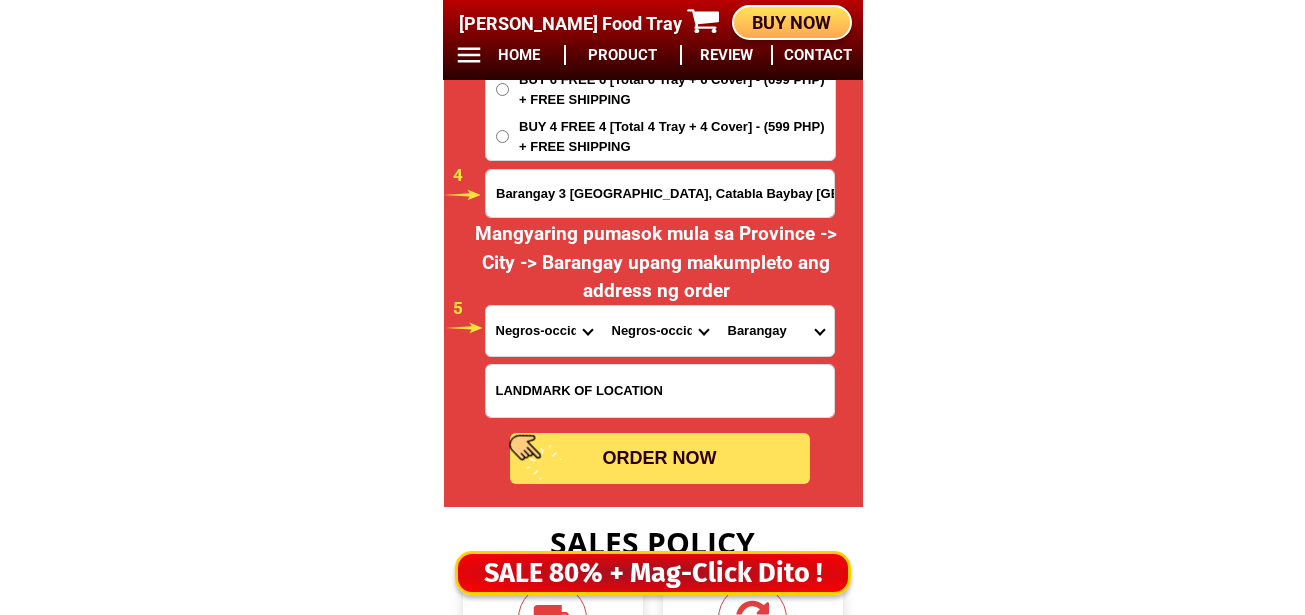 click on "BIG SALE [DATE] ONLY BUY MORE SAVE MORE MONEY 80% OFF BUY 10 + FREE SHIPPING FREE 10 [PERSON_NAME] Food Tray CONTACT REVIEW PRODUCT HOME BUY NOW Product Information Type Made in Send from Food Tray [GEOGRAPHIC_DATA] [GEOGRAPHIC_DATA] Details Material :  304 Stainless Steel Tray and PVC Flexible Lid
Product Size :  25.5 x 20 x 5,5 (cm)
Rolled Edge:  Prevent cut to hands
Healthy:  Anti-bacterial, anti-grease, non-stick, easy to clean
Usage:  Food preservation, food storage, baking trays, cooking trays, BBQ trays   FREE SHIPPING
BUY 10 GET 10   49 ONLY THIS WEEK 80% OFF FLASH SALE [DATE] 00 Days 00 Hours 00 Minutes 00 Seconds Day Hour Minute Second BUY 10 GET 10 FREE SHIPPING + COD ₱999 Best Saving Buy 8 Get 8 ₱799 FREE SHIPPING + COD PHP 3,599 (80% off) Buy 6 Get 6 ₱699 FREE SHIPPING + COD [PERSON_NAME] 09754995137 ORDER NOW Barangay 3 [GEOGRAPHIC_DATA], Catabla Baybay [GEOGRAPHIC_DATA] City Neg. Occ. Province [GEOGRAPHIC_DATA] [GEOGRAPHIC_DATA] [GEOGRAPHIC_DATA] [GEOGRAPHIC_DATA] [GEOGRAPHIC_DATA][PERSON_NAME][GEOGRAPHIC_DATA] Bataan Batanes 1 5" at bounding box center (652, -6710) 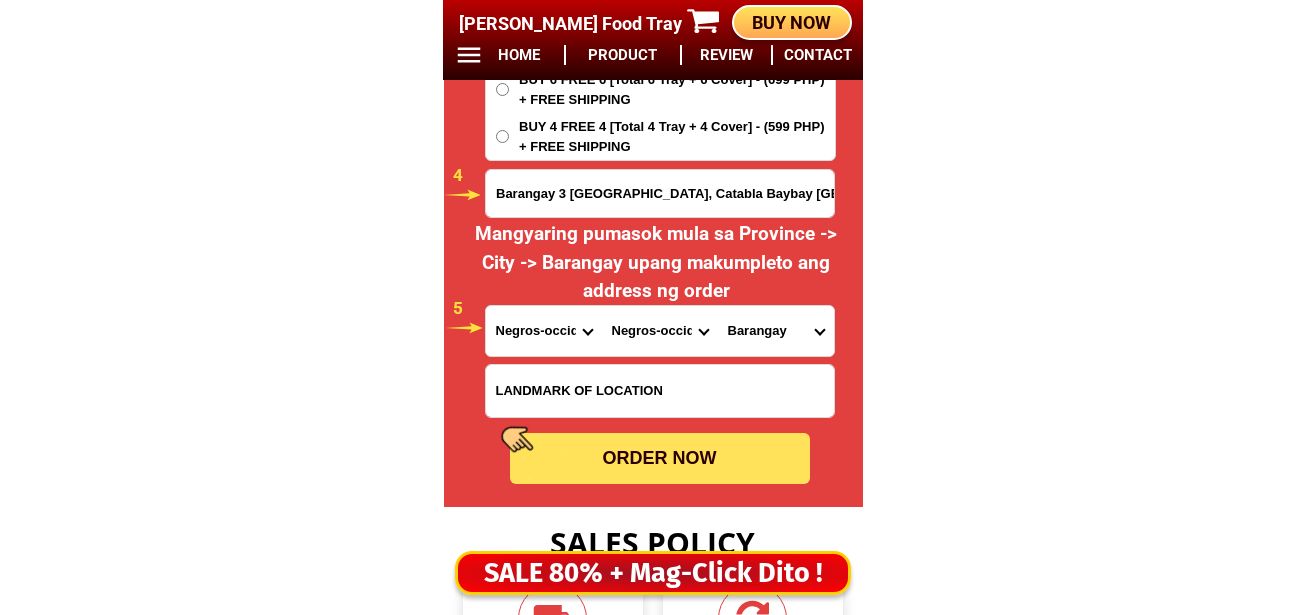 click on "Barangay Bubog Cabatangan [PERSON_NAME] Dos hermanas [PERSON_NAME] Katilingban Matab-ang [GEOGRAPHIC_DATA][PERSON_NAME] 1 (pob.) Zone 10 (pob.) Zone 11 (pob.) Zone 12 (pob.) Zone 12-a (pob.) Zone 14 (pob.) Zone 14-a (pob.) Zone 14-b (pob.) Zone 15 (pob.) Zone 16 (pob.) Zone 2 (pob.) Zone 3 (pob.) Zone 4 (pob.) Zone 4-a (pob.) Zone 5 (pob.) Zone 6 (pob.) Zone 7 (pob.) Zone 8 (pob.) Zone 9 (pob.)" at bounding box center [776, 331] 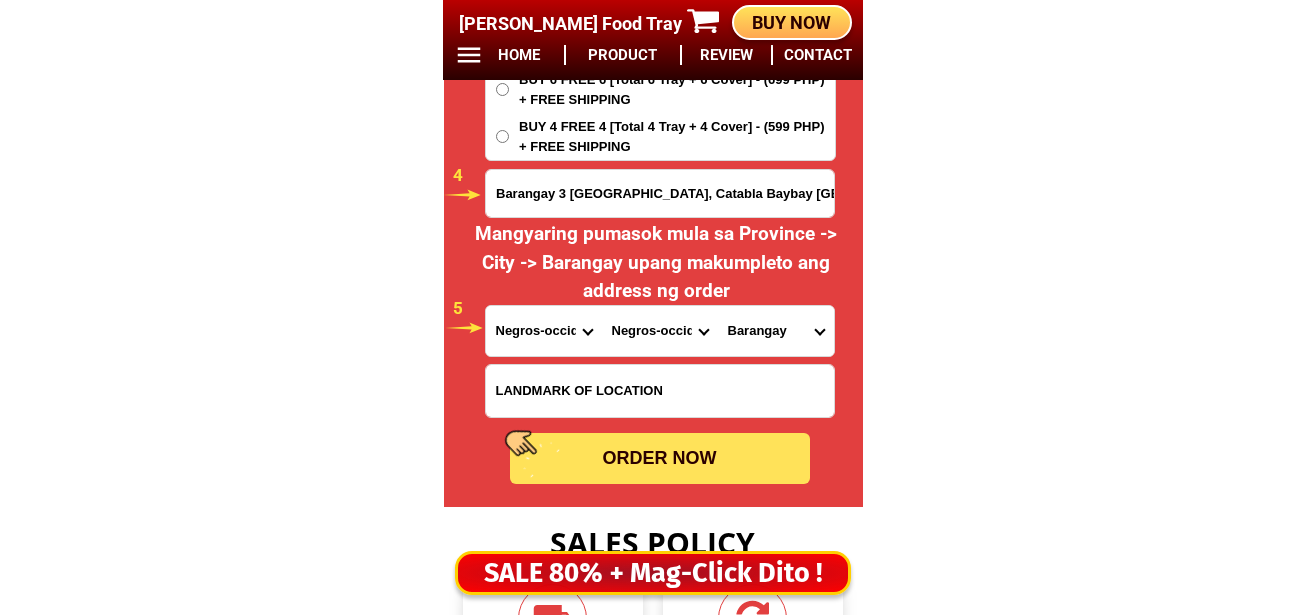 click on "Barangay Bubog Cabatangan [PERSON_NAME] Dos hermanas [PERSON_NAME] Katilingban Matab-ang [GEOGRAPHIC_DATA][PERSON_NAME] 1 (pob.) Zone 10 (pob.) Zone 11 (pob.) Zone 12 (pob.) Zone 12-a (pob.) Zone 14 (pob.) Zone 14-a (pob.) Zone 14-b (pob.) Zone 15 (pob.) Zone 16 (pob.) Zone 2 (pob.) Zone 3 (pob.) Zone 4 (pob.) Zone 4-a (pob.) Zone 5 (pob.) Zone 6 (pob.) Zone 7 (pob.) Zone 8 (pob.) Zone 9 (pob.)" at bounding box center (776, 331) 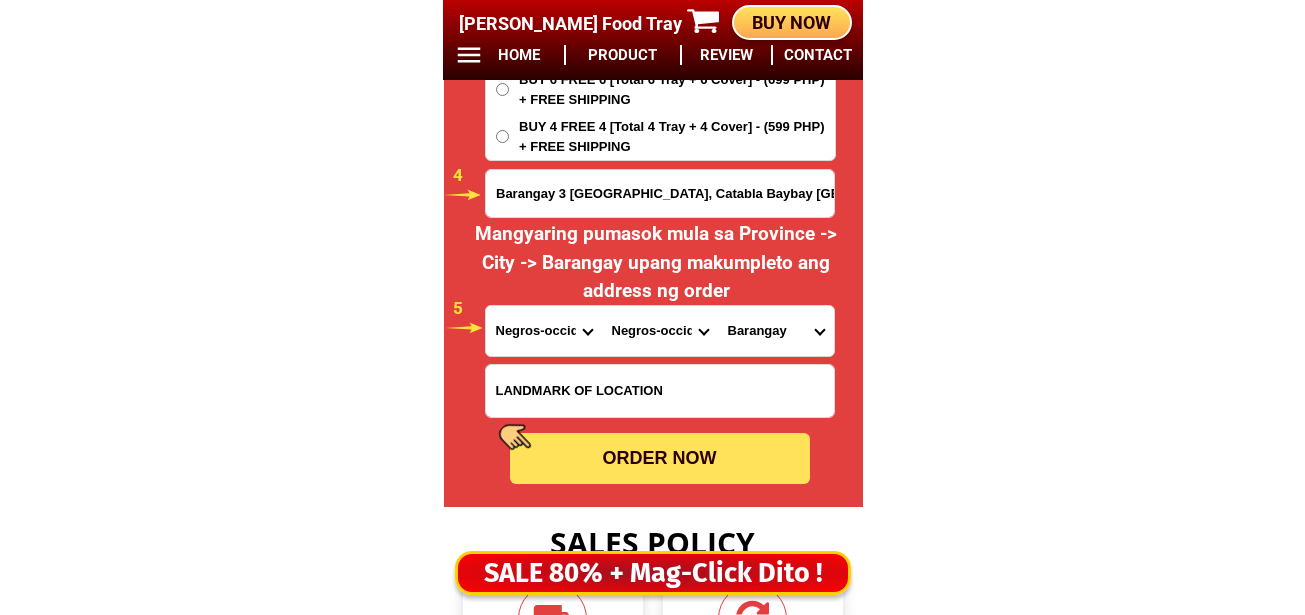 click on "Barangay Bubog Cabatangan [PERSON_NAME] Dos hermanas [PERSON_NAME] Katilingban Matab-ang [GEOGRAPHIC_DATA][PERSON_NAME] 1 (pob.) Zone 10 (pob.) Zone 11 (pob.) Zone 12 (pob.) Zone 12-a (pob.) Zone 14 (pob.) Zone 14-a (pob.) Zone 14-b (pob.) Zone 15 (pob.) Zone 16 (pob.) Zone 2 (pob.) Zone 3 (pob.) Zone 4 (pob.) Zone 4-a (pob.) Zone 5 (pob.) Zone 6 (pob.) Zone 7 (pob.) Zone 8 (pob.) Zone 9 (pob.)" at bounding box center (776, 331) 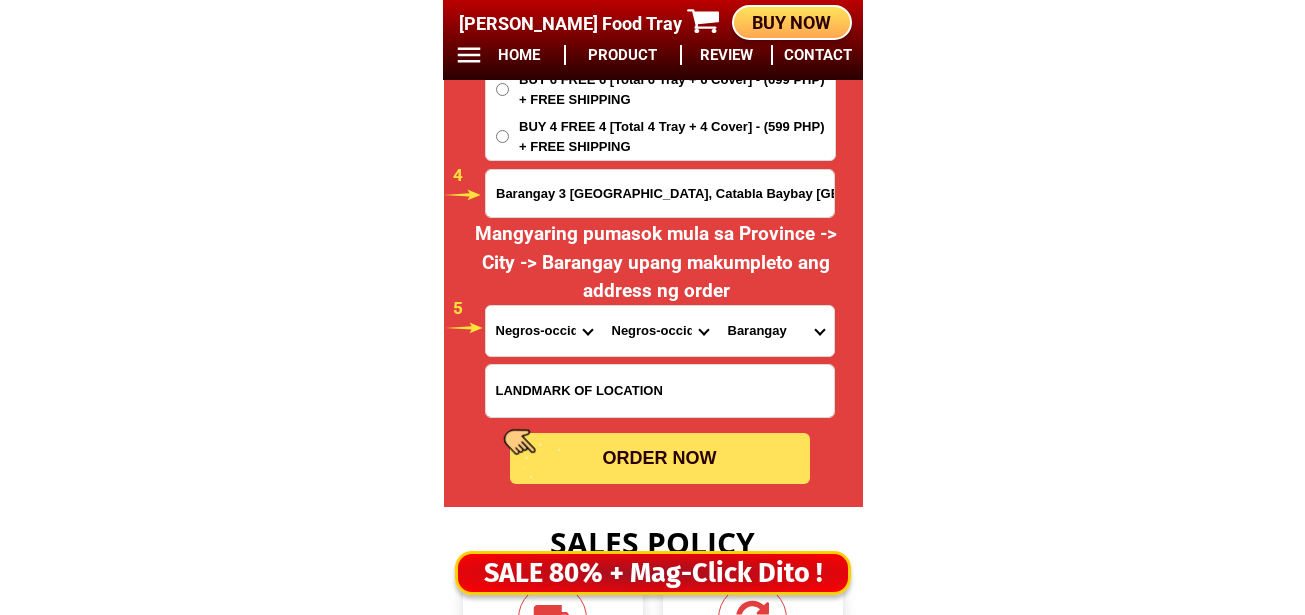 click on "Barangay Bubog Cabatangan [PERSON_NAME] Dos hermanas [PERSON_NAME] Katilingban Matab-ang [GEOGRAPHIC_DATA][PERSON_NAME] 1 (pob.) Zone 10 (pob.) Zone 11 (pob.) Zone 12 (pob.) Zone 12-a (pob.) Zone 14 (pob.) Zone 14-a (pob.) Zone 14-b (pob.) Zone 15 (pob.) Zone 16 (pob.) Zone 2 (pob.) Zone 3 (pob.) Zone 4 (pob.) Zone 4-a (pob.) Zone 5 (pob.) Zone 6 (pob.) Zone 7 (pob.) Zone 8 (pob.) Zone 9 (pob.)" at bounding box center (776, 331) 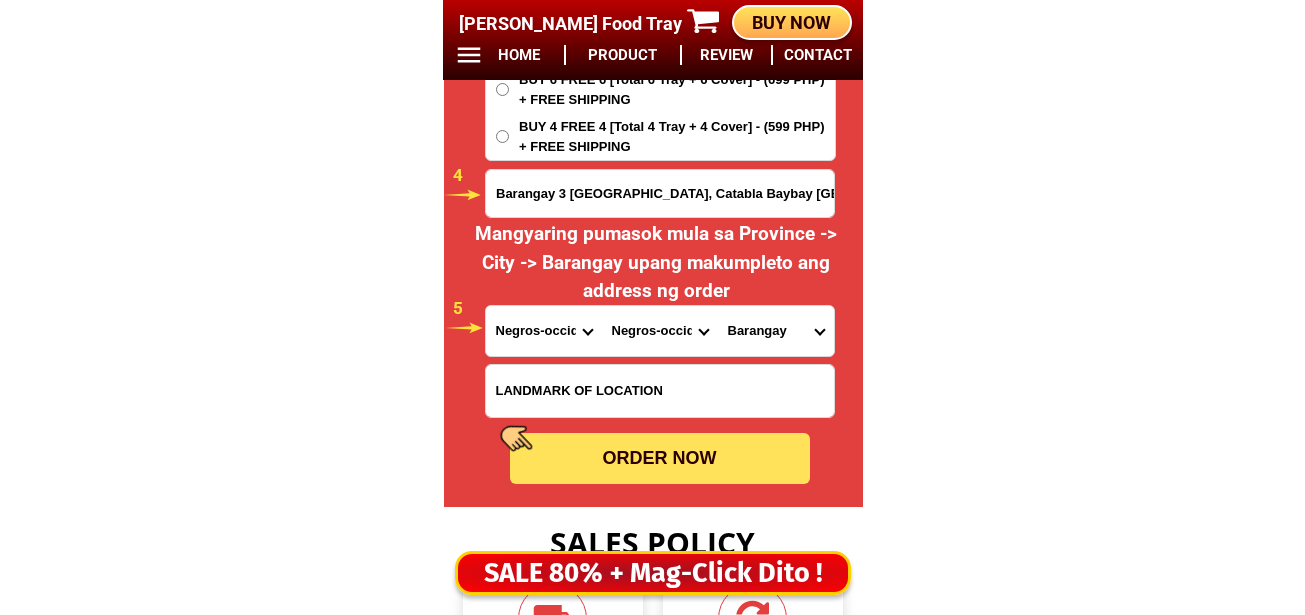 select on "63_396942966749" 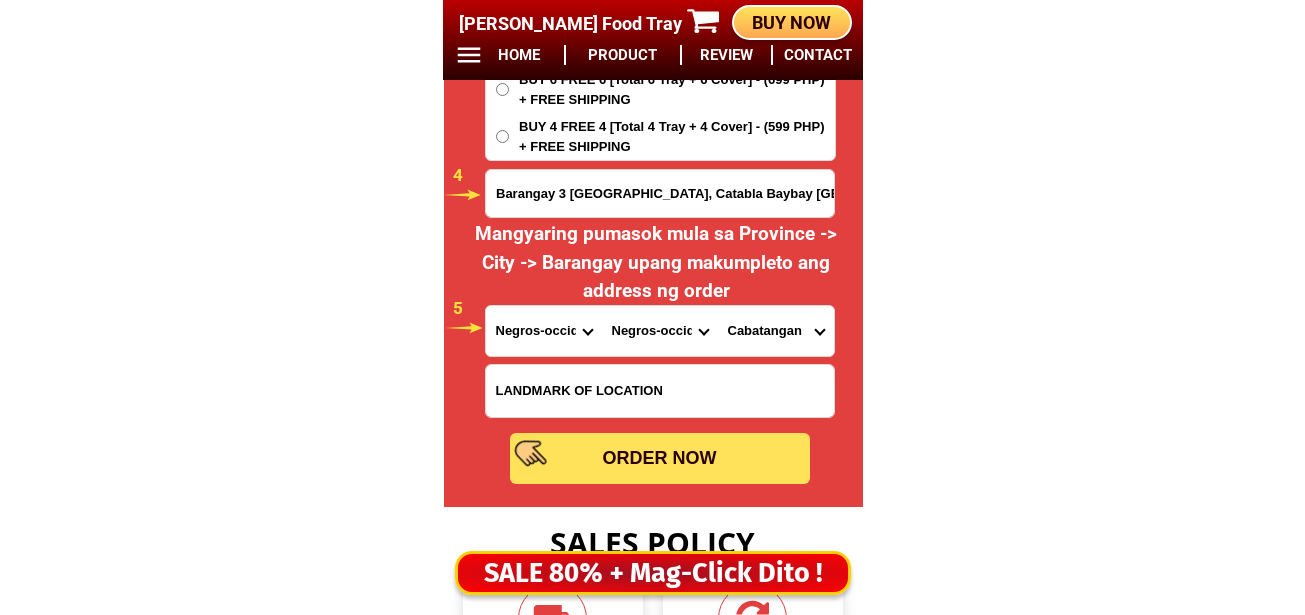 click on "Barangay Bubog Cabatangan [PERSON_NAME] Dos hermanas [PERSON_NAME] Katilingban Matab-ang [GEOGRAPHIC_DATA][PERSON_NAME] 1 (pob.) Zone 10 (pob.) Zone 11 (pob.) Zone 12 (pob.) Zone 12-a (pob.) Zone 14 (pob.) Zone 14-a (pob.) Zone 14-b (pob.) Zone 15 (pob.) Zone 16 (pob.) Zone 2 (pob.) Zone 3 (pob.) Zone 4 (pob.) Zone 4-a (pob.) Zone 5 (pob.) Zone 6 (pob.) Zone 7 (pob.) Zone 8 (pob.) Zone 9 (pob.)" at bounding box center [776, 331] 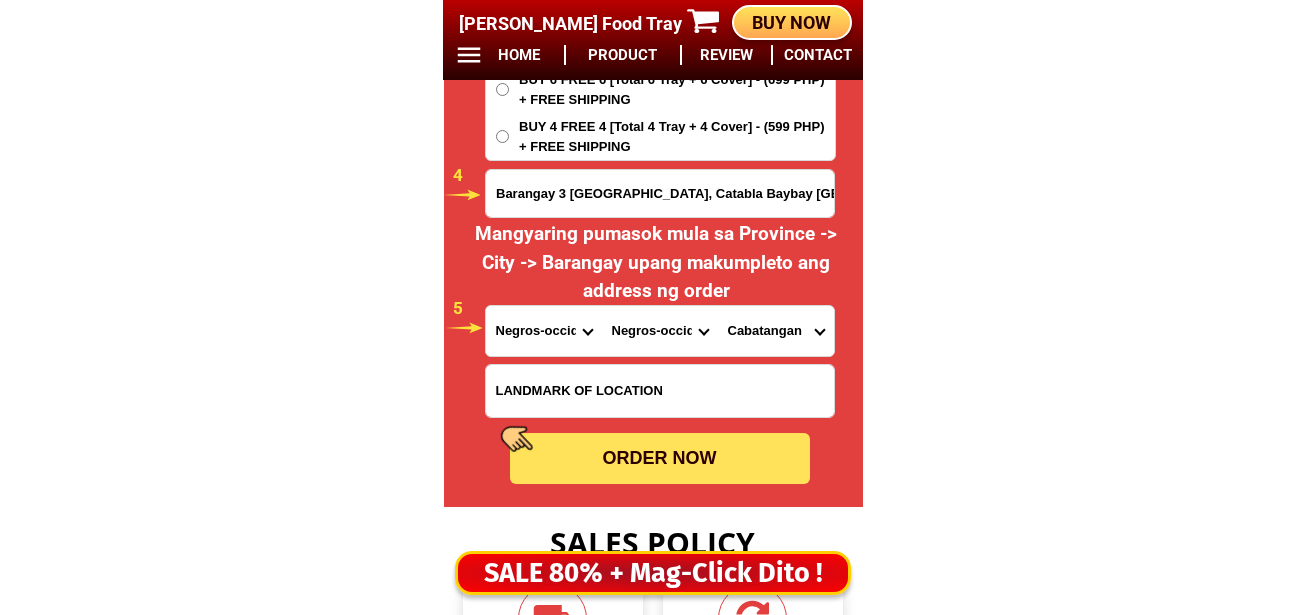 click on "Barangay Bubog Cabatangan [PERSON_NAME] Dos hermanas [PERSON_NAME] Katilingban Matab-ang [GEOGRAPHIC_DATA][PERSON_NAME] 1 (pob.) Zone 10 (pob.) Zone 11 (pob.) Zone 12 (pob.) Zone 12-a (pob.) Zone 14 (pob.) Zone 14-a (pob.) Zone 14-b (pob.) Zone 15 (pob.) Zone 16 (pob.) Zone 2 (pob.) Zone 3 (pob.) Zone 4 (pob.) Zone 4-a (pob.) Zone 5 (pob.) Zone 6 (pob.) Zone 7 (pob.) Zone 8 (pob.) Zone 9 (pob.)" at bounding box center (776, 331) 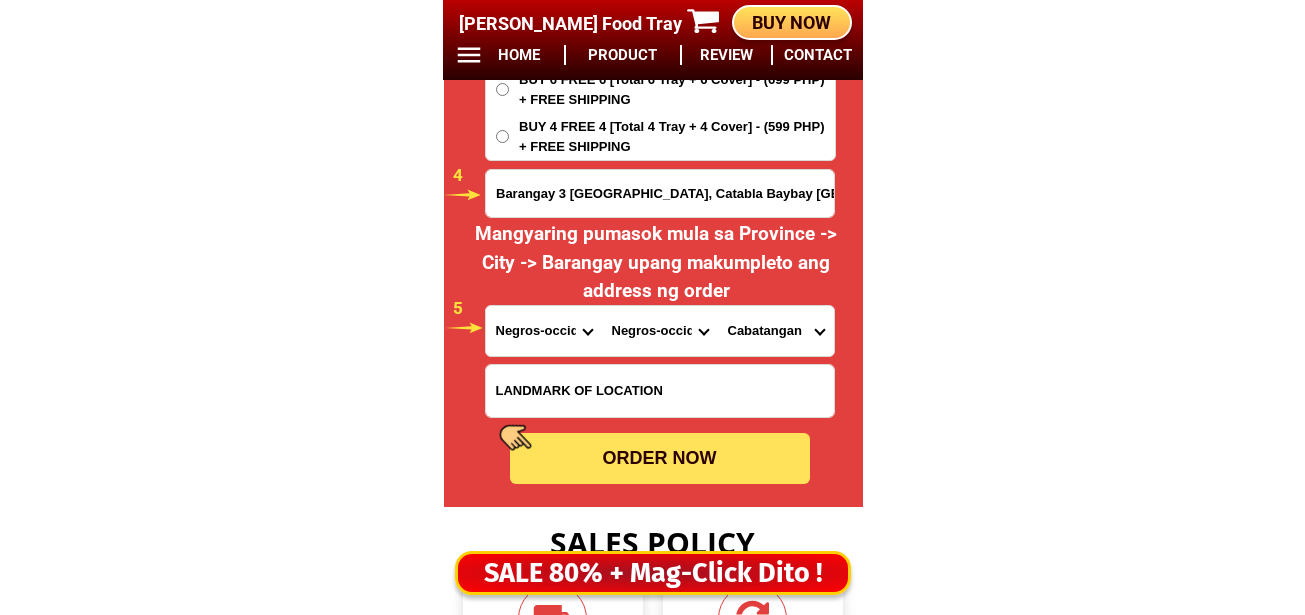 click on "BIG SALE [DATE] ONLY BUY MORE SAVE MORE MONEY 80% OFF BUY 10 + FREE SHIPPING FREE 10 [PERSON_NAME] Food Tray CONTACT REVIEW PRODUCT HOME BUY NOW Product Information Type Made in Send from Food Tray [GEOGRAPHIC_DATA] [GEOGRAPHIC_DATA] Details Material :  304 Stainless Steel Tray and PVC Flexible Lid
Product Size :  25.5 x 20 x 5,5 (cm)
Rolled Edge:  Prevent cut to hands
Healthy:  Anti-bacterial, anti-grease, non-stick, easy to clean
Usage:  Food preservation, food storage, baking trays, cooking trays, BBQ trays   FREE SHIPPING
BUY 10 GET 10   49 ONLY THIS WEEK 80% OFF FLASH SALE [DATE] 00 Days 00 Hours 00 Minutes 00 Seconds Day Hour Minute Second BUY 10 GET 10 FREE SHIPPING + COD ₱999 Best Saving Buy 8 Get 8 ₱799 FREE SHIPPING + COD PHP 3,599 (80% off) Buy 6 Get 6 ₱699 FREE SHIPPING + COD [PERSON_NAME] 09754995137 ORDER NOW Barangay 3 [GEOGRAPHIC_DATA], Catabla Baybay [GEOGRAPHIC_DATA] City Neg. Occ. Province [GEOGRAPHIC_DATA] [GEOGRAPHIC_DATA] [GEOGRAPHIC_DATA] [GEOGRAPHIC_DATA] [GEOGRAPHIC_DATA][PERSON_NAME][GEOGRAPHIC_DATA] Bataan Batanes 1 5" at bounding box center (652, -6710) 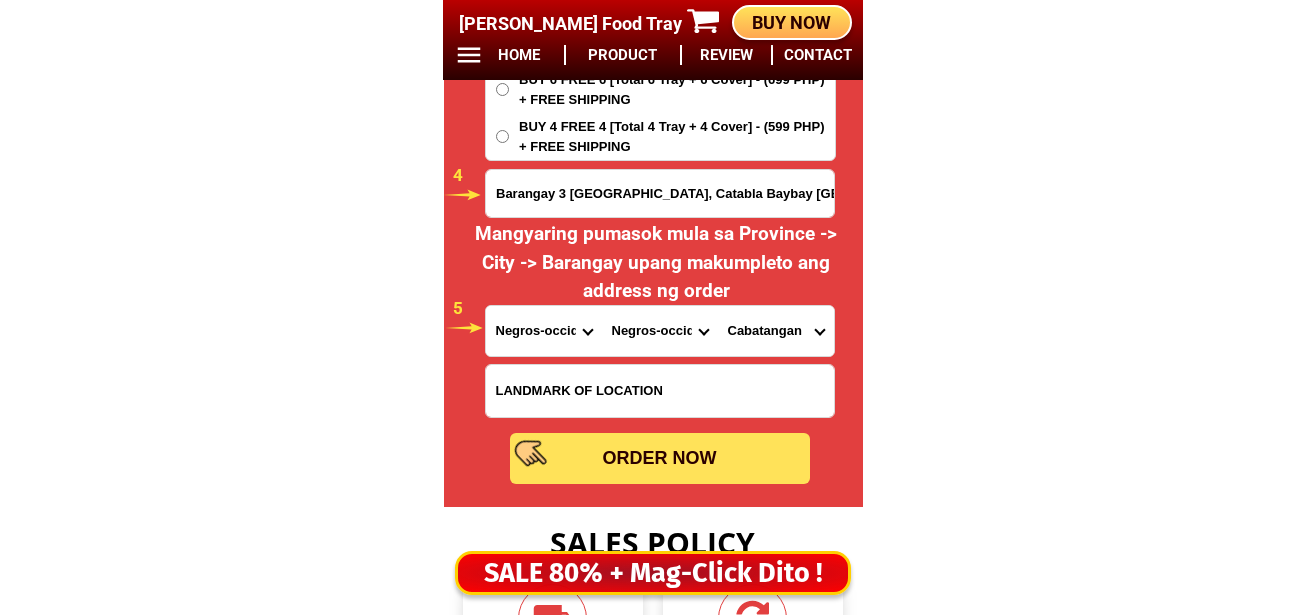 scroll, scrollTop: 0, scrollLeft: 56, axis: horizontal 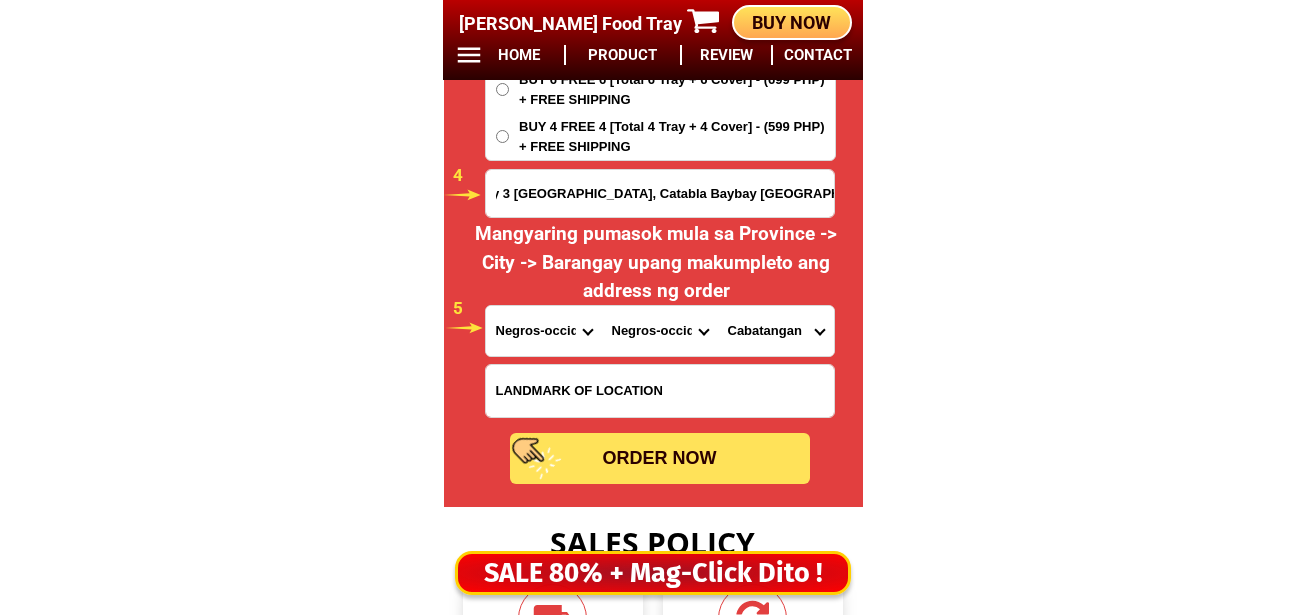 drag, startPoint x: 745, startPoint y: 187, endPoint x: 881, endPoint y: 186, distance: 136.00368 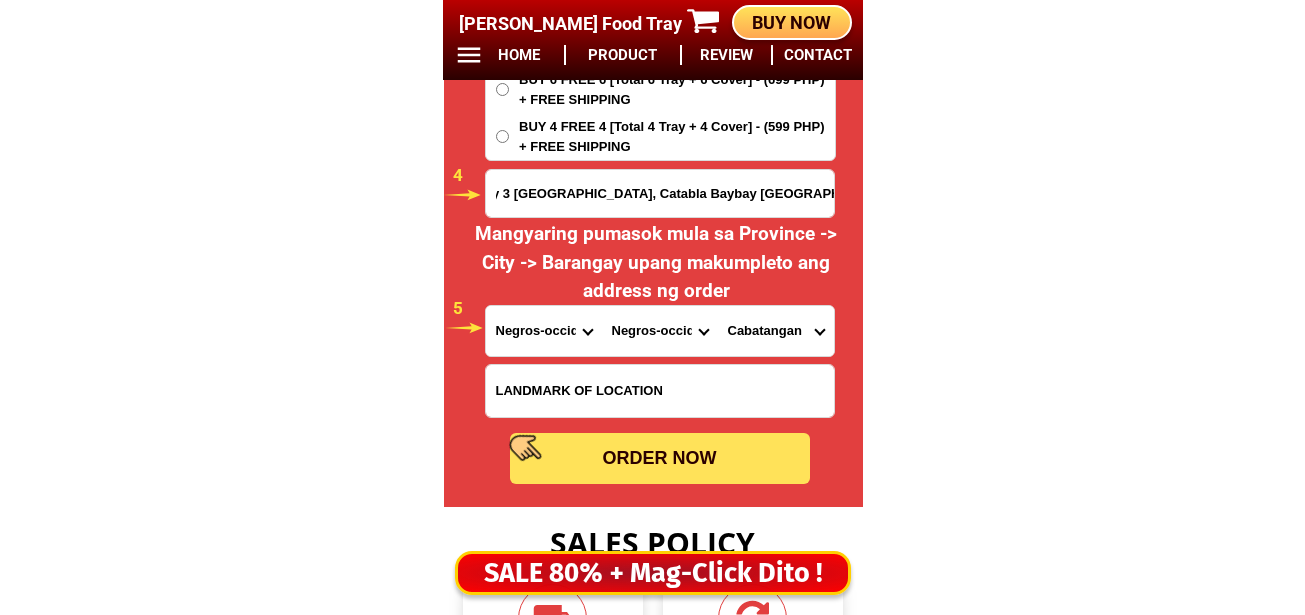 click on "BIG SALE [DATE] ONLY BUY MORE SAVE MORE MONEY 80% OFF BUY 10 + FREE SHIPPING FREE 10 [PERSON_NAME] Food Tray CONTACT REVIEW PRODUCT HOME BUY NOW Product Information Type Made in Send from Food Tray [GEOGRAPHIC_DATA] [GEOGRAPHIC_DATA] Details Material :  304 Stainless Steel Tray and PVC Flexible Lid
Product Size :  25.5 x 20 x 5,5 (cm)
Rolled Edge:  Prevent cut to hands
Healthy:  Anti-bacterial, anti-grease, non-stick, easy to clean
Usage:  Food preservation, food storage, baking trays, cooking trays, BBQ trays   FREE SHIPPING
BUY 10 GET 10   49 ONLY THIS WEEK 80% OFF FLASH SALE [DATE] 00 Days 00 Hours 00 Minutes 00 Seconds Day Hour Minute Second BUY 10 GET 10 FREE SHIPPING + COD ₱999 Best Saving Buy 8 Get 8 ₱799 FREE SHIPPING + COD PHP 3,599 (80% off) Buy 6 Get 6 ₱699 FREE SHIPPING + COD [PERSON_NAME] 09754995137 ORDER NOW Barangay 3 [GEOGRAPHIC_DATA], Catabla Baybay [GEOGRAPHIC_DATA] City Neg. Occ. Province [GEOGRAPHIC_DATA] [GEOGRAPHIC_DATA] [GEOGRAPHIC_DATA] [GEOGRAPHIC_DATA] [GEOGRAPHIC_DATA][PERSON_NAME][GEOGRAPHIC_DATA] Bataan Batanes 1 5" at bounding box center [652, -6710] 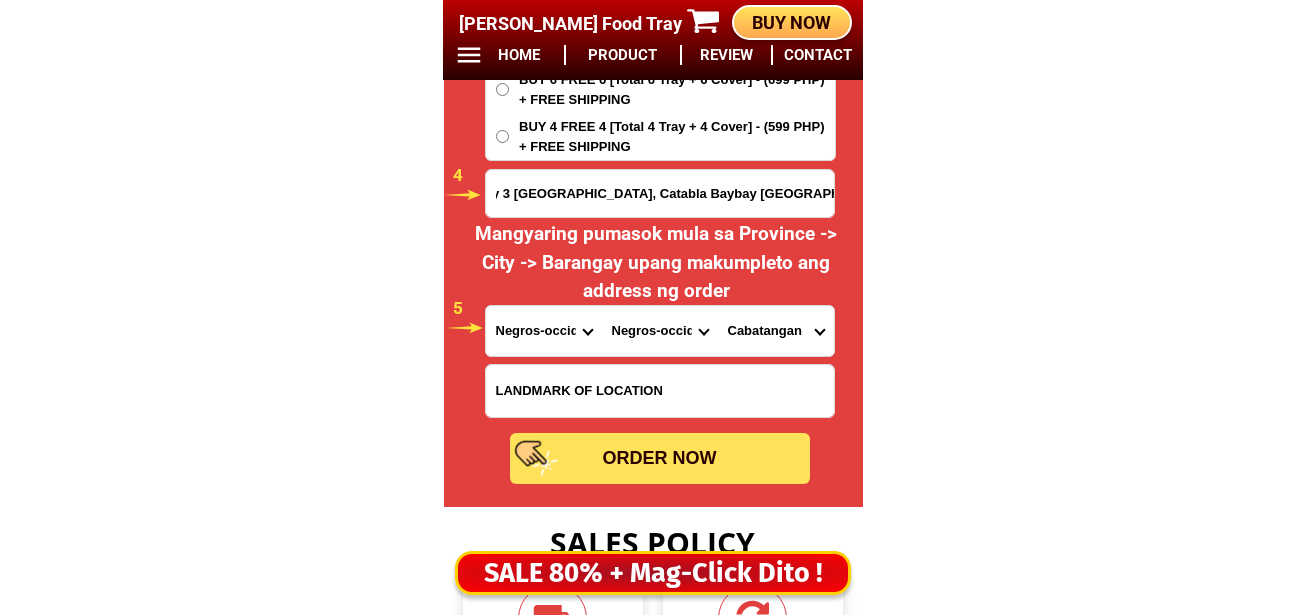 scroll, scrollTop: 0, scrollLeft: 0, axis: both 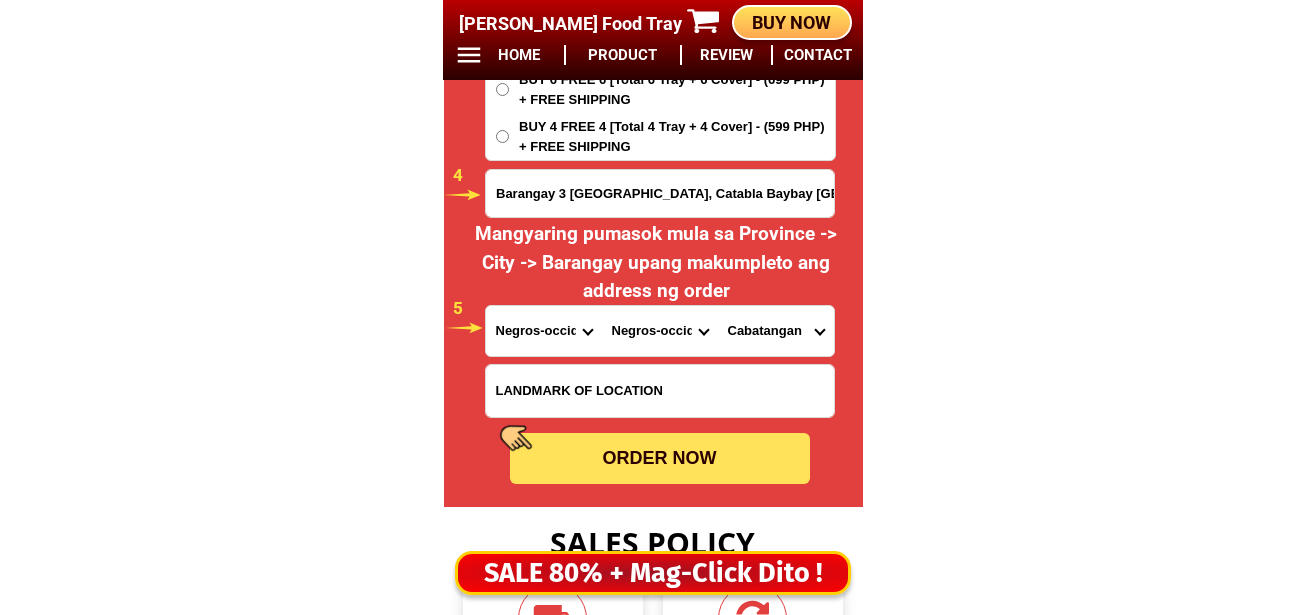 click on "Province [GEOGRAPHIC_DATA] [GEOGRAPHIC_DATA] [GEOGRAPHIC_DATA] [GEOGRAPHIC_DATA] [GEOGRAPHIC_DATA] [GEOGRAPHIC_DATA][PERSON_NAME][GEOGRAPHIC_DATA] [GEOGRAPHIC_DATA] [GEOGRAPHIC_DATA] [GEOGRAPHIC_DATA] [GEOGRAPHIC_DATA] [GEOGRAPHIC_DATA] [GEOGRAPHIC_DATA] [GEOGRAPHIC_DATA] [GEOGRAPHIC_DATA] [GEOGRAPHIC_DATA]-[GEOGRAPHIC_DATA] [GEOGRAPHIC_DATA] [GEOGRAPHIC_DATA] [GEOGRAPHIC_DATA] [GEOGRAPHIC_DATA] [GEOGRAPHIC_DATA] [GEOGRAPHIC_DATA]-de-oro [GEOGRAPHIC_DATA] [GEOGRAPHIC_DATA]-occidental [GEOGRAPHIC_DATA] [GEOGRAPHIC_DATA] Eastern-[GEOGRAPHIC_DATA] [GEOGRAPHIC_DATA] [GEOGRAPHIC_DATA] [GEOGRAPHIC_DATA]-norte [GEOGRAPHIC_DATA]-[GEOGRAPHIC_DATA] [GEOGRAPHIC_DATA] [GEOGRAPHIC_DATA] [GEOGRAPHIC_DATA] [GEOGRAPHIC_DATA] [GEOGRAPHIC_DATA] [GEOGRAPHIC_DATA] [GEOGRAPHIC_DATA] [GEOGRAPHIC_DATA] Metro-[GEOGRAPHIC_DATA] [GEOGRAPHIC_DATA]-[GEOGRAPHIC_DATA]-[GEOGRAPHIC_DATA]-province [GEOGRAPHIC_DATA]-[GEOGRAPHIC_DATA]-oriental [GEOGRAPHIC_DATA] [GEOGRAPHIC_DATA] [GEOGRAPHIC_DATA]-[GEOGRAPHIC_DATA]-[GEOGRAPHIC_DATA] [GEOGRAPHIC_DATA] [GEOGRAPHIC_DATA] [GEOGRAPHIC_DATA] [GEOGRAPHIC_DATA] [GEOGRAPHIC_DATA][PERSON_NAME][GEOGRAPHIC_DATA] [GEOGRAPHIC_DATA] [GEOGRAPHIC_DATA] [GEOGRAPHIC_DATA] [GEOGRAPHIC_DATA] [GEOGRAPHIC_DATA]-[GEOGRAPHIC_DATA]-[GEOGRAPHIC_DATA]-[GEOGRAPHIC_DATA] [GEOGRAPHIC_DATA] [GEOGRAPHIC_DATA]-[GEOGRAPHIC_DATA]-[GEOGRAPHIC_DATA] [GEOGRAPHIC_DATA] [GEOGRAPHIC_DATA] [GEOGRAPHIC_DATA]" at bounding box center (544, 331) 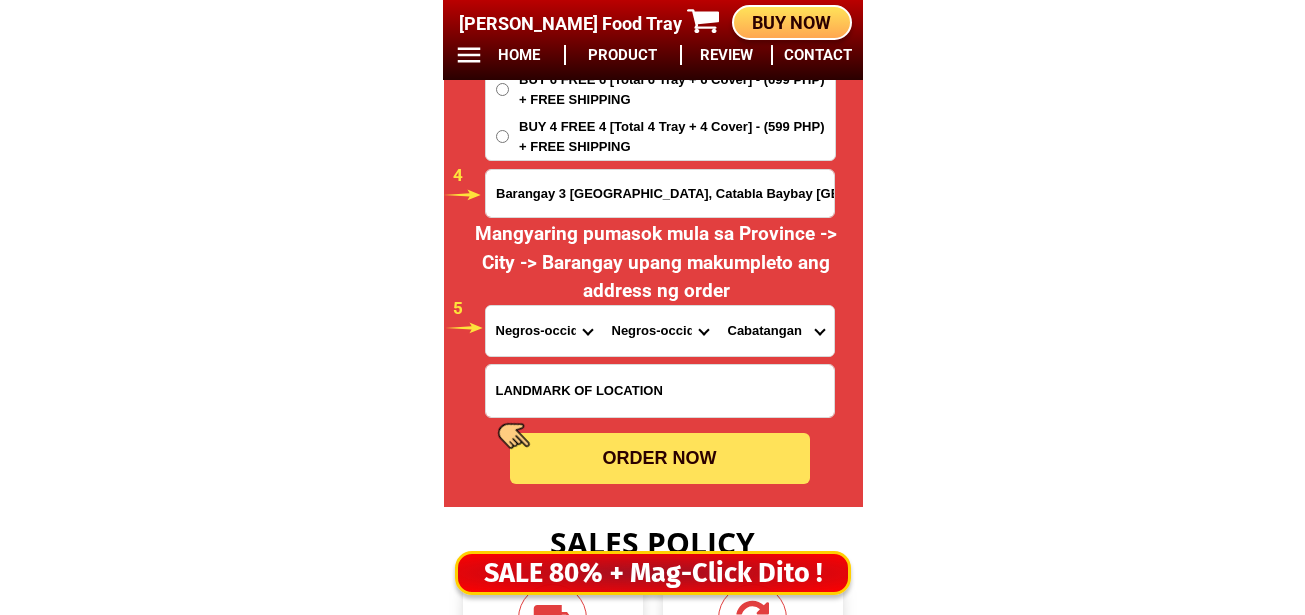 click on "Province [GEOGRAPHIC_DATA] [GEOGRAPHIC_DATA] [GEOGRAPHIC_DATA] [GEOGRAPHIC_DATA] [GEOGRAPHIC_DATA] [GEOGRAPHIC_DATA][PERSON_NAME][GEOGRAPHIC_DATA] [GEOGRAPHIC_DATA] [GEOGRAPHIC_DATA] [GEOGRAPHIC_DATA] [GEOGRAPHIC_DATA] [GEOGRAPHIC_DATA] [GEOGRAPHIC_DATA] [GEOGRAPHIC_DATA] [GEOGRAPHIC_DATA] [GEOGRAPHIC_DATA]-[GEOGRAPHIC_DATA] [GEOGRAPHIC_DATA] [GEOGRAPHIC_DATA] [GEOGRAPHIC_DATA] [GEOGRAPHIC_DATA] [GEOGRAPHIC_DATA] [GEOGRAPHIC_DATA]-de-oro [GEOGRAPHIC_DATA] [GEOGRAPHIC_DATA]-occidental [GEOGRAPHIC_DATA] [GEOGRAPHIC_DATA] Eastern-[GEOGRAPHIC_DATA] [GEOGRAPHIC_DATA] [GEOGRAPHIC_DATA] [GEOGRAPHIC_DATA]-norte [GEOGRAPHIC_DATA]-[GEOGRAPHIC_DATA] [GEOGRAPHIC_DATA] [GEOGRAPHIC_DATA] [GEOGRAPHIC_DATA] [GEOGRAPHIC_DATA] [GEOGRAPHIC_DATA] [GEOGRAPHIC_DATA] [GEOGRAPHIC_DATA] [GEOGRAPHIC_DATA] Metro-[GEOGRAPHIC_DATA] [GEOGRAPHIC_DATA]-[GEOGRAPHIC_DATA]-[GEOGRAPHIC_DATA]-province [GEOGRAPHIC_DATA]-[GEOGRAPHIC_DATA]-oriental [GEOGRAPHIC_DATA] [GEOGRAPHIC_DATA] [GEOGRAPHIC_DATA]-[GEOGRAPHIC_DATA]-[GEOGRAPHIC_DATA] [GEOGRAPHIC_DATA] [GEOGRAPHIC_DATA] [GEOGRAPHIC_DATA] [GEOGRAPHIC_DATA] [GEOGRAPHIC_DATA][PERSON_NAME][GEOGRAPHIC_DATA] [GEOGRAPHIC_DATA] [GEOGRAPHIC_DATA] [GEOGRAPHIC_DATA] [GEOGRAPHIC_DATA] [GEOGRAPHIC_DATA]-[GEOGRAPHIC_DATA]-[GEOGRAPHIC_DATA]-[GEOGRAPHIC_DATA] [GEOGRAPHIC_DATA] [GEOGRAPHIC_DATA]-[GEOGRAPHIC_DATA]-[GEOGRAPHIC_DATA] [GEOGRAPHIC_DATA] [GEOGRAPHIC_DATA] [GEOGRAPHIC_DATA]" at bounding box center (544, 331) 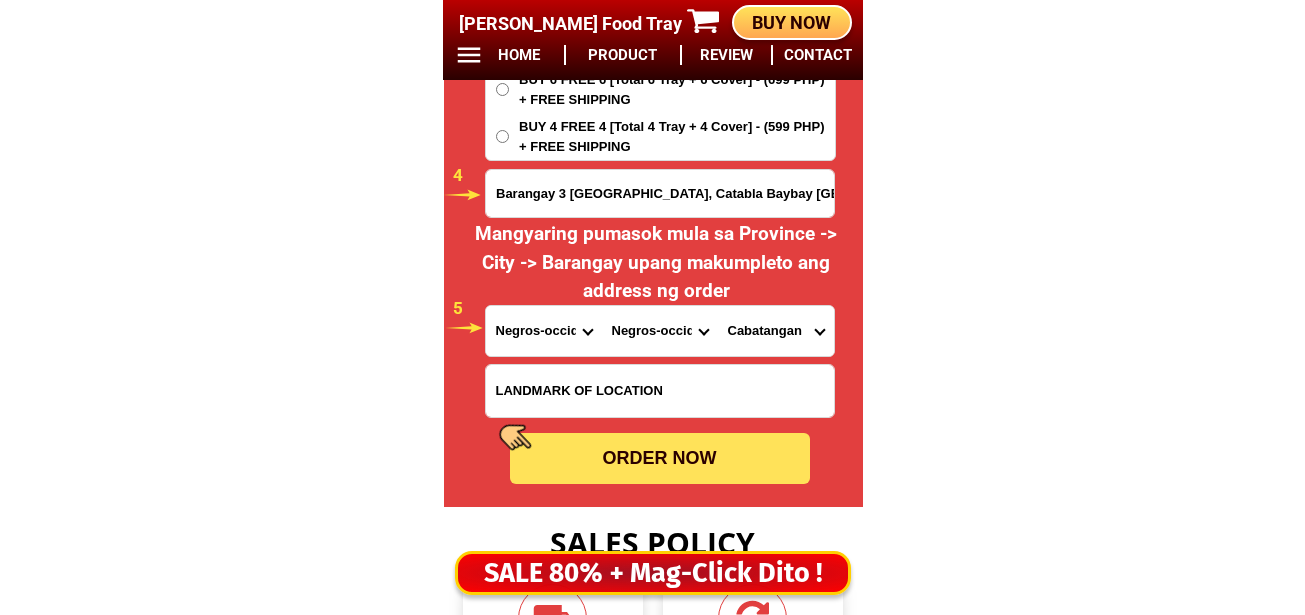drag, startPoint x: 670, startPoint y: 335, endPoint x: 678, endPoint y: 323, distance: 14.422205 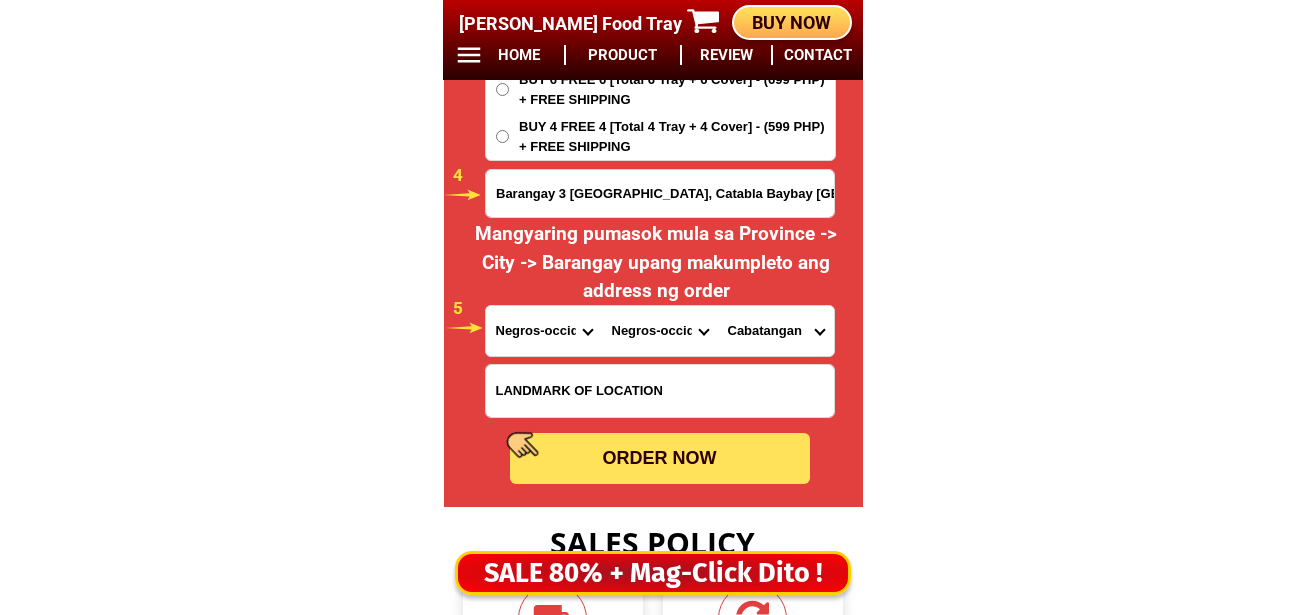 click on "City [GEOGRAPHIC_DATA]-city [GEOGRAPHIC_DATA]-city [GEOGRAPHIC_DATA] [GEOGRAPHIC_DATA]-city [GEOGRAPHIC_DATA] [GEOGRAPHIC_DATA][PERSON_NAME]-b.-[GEOGRAPHIC_DATA] [GEOGRAPHIC_DATA]-city [GEOGRAPHIC_DATA]-city [GEOGRAPHIC_DATA] [GEOGRAPHIC_DATA]-an [GEOGRAPHIC_DATA] [GEOGRAPHIC_DATA]-city [GEOGRAPHIC_DATA]-city [GEOGRAPHIC_DATA] [GEOGRAPHIC_DATA] [GEOGRAPHIC_DATA][PERSON_NAME][GEOGRAPHIC_DATA] [GEOGRAPHIC_DATA] [GEOGRAPHIC_DATA]-occidental-[GEOGRAPHIC_DATA]-occidental-[GEOGRAPHIC_DATA] [GEOGRAPHIC_DATA]-occidental-[GEOGRAPHIC_DATA][PERSON_NAME]-occidental-[GEOGRAPHIC_DATA]-[PERSON_NAME][GEOGRAPHIC_DATA]-occidental-[GEOGRAPHIC_DATA]-[GEOGRAPHIC_DATA] [GEOGRAPHIC_DATA] [GEOGRAPHIC_DATA]-city [GEOGRAPHIC_DATA][PERSON_NAME][GEOGRAPHIC_DATA]-city [GEOGRAPHIC_DATA]-city [GEOGRAPHIC_DATA] [GEOGRAPHIC_DATA] [GEOGRAPHIC_DATA]" at bounding box center (660, 331) 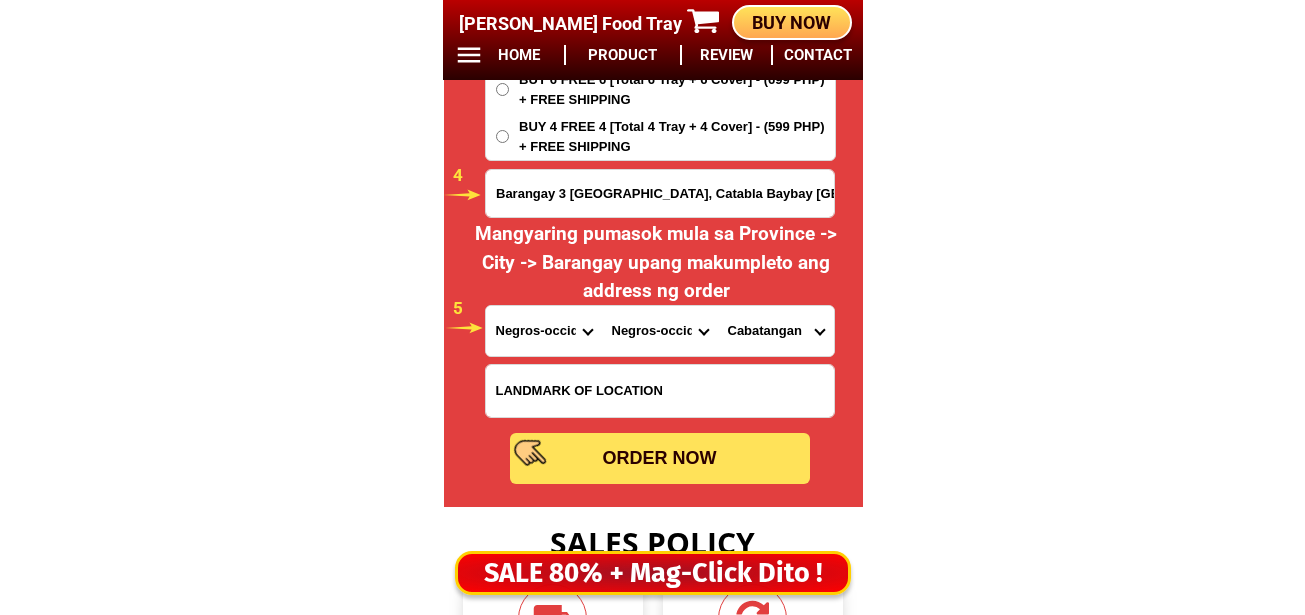 click on "City [GEOGRAPHIC_DATA]-city [GEOGRAPHIC_DATA]-city [GEOGRAPHIC_DATA] [GEOGRAPHIC_DATA]-city [GEOGRAPHIC_DATA] [GEOGRAPHIC_DATA][PERSON_NAME]-b.-[GEOGRAPHIC_DATA] [GEOGRAPHIC_DATA]-city [GEOGRAPHIC_DATA]-city [GEOGRAPHIC_DATA] [GEOGRAPHIC_DATA]-an [GEOGRAPHIC_DATA] [GEOGRAPHIC_DATA]-city [GEOGRAPHIC_DATA]-city [GEOGRAPHIC_DATA] [GEOGRAPHIC_DATA] [GEOGRAPHIC_DATA][PERSON_NAME][GEOGRAPHIC_DATA] [GEOGRAPHIC_DATA] [GEOGRAPHIC_DATA]-occidental-[GEOGRAPHIC_DATA]-occidental-[GEOGRAPHIC_DATA] [GEOGRAPHIC_DATA]-occidental-[GEOGRAPHIC_DATA][PERSON_NAME]-occidental-[GEOGRAPHIC_DATA]-[PERSON_NAME][GEOGRAPHIC_DATA]-occidental-[GEOGRAPHIC_DATA]-[GEOGRAPHIC_DATA] [GEOGRAPHIC_DATA] [GEOGRAPHIC_DATA]-city [GEOGRAPHIC_DATA][PERSON_NAME][GEOGRAPHIC_DATA]-city [GEOGRAPHIC_DATA]-city [GEOGRAPHIC_DATA] [GEOGRAPHIC_DATA] [GEOGRAPHIC_DATA]" at bounding box center [660, 331] 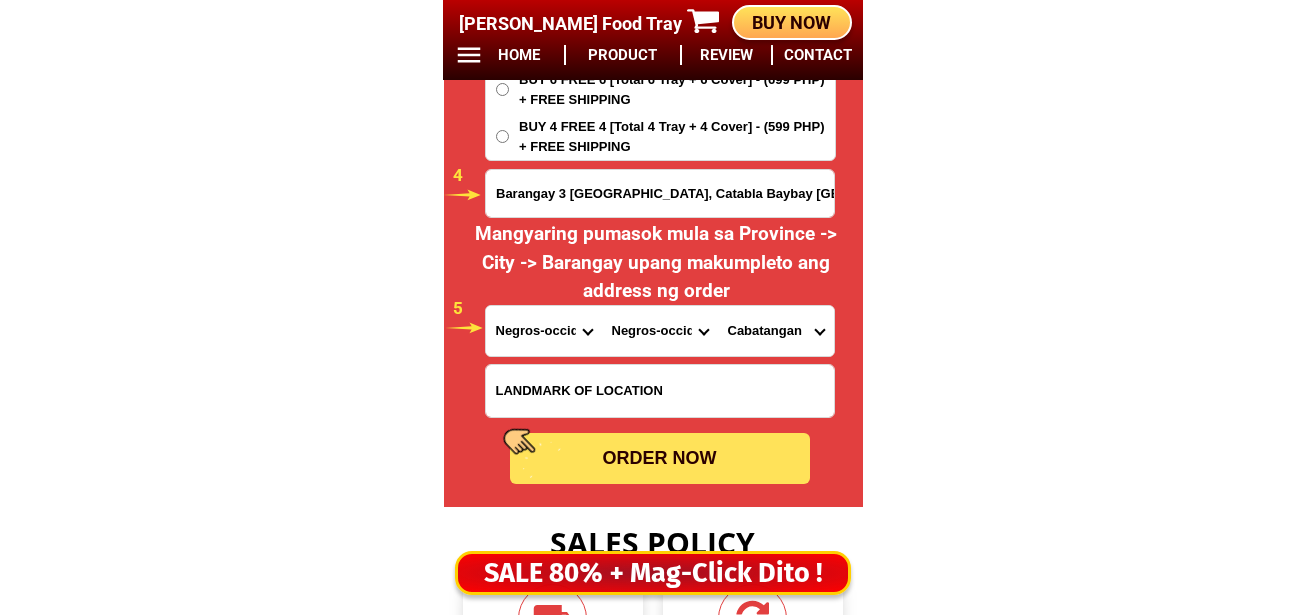 click on "Barangay Bubog Cabatangan [PERSON_NAME] Dos hermanas [PERSON_NAME] Katilingban Matab-ang [GEOGRAPHIC_DATA][PERSON_NAME] 1 (pob.) Zone 10 (pob.) Zone 11 (pob.) Zone 12 (pob.) Zone 12-a (pob.) Zone 14 (pob.) Zone 14-a (pob.) Zone 14-b (pob.) Zone 15 (pob.) Zone 16 (pob.) Zone 2 (pob.) Zone 3 (pob.) Zone 4 (pob.) Zone 4-a (pob.) Zone 5 (pob.) Zone 6 (pob.) Zone 7 (pob.) Zone 8 (pob.) Zone 9 (pob.)" at bounding box center (776, 331) 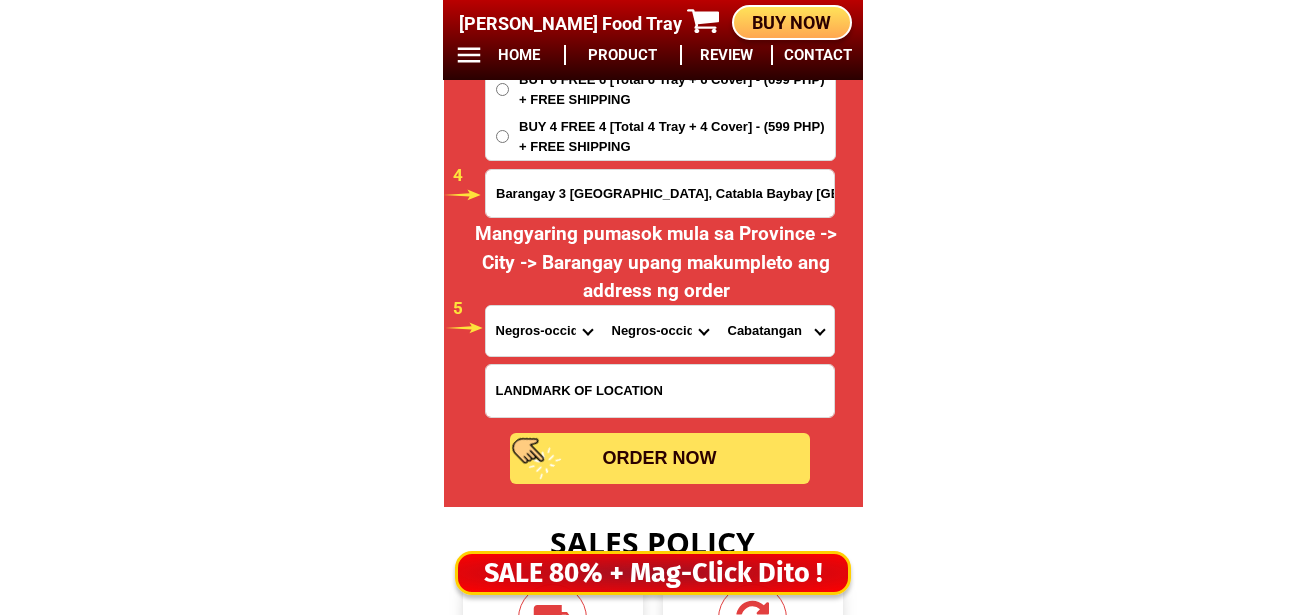click on "BIG SALE [DATE] ONLY BUY MORE SAVE MORE MONEY 80% OFF BUY 10 + FREE SHIPPING FREE 10 [PERSON_NAME] Food Tray CONTACT REVIEW PRODUCT HOME BUY NOW Product Information Type Made in Send from Food Tray [GEOGRAPHIC_DATA] [GEOGRAPHIC_DATA] Details Material :  304 Stainless Steel Tray and PVC Flexible Lid
Product Size :  25.5 x 20 x 5,5 (cm)
Rolled Edge:  Prevent cut to hands
Healthy:  Anti-bacterial, anti-grease, non-stick, easy to clean
Usage:  Food preservation, food storage, baking trays, cooking trays, BBQ trays   FREE SHIPPING
BUY 10 GET 10   49 ONLY THIS WEEK 80% OFF FLASH SALE [DATE] 00 Days 00 Hours 00 Minutes 00 Seconds Day Hour Minute Second BUY 10 GET 10 FREE SHIPPING + COD ₱999 Best Saving Buy 8 Get 8 ₱799 FREE SHIPPING + COD PHP 3,599 (80% off) Buy 6 Get 6 ₱699 FREE SHIPPING + COD [PERSON_NAME] 09754995137 ORDER NOW Barangay 3 [GEOGRAPHIC_DATA], Catabla Baybay [GEOGRAPHIC_DATA] City Neg. Occ. Province [GEOGRAPHIC_DATA] [GEOGRAPHIC_DATA] [GEOGRAPHIC_DATA] [GEOGRAPHIC_DATA] [GEOGRAPHIC_DATA][PERSON_NAME][GEOGRAPHIC_DATA] Bataan Batanes 1 5" at bounding box center (652, -6710) 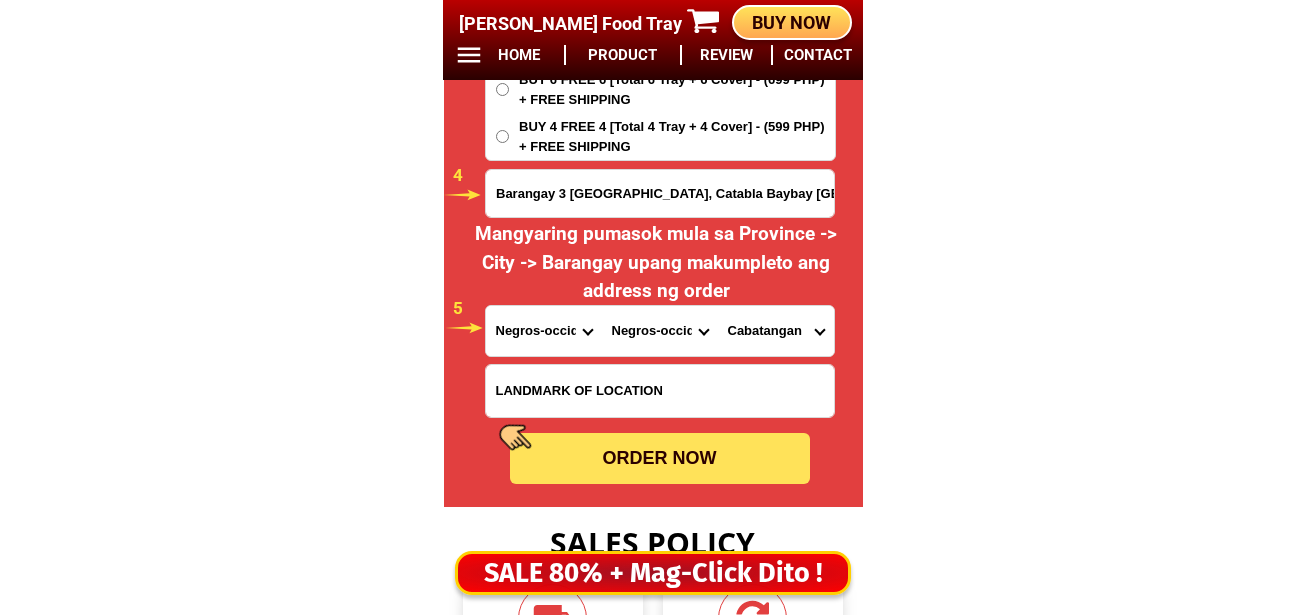 click on "Barangay Bubog Cabatangan [PERSON_NAME] Dos hermanas [PERSON_NAME] Katilingban Matab-ang [GEOGRAPHIC_DATA][PERSON_NAME] 1 (pob.) Zone 10 (pob.) Zone 11 (pob.) Zone 12 (pob.) Zone 12-a (pob.) Zone 14 (pob.) Zone 14-a (pob.) Zone 14-b (pob.) Zone 15 (pob.) Zone 16 (pob.) Zone 2 (pob.) Zone 3 (pob.) Zone 4 (pob.) Zone 4-a (pob.) Zone 5 (pob.) Zone 6 (pob.) Zone 7 (pob.) Zone 8 (pob.) Zone 9 (pob.)" at bounding box center (776, 331) 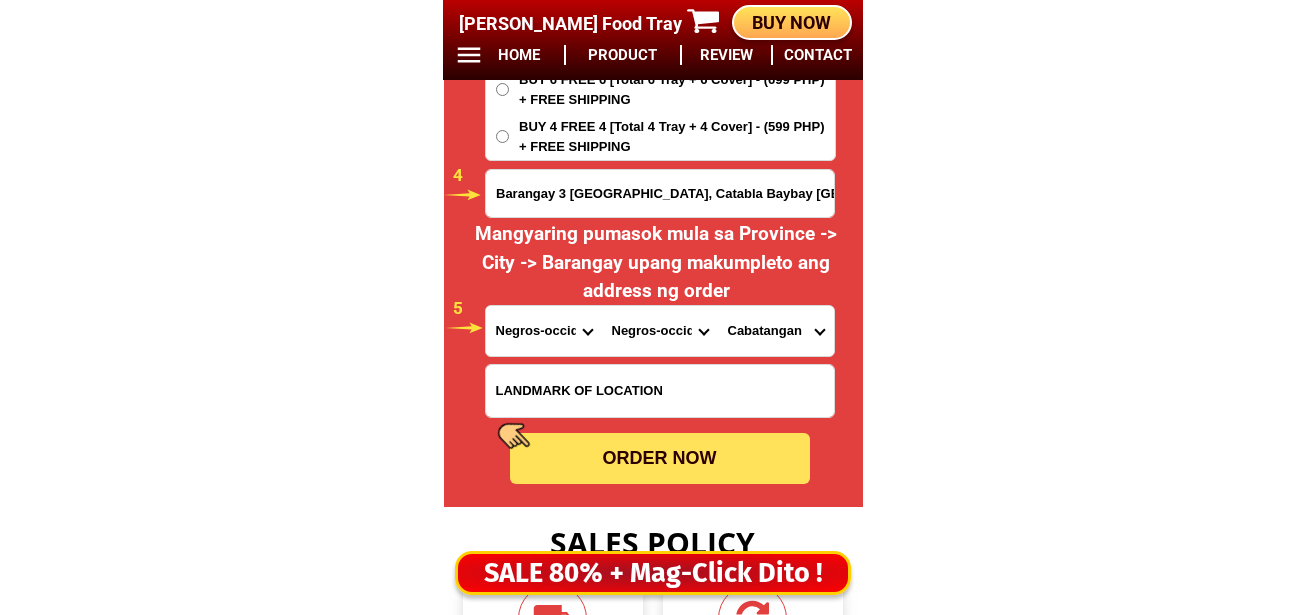 click on "Barangay Bubog Cabatangan [PERSON_NAME] Dos hermanas [PERSON_NAME] Katilingban Matab-ang [GEOGRAPHIC_DATA][PERSON_NAME] 1 (pob.) Zone 10 (pob.) Zone 11 (pob.) Zone 12 (pob.) Zone 12-a (pob.) Zone 14 (pob.) Zone 14-a (pob.) Zone 14-b (pob.) Zone 15 (pob.) Zone 16 (pob.) Zone 2 (pob.) Zone 3 (pob.) Zone 4 (pob.) Zone 4-a (pob.) Zone 5 (pob.) Zone 6 (pob.) Zone 7 (pob.) Zone 8 (pob.) Zone 9 (pob.)" at bounding box center (776, 331) 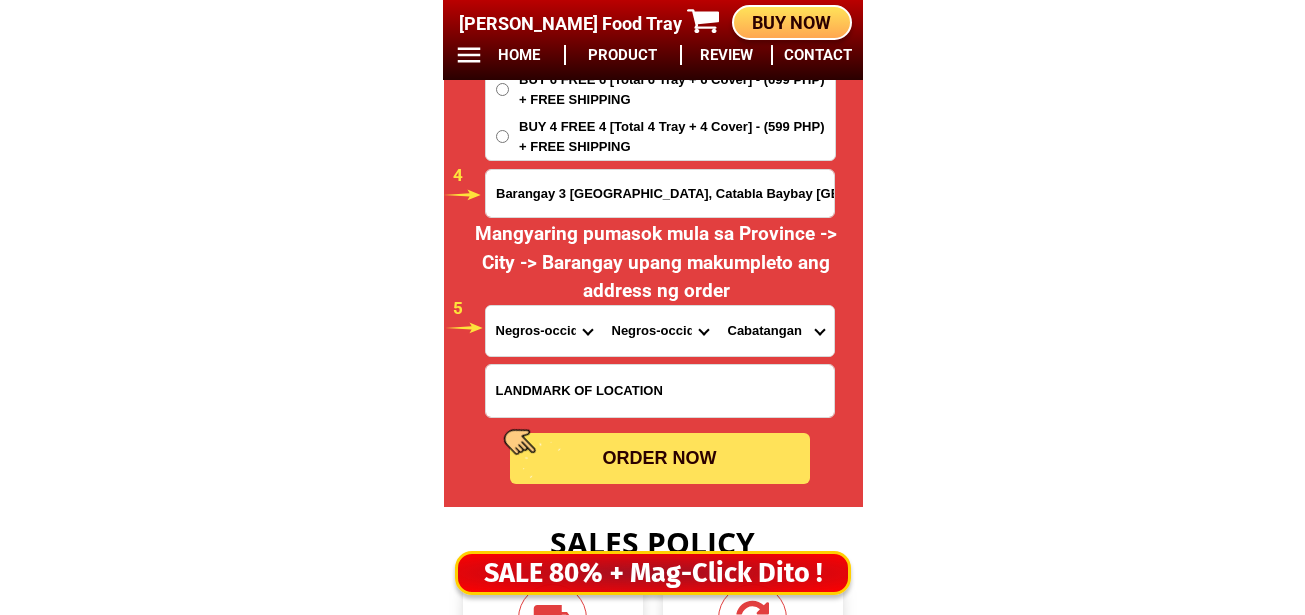 click on "ORDER NOW" at bounding box center (660, 458) 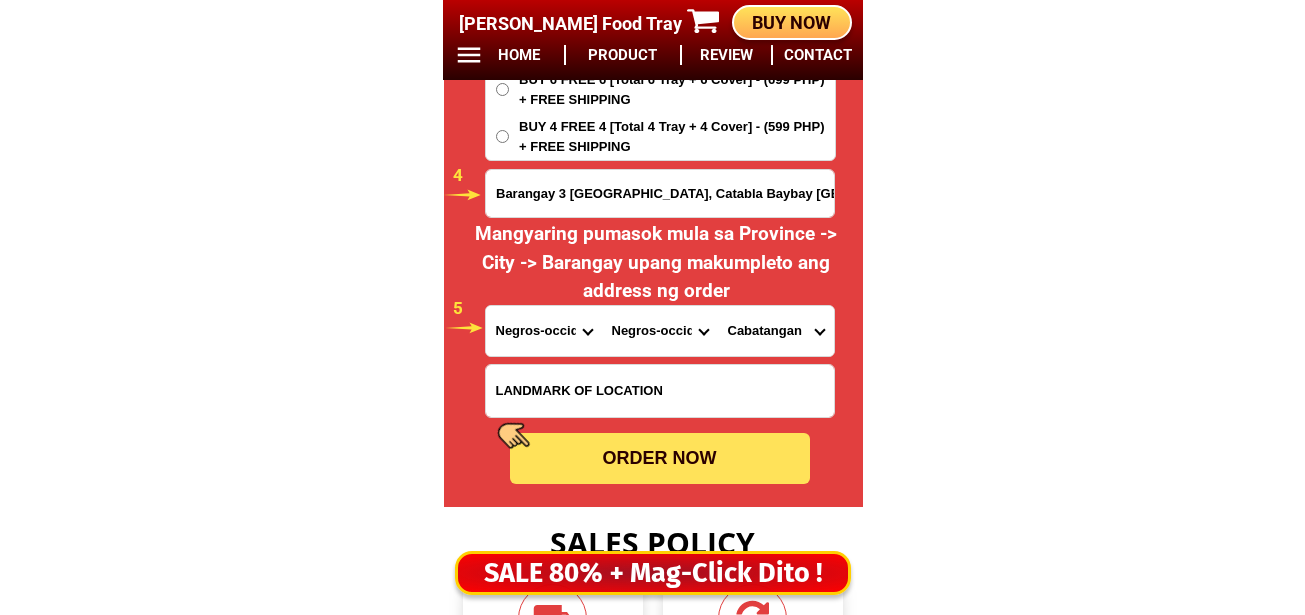 radio on "true" 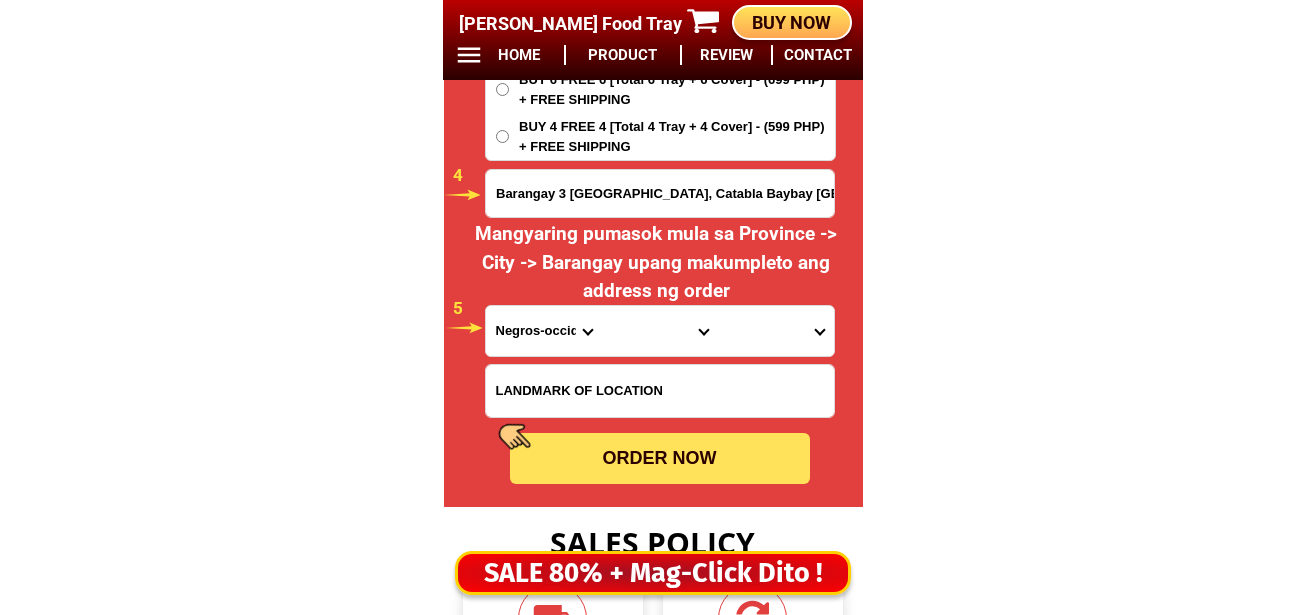 scroll, scrollTop: 16778, scrollLeft: 0, axis: vertical 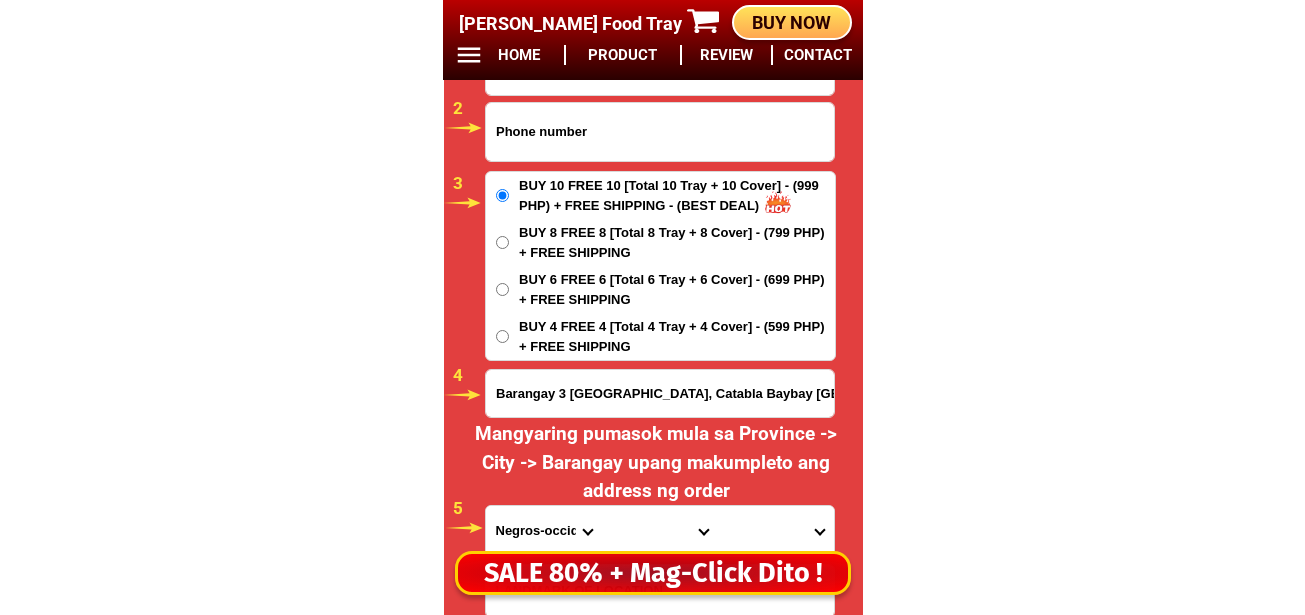 click at bounding box center [660, 132] 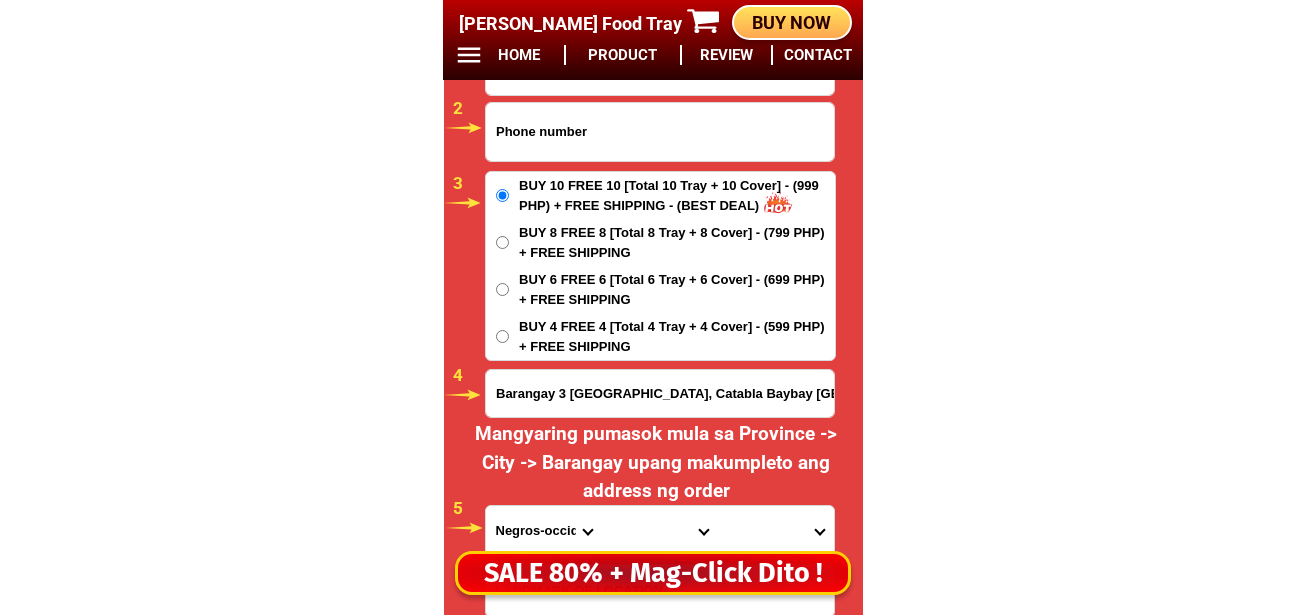 paste on "O9852273403" 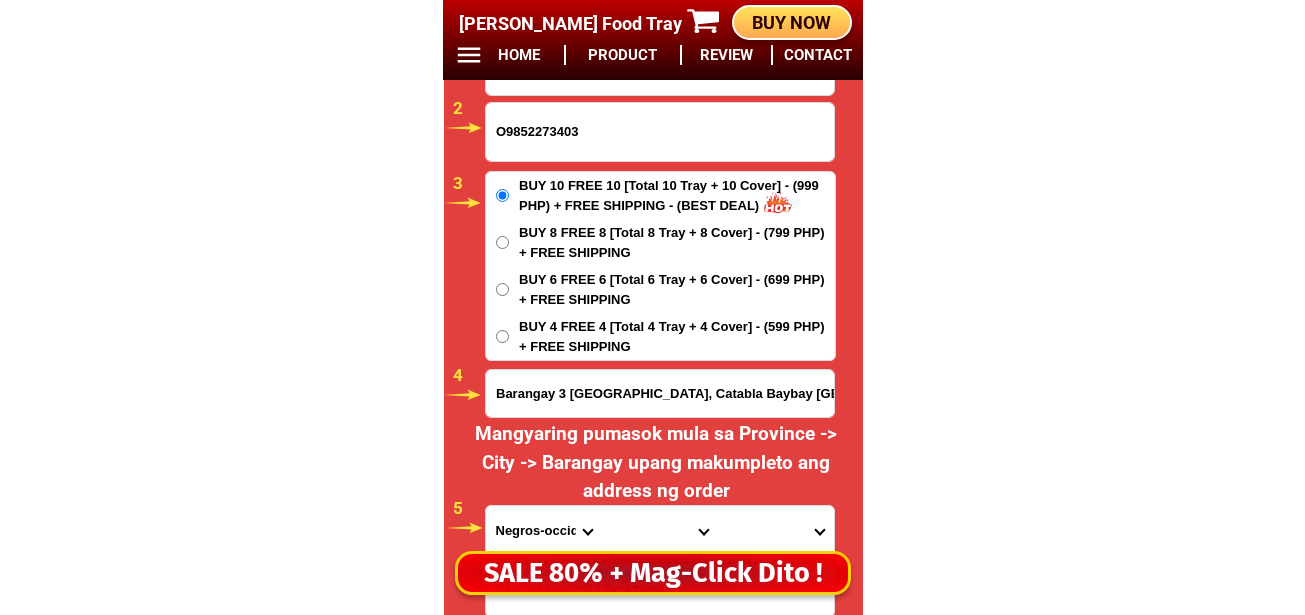 drag, startPoint x: 506, startPoint y: 126, endPoint x: 456, endPoint y: 132, distance: 50.358715 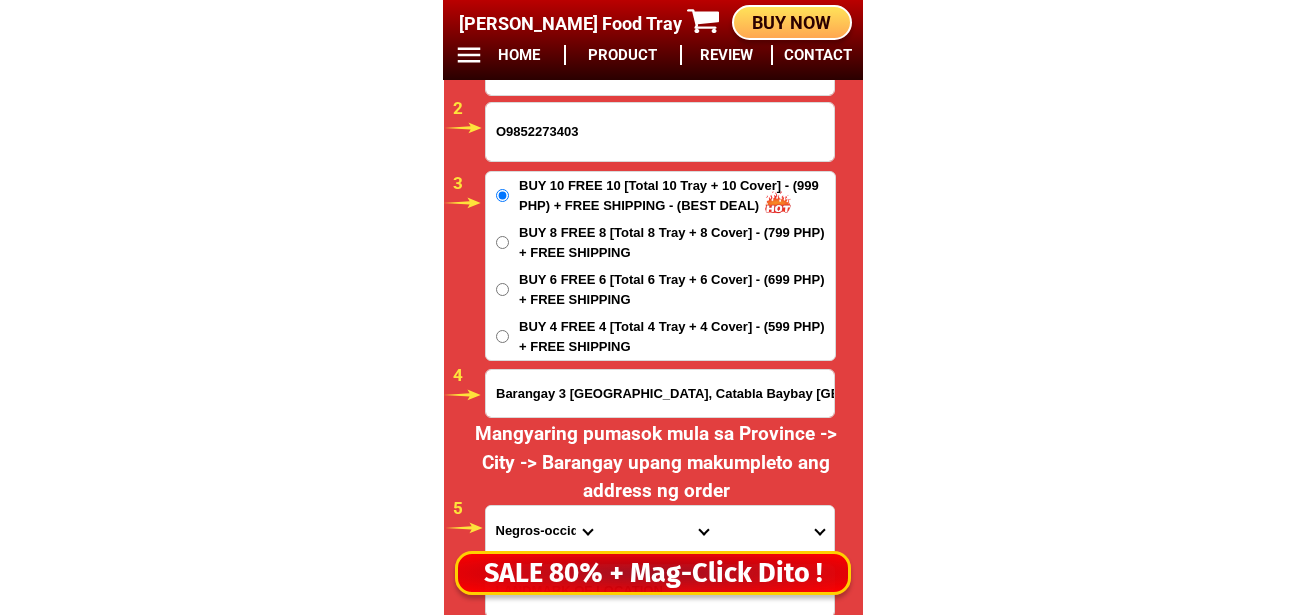 click on "[PERSON_NAME] O9852273403 ORDER NOW Barangay 3 [GEOGRAPHIC_DATA], [GEOGRAPHIC_DATA]. Occ. Province [GEOGRAPHIC_DATA] [GEOGRAPHIC_DATA] [GEOGRAPHIC_DATA] [GEOGRAPHIC_DATA] [GEOGRAPHIC_DATA] [GEOGRAPHIC_DATA][PERSON_NAME][GEOGRAPHIC_DATA] [GEOGRAPHIC_DATA] [GEOGRAPHIC_DATA] [GEOGRAPHIC_DATA] [GEOGRAPHIC_DATA] [GEOGRAPHIC_DATA] [GEOGRAPHIC_DATA] [GEOGRAPHIC_DATA] [GEOGRAPHIC_DATA] [GEOGRAPHIC_DATA]-[GEOGRAPHIC_DATA] [GEOGRAPHIC_DATA] [GEOGRAPHIC_DATA] [GEOGRAPHIC_DATA] [GEOGRAPHIC_DATA] [GEOGRAPHIC_DATA] [GEOGRAPHIC_DATA] [GEOGRAPHIC_DATA]-de-oro [GEOGRAPHIC_DATA] [GEOGRAPHIC_DATA]-occidental [GEOGRAPHIC_DATA] [GEOGRAPHIC_DATA] Eastern-[GEOGRAPHIC_DATA] [GEOGRAPHIC_DATA] [GEOGRAPHIC_DATA] [GEOGRAPHIC_DATA]-norte [GEOGRAPHIC_DATA]-[GEOGRAPHIC_DATA] [GEOGRAPHIC_DATA] [GEOGRAPHIC_DATA] [GEOGRAPHIC_DATA] [GEOGRAPHIC_DATA]-[GEOGRAPHIC_DATA] [GEOGRAPHIC_DATA] [GEOGRAPHIC_DATA] [GEOGRAPHIC_DATA] [GEOGRAPHIC_DATA] [GEOGRAPHIC_DATA] [GEOGRAPHIC_DATA]-[GEOGRAPHIC_DATA]-[GEOGRAPHIC_DATA]-province [GEOGRAPHIC_DATA]-[GEOGRAPHIC_DATA]-oriental [GEOGRAPHIC_DATA] [GEOGRAPHIC_DATA] [GEOGRAPHIC_DATA]-[GEOGRAPHIC_DATA]-[GEOGRAPHIC_DATA] [GEOGRAPHIC_DATA] [GEOGRAPHIC_DATA] [GEOGRAPHIC_DATA] [GEOGRAPHIC_DATA] [GEOGRAPHIC_DATA][PERSON_NAME][GEOGRAPHIC_DATA] [GEOGRAPHIC_DATA] [GEOGRAPHIC_DATA] [GEOGRAPHIC_DATA] [GEOGRAPHIC_DATA] [GEOGRAPHIC_DATA]-[GEOGRAPHIC_DATA] [GEOGRAPHIC_DATA]-[GEOGRAPHIC_DATA]-[GEOGRAPHIC_DATA] [GEOGRAPHIC_DATA] [GEOGRAPHIC_DATA] [GEOGRAPHIC_DATA]-[GEOGRAPHIC_DATA]-[GEOGRAPHIC_DATA] [GEOGRAPHIC_DATA] [GEOGRAPHIC_DATA] [GEOGRAPHIC_DATA] 1 5 4" at bounding box center (653, 304) 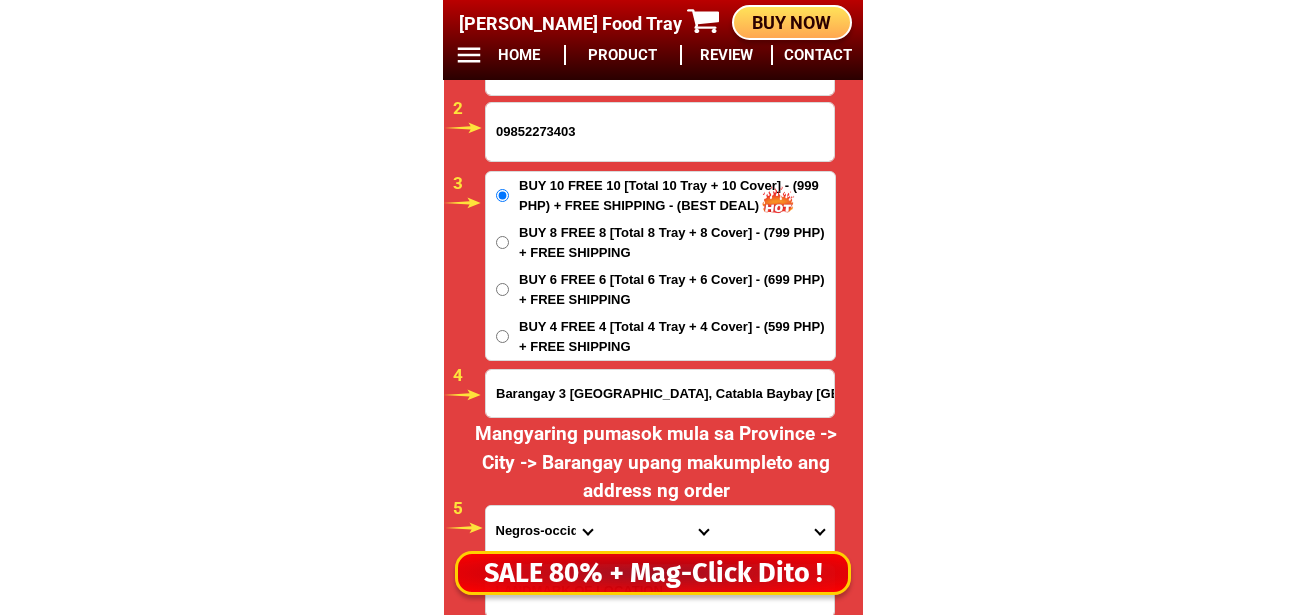 type on "09852273403" 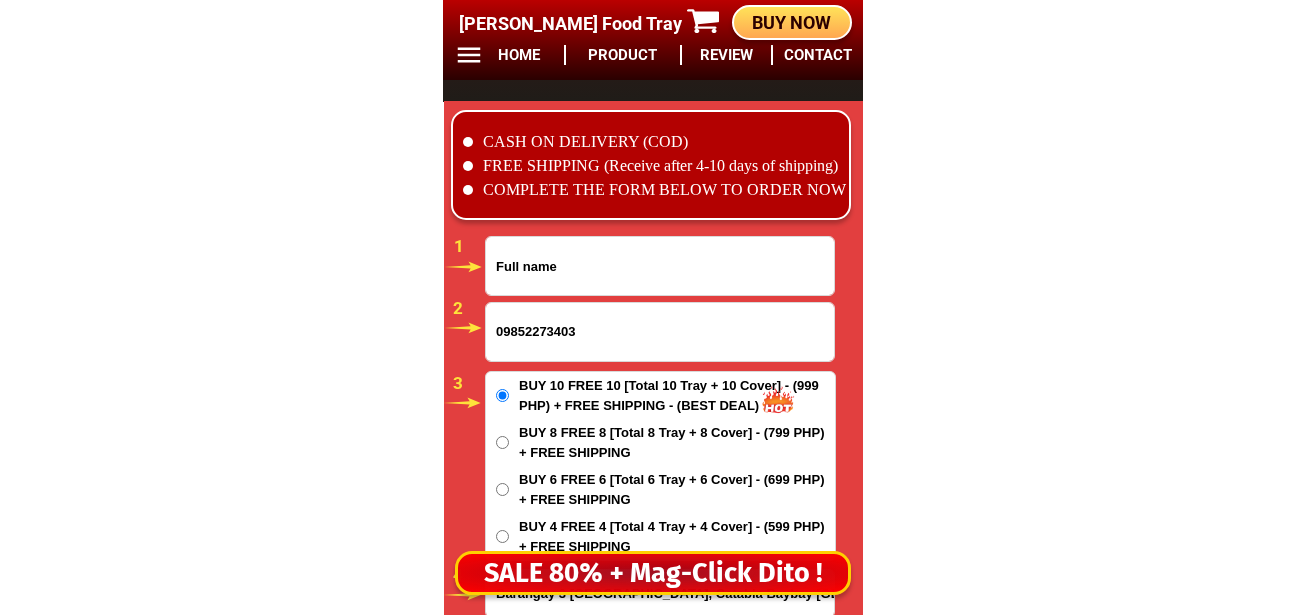 click at bounding box center (660, 266) 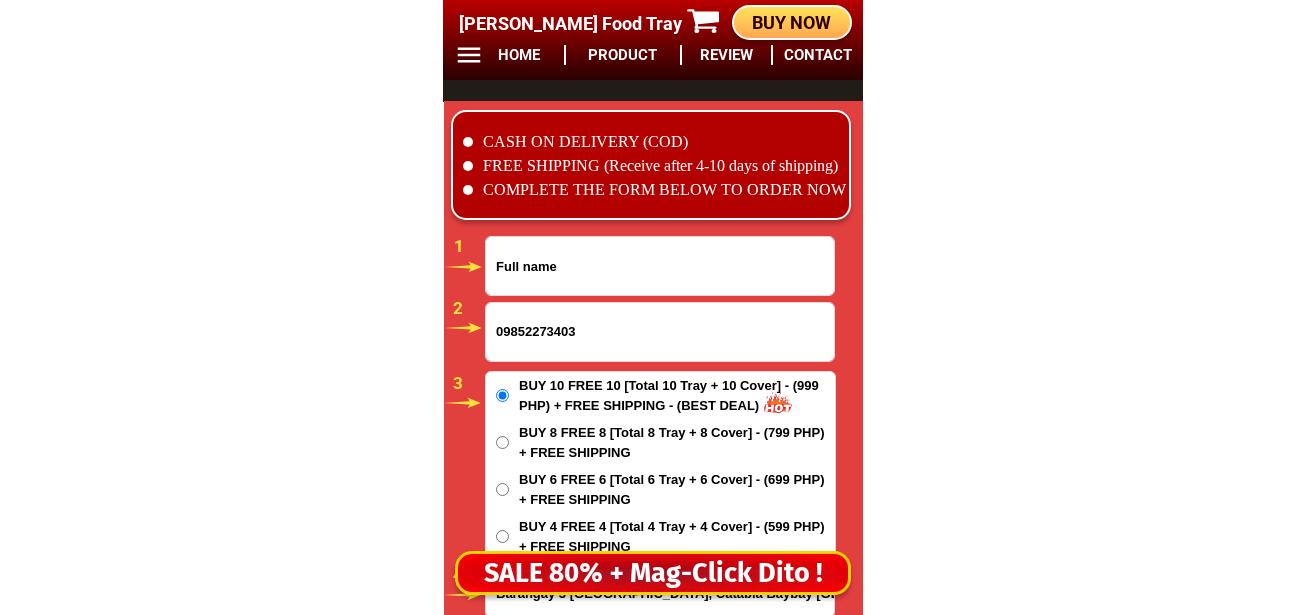 click at bounding box center [660, 266] 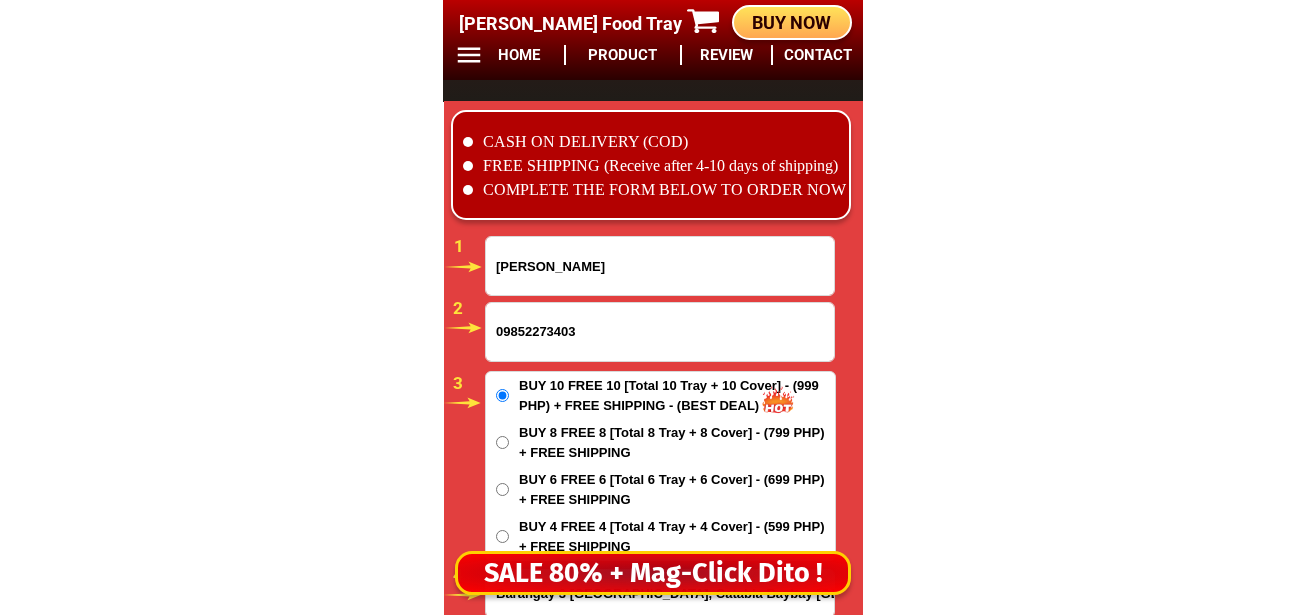 type on "[PERSON_NAME]" 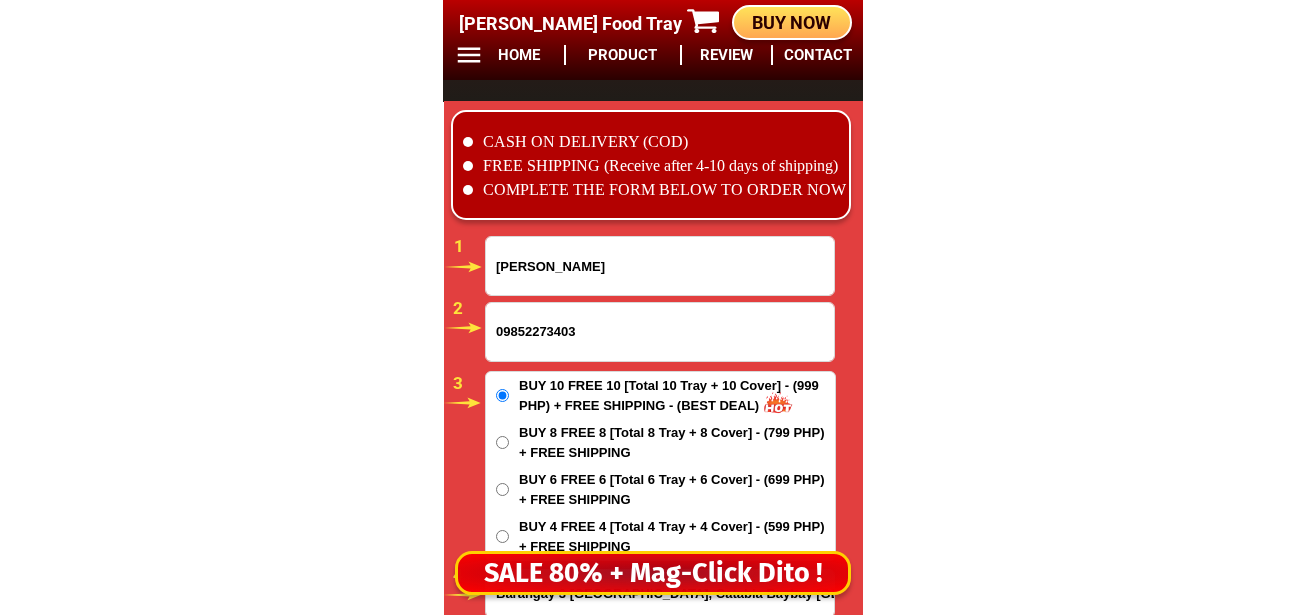 scroll, scrollTop: 16778, scrollLeft: 0, axis: vertical 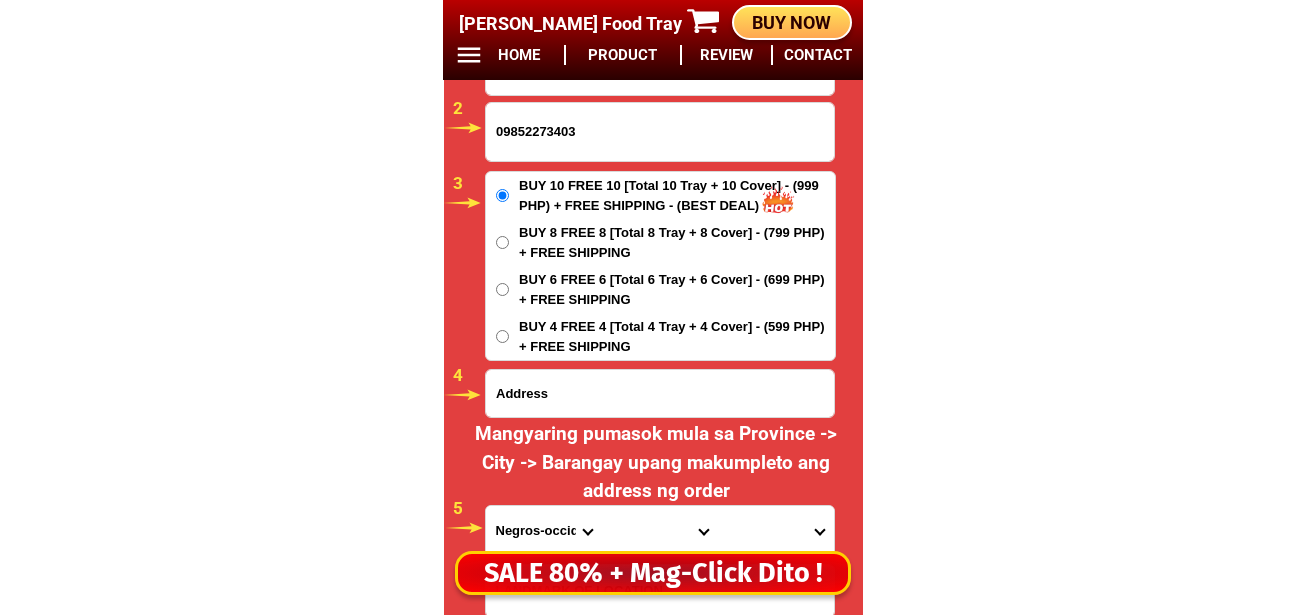 click at bounding box center [660, 393] 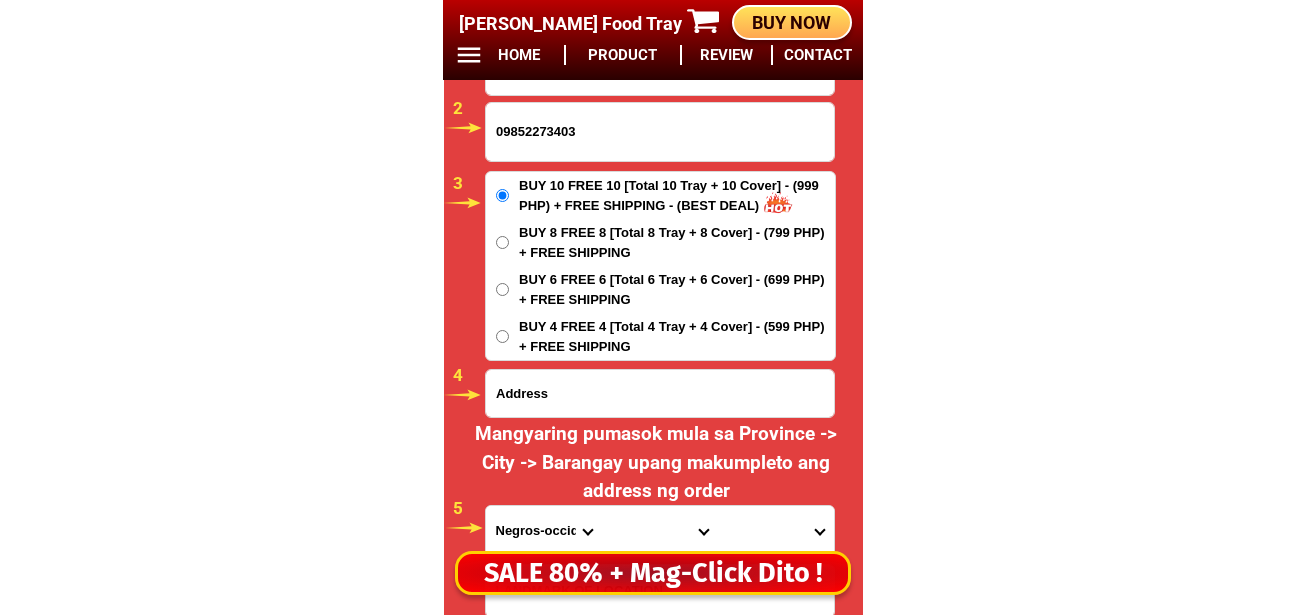 paste on "Brgy  10 Dapa Surigao Del Norte  Cel" 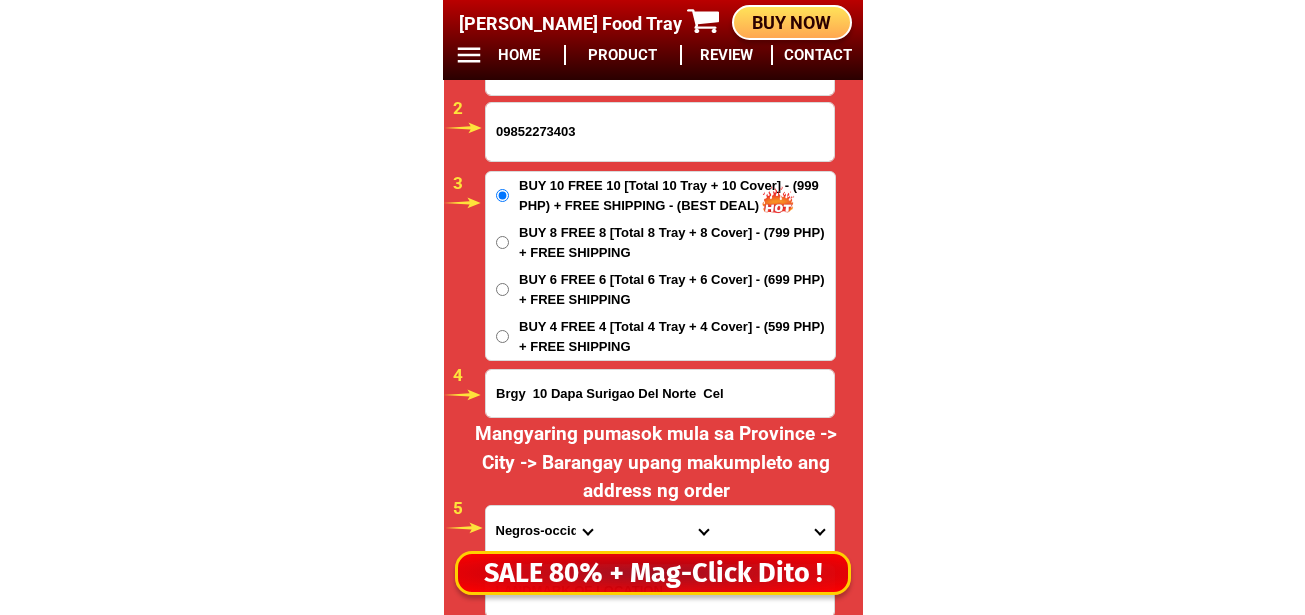 drag, startPoint x: 729, startPoint y: 395, endPoint x: 702, endPoint y: 409, distance: 30.413813 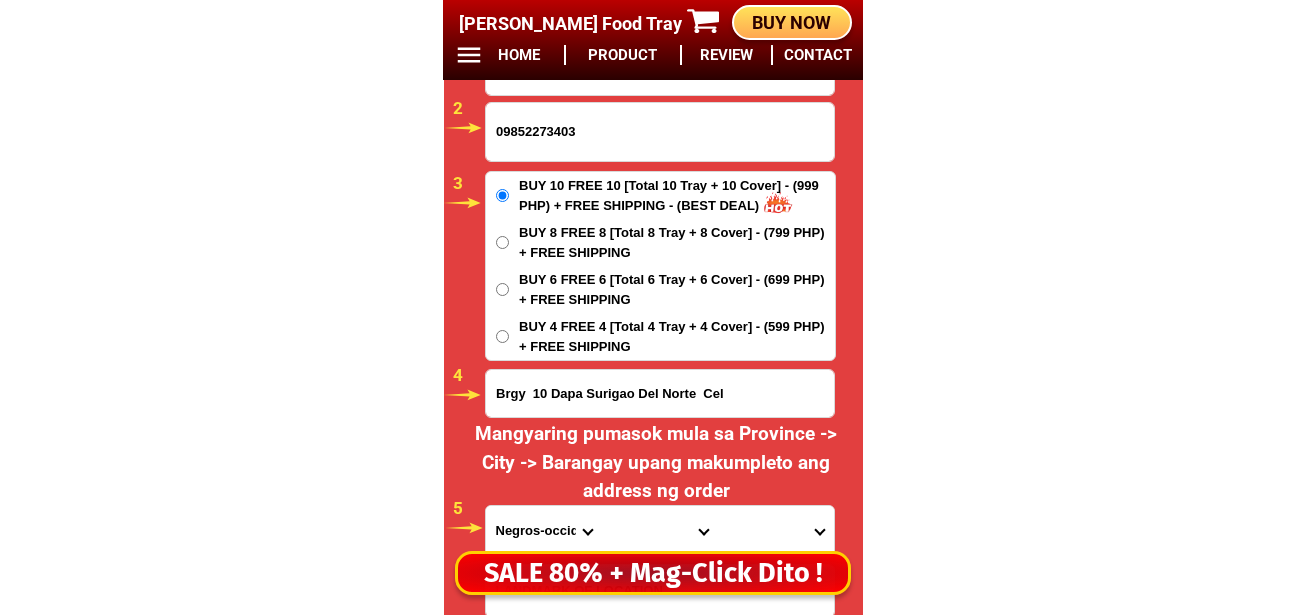 click on "Brgy  10 Dapa Surigao Del Norte  Cel" at bounding box center [660, 393] 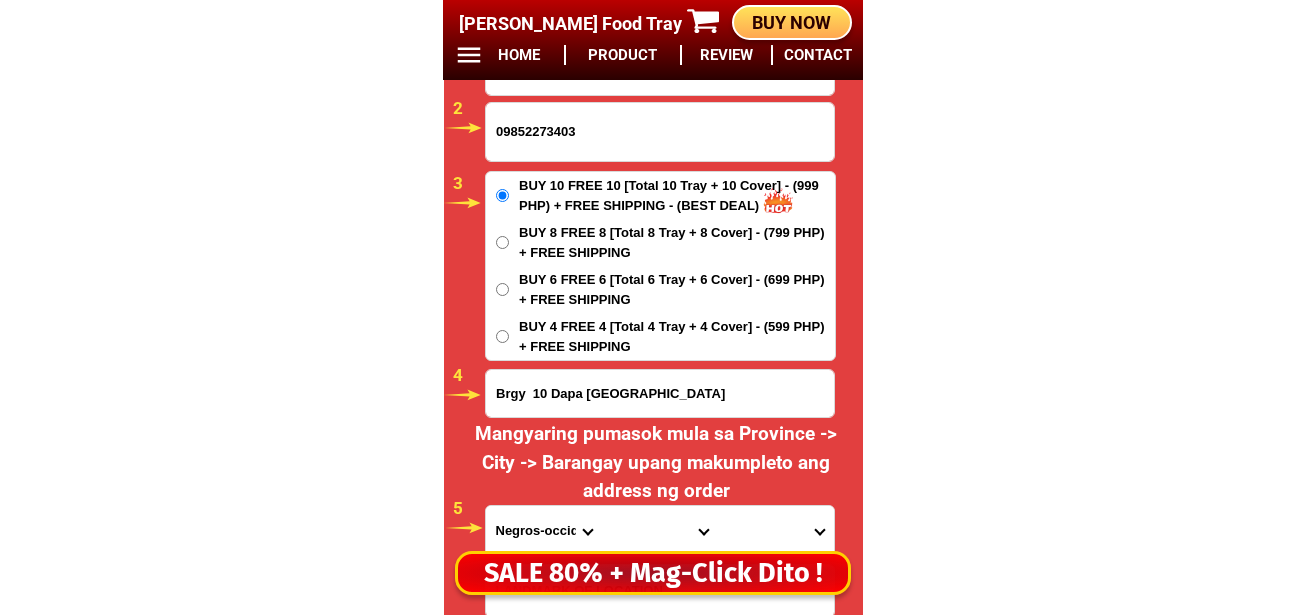 drag, startPoint x: 706, startPoint y: 396, endPoint x: 481, endPoint y: 404, distance: 225.14218 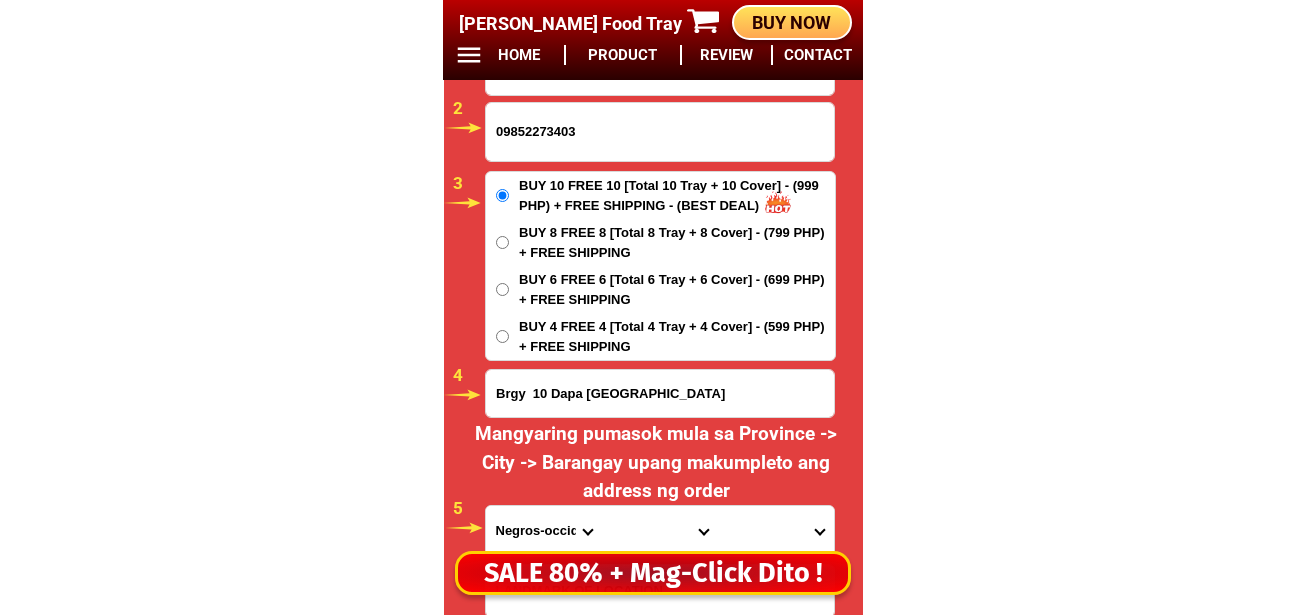 type on "Brgy  10 Dapa [GEOGRAPHIC_DATA]" 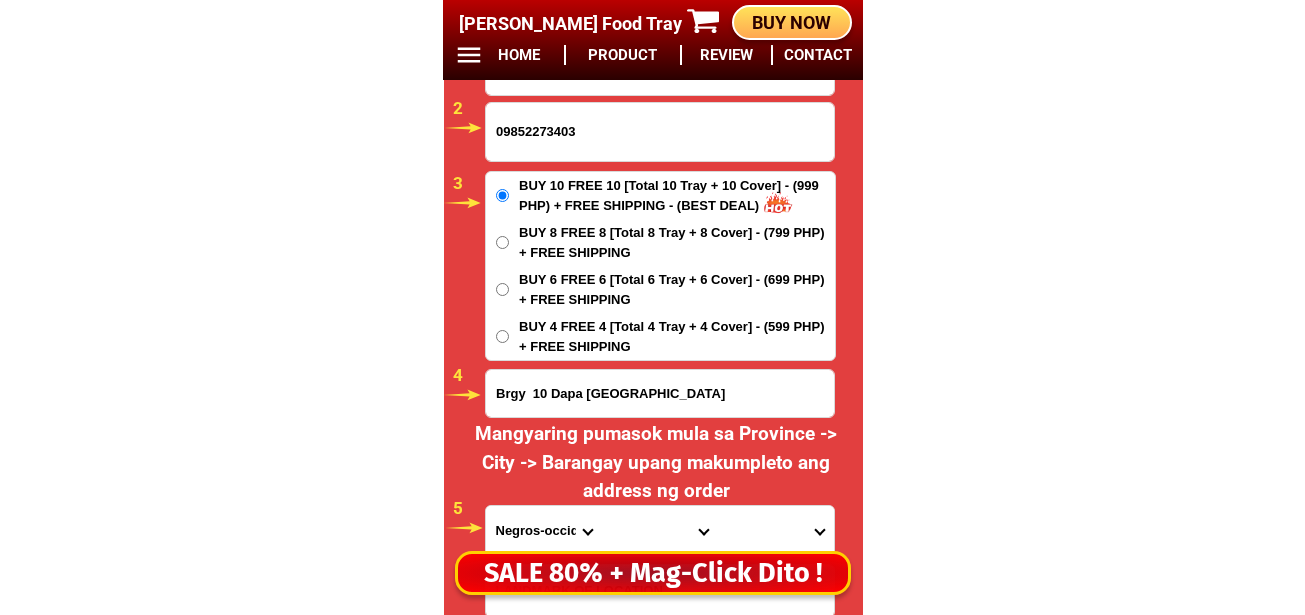 click on "Province [GEOGRAPHIC_DATA] [GEOGRAPHIC_DATA] [GEOGRAPHIC_DATA] [GEOGRAPHIC_DATA] [GEOGRAPHIC_DATA] [GEOGRAPHIC_DATA][PERSON_NAME][GEOGRAPHIC_DATA] [GEOGRAPHIC_DATA] [GEOGRAPHIC_DATA] [GEOGRAPHIC_DATA] [GEOGRAPHIC_DATA] [GEOGRAPHIC_DATA] [GEOGRAPHIC_DATA] [GEOGRAPHIC_DATA] [GEOGRAPHIC_DATA] [GEOGRAPHIC_DATA]-[GEOGRAPHIC_DATA] [GEOGRAPHIC_DATA] [GEOGRAPHIC_DATA] [GEOGRAPHIC_DATA] [GEOGRAPHIC_DATA] [GEOGRAPHIC_DATA] [GEOGRAPHIC_DATA]-de-oro [GEOGRAPHIC_DATA] [GEOGRAPHIC_DATA]-occidental [GEOGRAPHIC_DATA] [GEOGRAPHIC_DATA] Eastern-[GEOGRAPHIC_DATA] [GEOGRAPHIC_DATA] [GEOGRAPHIC_DATA] [GEOGRAPHIC_DATA]-norte [GEOGRAPHIC_DATA]-[GEOGRAPHIC_DATA] [GEOGRAPHIC_DATA] [GEOGRAPHIC_DATA] [GEOGRAPHIC_DATA] [GEOGRAPHIC_DATA] [GEOGRAPHIC_DATA] [GEOGRAPHIC_DATA] [GEOGRAPHIC_DATA] [GEOGRAPHIC_DATA] Metro-[GEOGRAPHIC_DATA] [GEOGRAPHIC_DATA]-[GEOGRAPHIC_DATA]-[GEOGRAPHIC_DATA]-province [GEOGRAPHIC_DATA]-[GEOGRAPHIC_DATA]-oriental [GEOGRAPHIC_DATA] [GEOGRAPHIC_DATA] [GEOGRAPHIC_DATA]-[GEOGRAPHIC_DATA]-[GEOGRAPHIC_DATA] [GEOGRAPHIC_DATA] [GEOGRAPHIC_DATA] [GEOGRAPHIC_DATA] [GEOGRAPHIC_DATA] [GEOGRAPHIC_DATA][PERSON_NAME][GEOGRAPHIC_DATA] [GEOGRAPHIC_DATA] [GEOGRAPHIC_DATA] [GEOGRAPHIC_DATA] [GEOGRAPHIC_DATA] [GEOGRAPHIC_DATA]-[GEOGRAPHIC_DATA]-[GEOGRAPHIC_DATA]-[GEOGRAPHIC_DATA] [GEOGRAPHIC_DATA] [GEOGRAPHIC_DATA]-[GEOGRAPHIC_DATA]-[GEOGRAPHIC_DATA] [GEOGRAPHIC_DATA] [GEOGRAPHIC_DATA] [GEOGRAPHIC_DATA]" at bounding box center [544, 531] 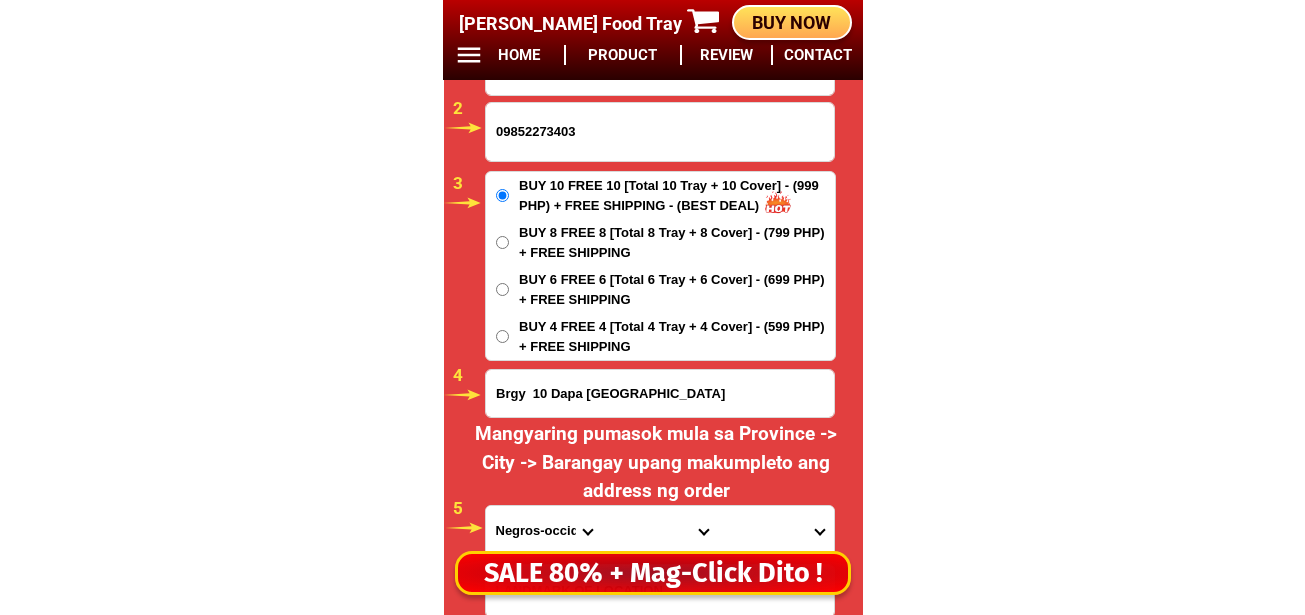 select on "63_829" 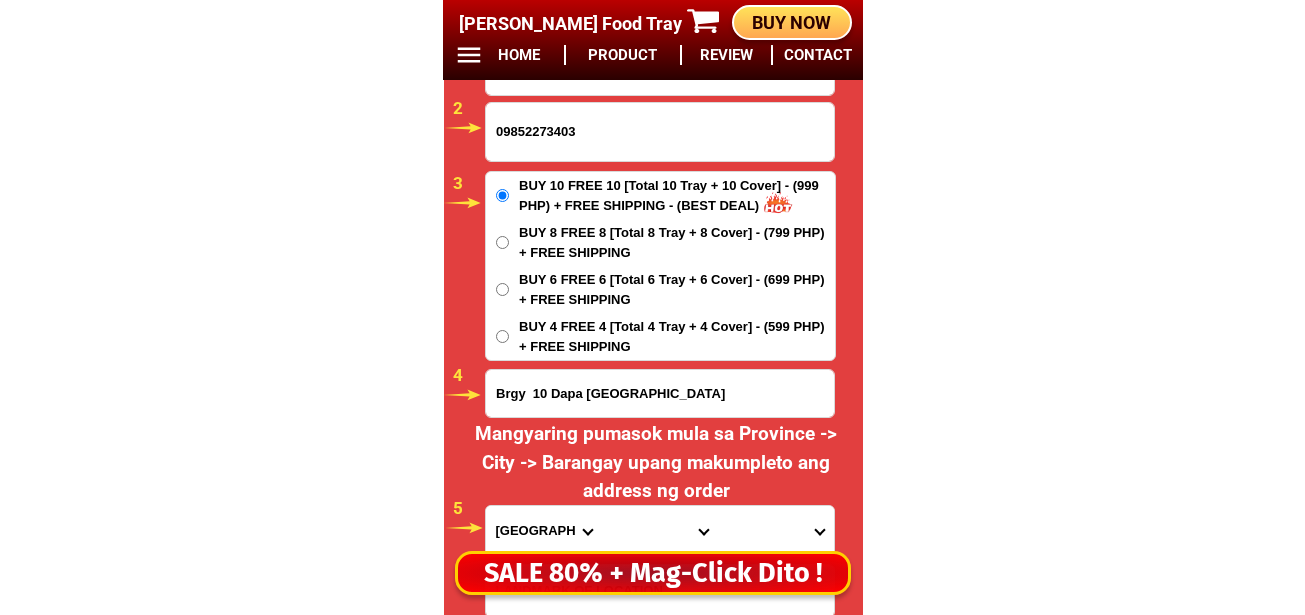 click on "Province [GEOGRAPHIC_DATA] [GEOGRAPHIC_DATA] [GEOGRAPHIC_DATA] [GEOGRAPHIC_DATA] [GEOGRAPHIC_DATA] [GEOGRAPHIC_DATA][PERSON_NAME][GEOGRAPHIC_DATA] [GEOGRAPHIC_DATA] [GEOGRAPHIC_DATA] [GEOGRAPHIC_DATA] [GEOGRAPHIC_DATA] [GEOGRAPHIC_DATA] [GEOGRAPHIC_DATA] [GEOGRAPHIC_DATA] [GEOGRAPHIC_DATA] [GEOGRAPHIC_DATA]-[GEOGRAPHIC_DATA] [GEOGRAPHIC_DATA] [GEOGRAPHIC_DATA] [GEOGRAPHIC_DATA] [GEOGRAPHIC_DATA] [GEOGRAPHIC_DATA] [GEOGRAPHIC_DATA]-de-oro [GEOGRAPHIC_DATA] [GEOGRAPHIC_DATA]-occidental [GEOGRAPHIC_DATA] [GEOGRAPHIC_DATA] Eastern-[GEOGRAPHIC_DATA] [GEOGRAPHIC_DATA] [GEOGRAPHIC_DATA] [GEOGRAPHIC_DATA]-norte [GEOGRAPHIC_DATA]-[GEOGRAPHIC_DATA] [GEOGRAPHIC_DATA] [GEOGRAPHIC_DATA] [GEOGRAPHIC_DATA] [GEOGRAPHIC_DATA] [GEOGRAPHIC_DATA] [GEOGRAPHIC_DATA] [GEOGRAPHIC_DATA] [GEOGRAPHIC_DATA] Metro-[GEOGRAPHIC_DATA] [GEOGRAPHIC_DATA]-[GEOGRAPHIC_DATA]-[GEOGRAPHIC_DATA]-province [GEOGRAPHIC_DATA]-[GEOGRAPHIC_DATA]-oriental [GEOGRAPHIC_DATA] [GEOGRAPHIC_DATA] [GEOGRAPHIC_DATA]-[GEOGRAPHIC_DATA]-[GEOGRAPHIC_DATA] [GEOGRAPHIC_DATA] [GEOGRAPHIC_DATA] [GEOGRAPHIC_DATA] [GEOGRAPHIC_DATA] [GEOGRAPHIC_DATA][PERSON_NAME][GEOGRAPHIC_DATA] [GEOGRAPHIC_DATA] [GEOGRAPHIC_DATA] [GEOGRAPHIC_DATA] [GEOGRAPHIC_DATA] [GEOGRAPHIC_DATA]-[GEOGRAPHIC_DATA]-[GEOGRAPHIC_DATA]-[GEOGRAPHIC_DATA] [GEOGRAPHIC_DATA] [GEOGRAPHIC_DATA]-[GEOGRAPHIC_DATA]-[GEOGRAPHIC_DATA] [GEOGRAPHIC_DATA] [GEOGRAPHIC_DATA] [GEOGRAPHIC_DATA]" at bounding box center (544, 531) 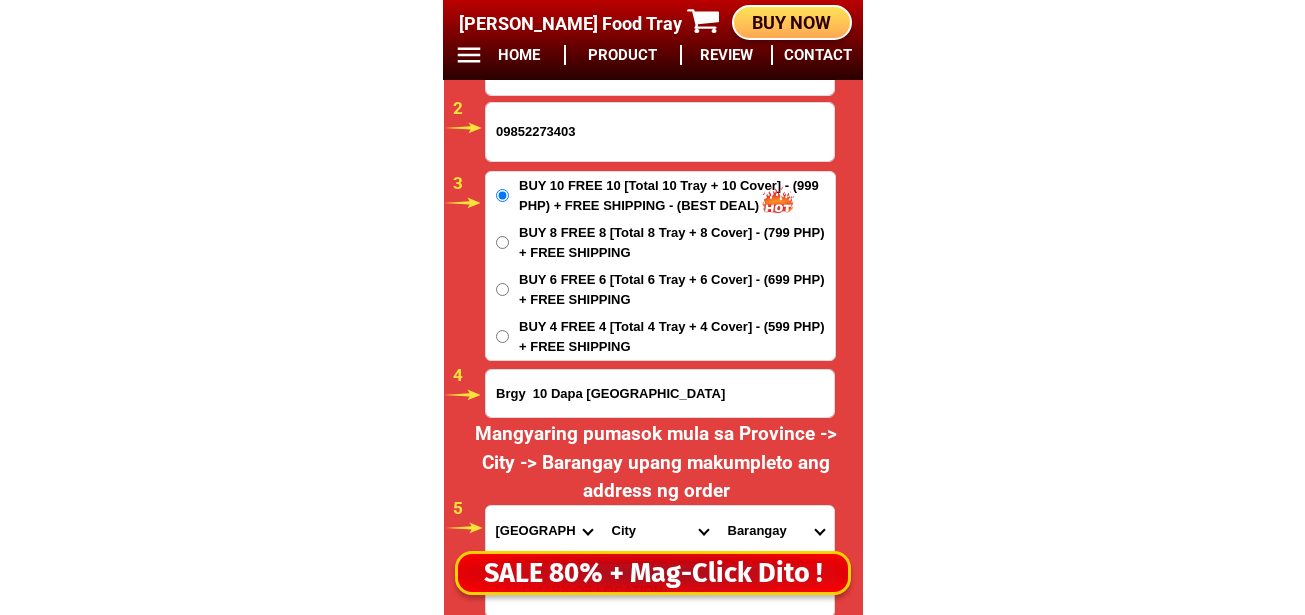 click on "City Bacuag [GEOGRAPHIC_DATA] [GEOGRAPHIC_DATA][PERSON_NAME] [GEOGRAPHIC_DATA] Mainit [GEOGRAPHIC_DATA] [GEOGRAPHIC_DATA][PERSON_NAME] [GEOGRAPHIC_DATA] [GEOGRAPHIC_DATA][PERSON_NAME][GEOGRAPHIC_DATA] [GEOGRAPHIC_DATA]-[GEOGRAPHIC_DATA] [GEOGRAPHIC_DATA]-[GEOGRAPHIC_DATA] [GEOGRAPHIC_DATA]-general-[PERSON_NAME][GEOGRAPHIC_DATA]-[GEOGRAPHIC_DATA][PERSON_NAME][GEOGRAPHIC_DATA]-[GEOGRAPHIC_DATA] [GEOGRAPHIC_DATA]-[GEOGRAPHIC_DATA][PERSON_NAME][GEOGRAPHIC_DATA]-[GEOGRAPHIC_DATA] [GEOGRAPHIC_DATA]-[GEOGRAPHIC_DATA][PERSON_NAME][GEOGRAPHIC_DATA]-[GEOGRAPHIC_DATA] Tagana-an" at bounding box center [660, 531] 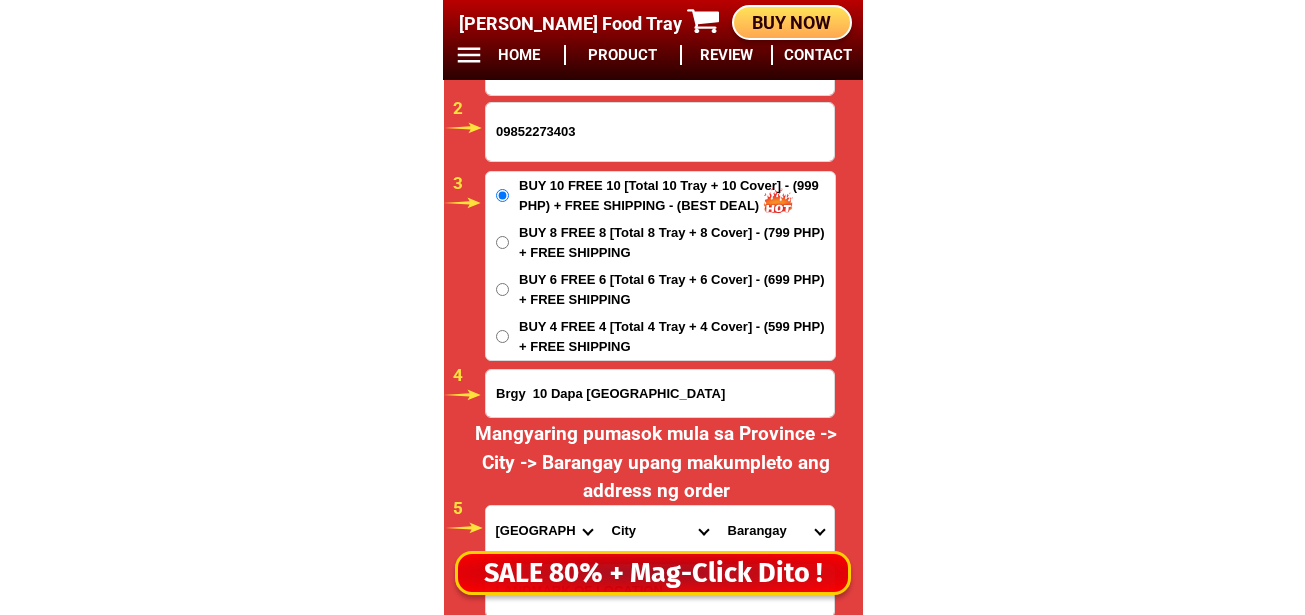select on "63_829594" 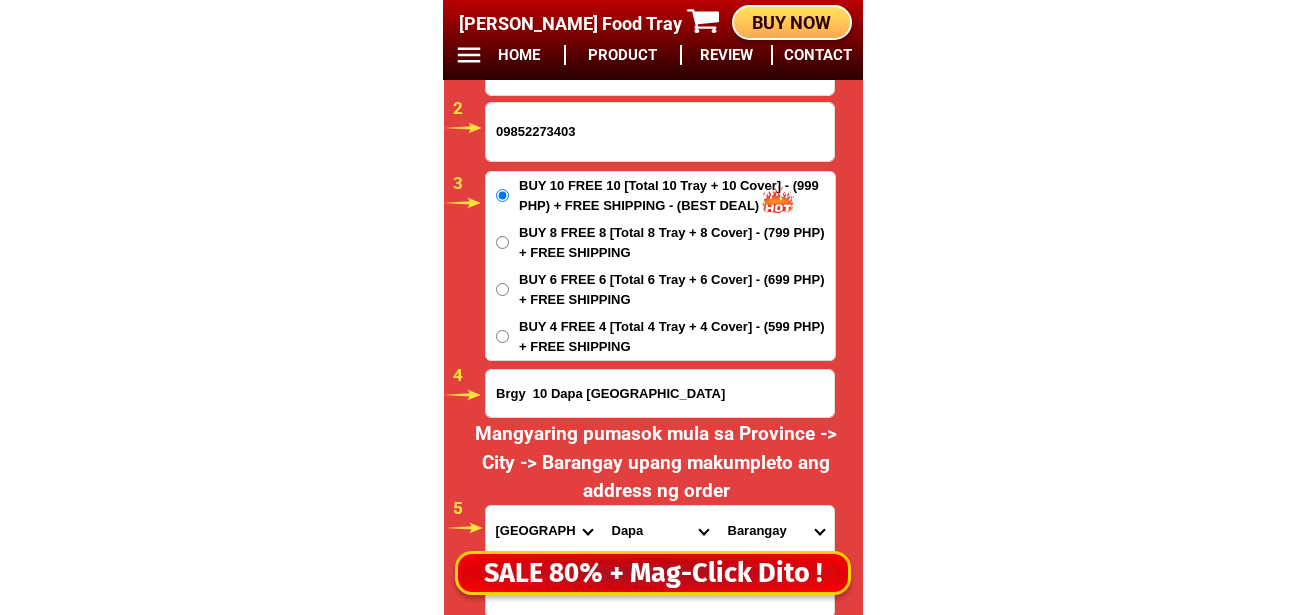 click on "City Bacuag [GEOGRAPHIC_DATA] [GEOGRAPHIC_DATA][PERSON_NAME] [GEOGRAPHIC_DATA] Mainit [GEOGRAPHIC_DATA] [GEOGRAPHIC_DATA][PERSON_NAME] [GEOGRAPHIC_DATA] [GEOGRAPHIC_DATA][PERSON_NAME][GEOGRAPHIC_DATA] [GEOGRAPHIC_DATA]-[GEOGRAPHIC_DATA] [GEOGRAPHIC_DATA]-[GEOGRAPHIC_DATA] [GEOGRAPHIC_DATA]-general-[PERSON_NAME][GEOGRAPHIC_DATA]-[GEOGRAPHIC_DATA][PERSON_NAME][GEOGRAPHIC_DATA]-[GEOGRAPHIC_DATA] [GEOGRAPHIC_DATA]-[GEOGRAPHIC_DATA][PERSON_NAME][GEOGRAPHIC_DATA]-[GEOGRAPHIC_DATA] [GEOGRAPHIC_DATA]-[GEOGRAPHIC_DATA][PERSON_NAME][GEOGRAPHIC_DATA]-[GEOGRAPHIC_DATA] Tagana-an" at bounding box center (660, 531) 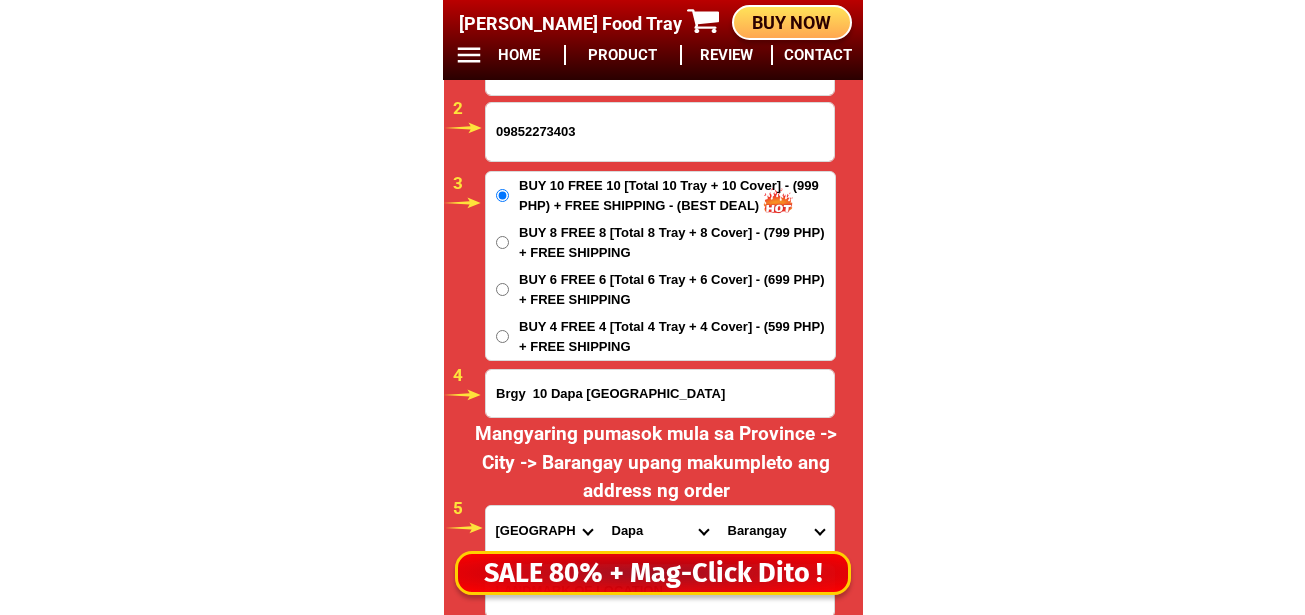 click on "[GEOGRAPHIC_DATA] (pob.) Barangay 10 (pob.) Barangay 11 (pob.) Barangay 12 (pob.) Barangay 13 (pob.) Barangay 2 (pob.) Barangay 3 (pob.) Barangay 4 (pob.) Barangay 5 (pob.) Barangay 6 (pob.) Barangay 7 (pob.) Barangay 8 (pob.) Barangay 9 (pob.) Buenavista Cabawa Cambas-[PERSON_NAME] Corregidor Dagohoy [PERSON_NAME] Jubang [GEOGRAPHIC_DATA][PERSON_NAME][GEOGRAPHIC_DATA] [GEOGRAPHIC_DATA][PERSON_NAME][DATE][PERSON_NAME] Santa felomina Union" at bounding box center (776, 531) 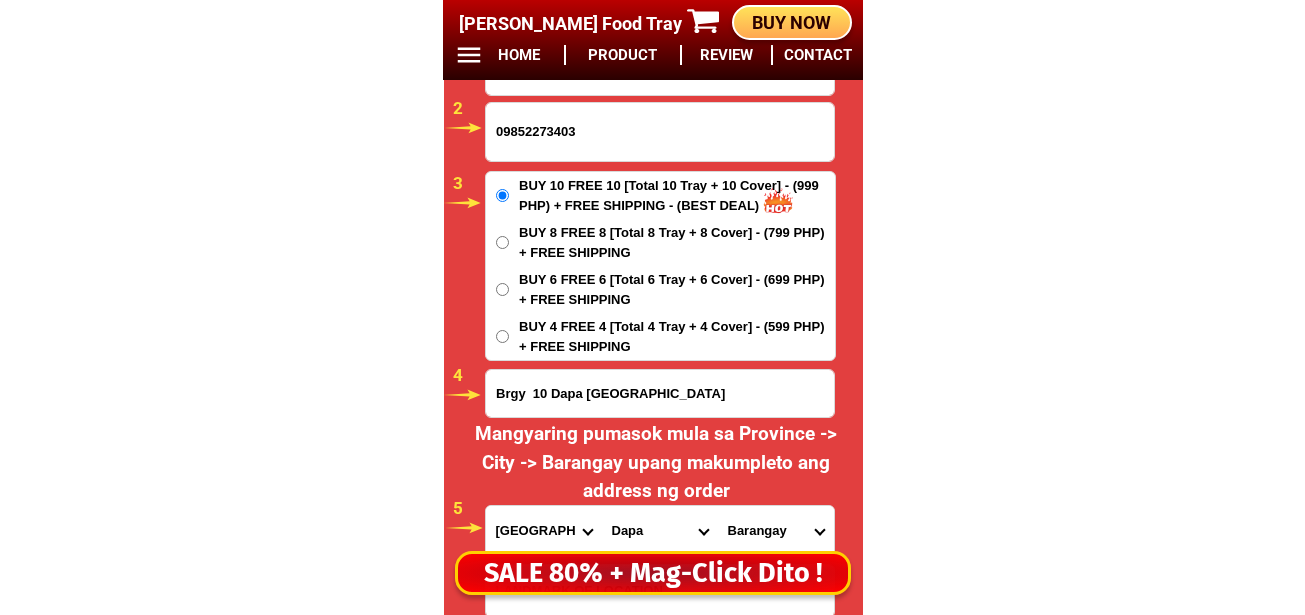 select on "63_8295947776" 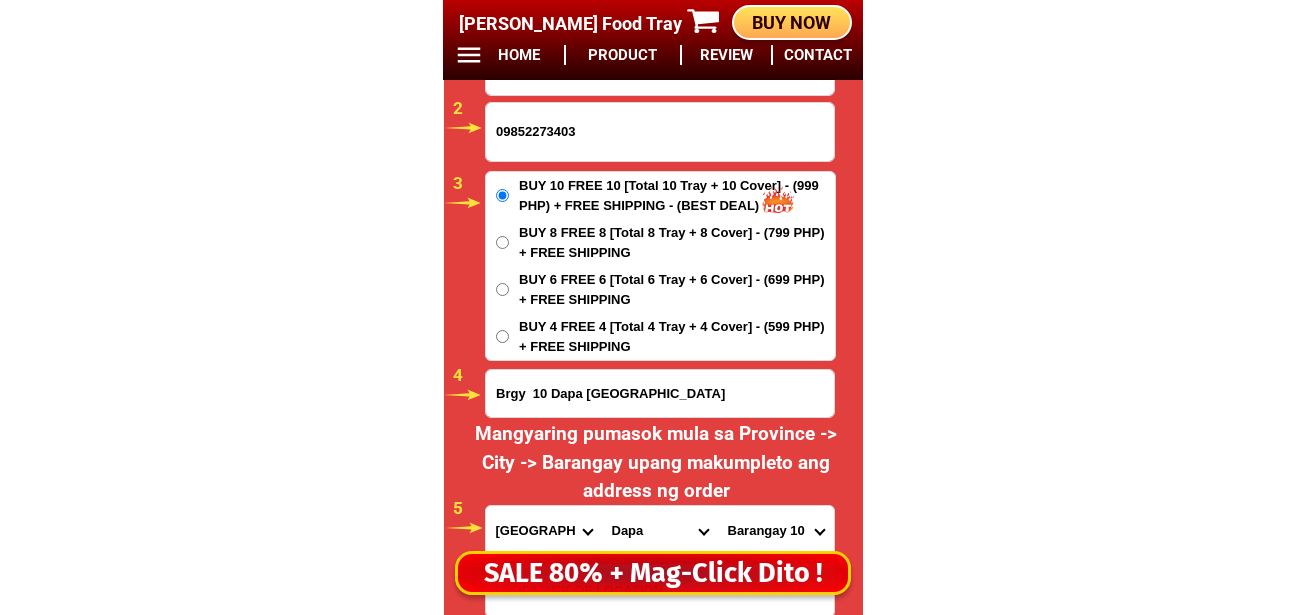 click on "[GEOGRAPHIC_DATA] (pob.) Barangay 10 (pob.) Barangay 11 (pob.) Barangay 12 (pob.) Barangay 13 (pob.) Barangay 2 (pob.) Barangay 3 (pob.) Barangay 4 (pob.) Barangay 5 (pob.) Barangay 6 (pob.) Barangay 7 (pob.) Barangay 8 (pob.) Barangay 9 (pob.) Buenavista Cabawa Cambas-[PERSON_NAME] Corregidor Dagohoy [PERSON_NAME] Jubang [GEOGRAPHIC_DATA][PERSON_NAME][GEOGRAPHIC_DATA] [GEOGRAPHIC_DATA][PERSON_NAME][DATE][PERSON_NAME] Santa felomina Union" at bounding box center [776, 531] 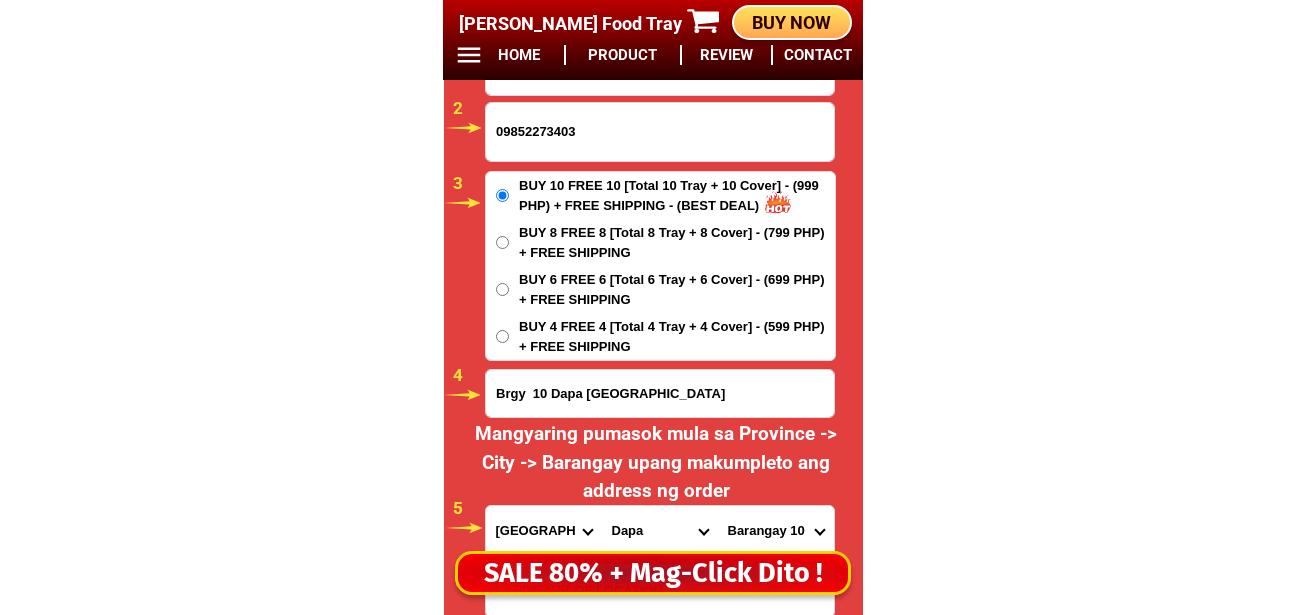 scroll, scrollTop: 16978, scrollLeft: 0, axis: vertical 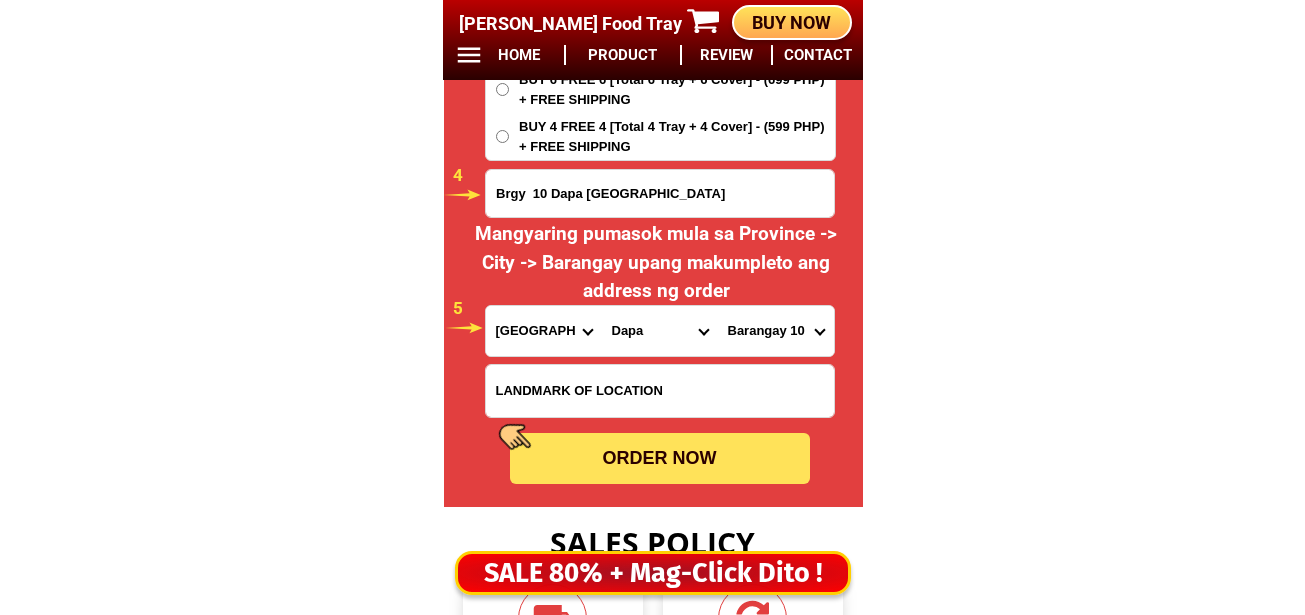 click on "ORDER NOW" at bounding box center [660, 458] 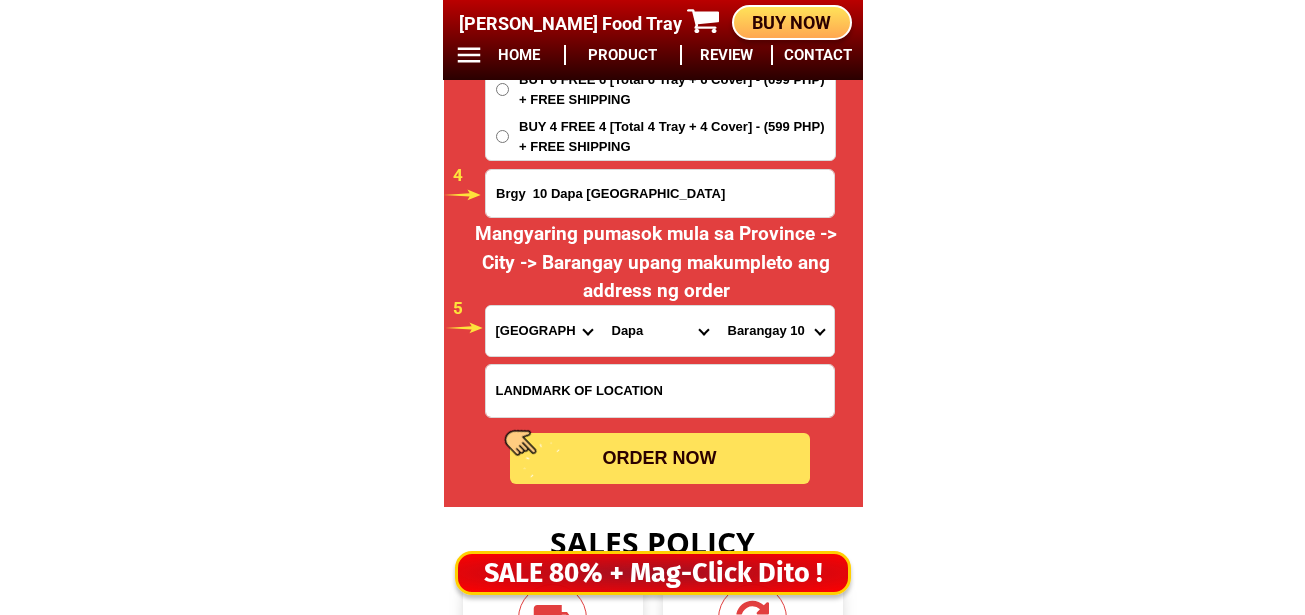 type on "Brgy  10 Dapa [GEOGRAPHIC_DATA]" 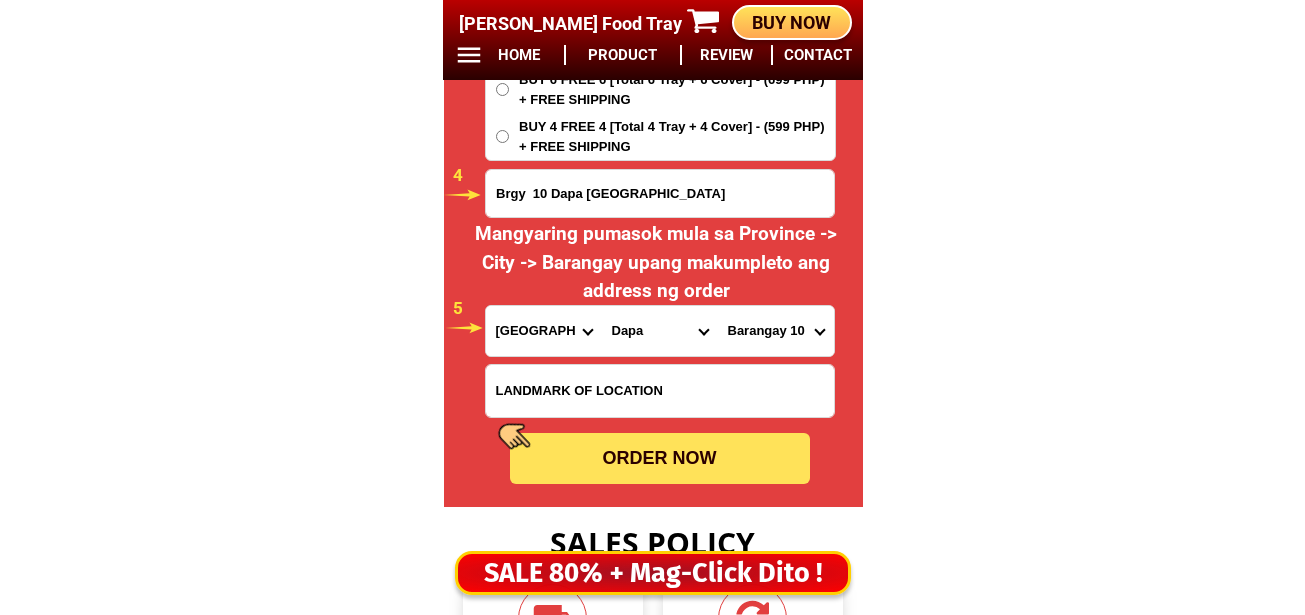 radio on "true" 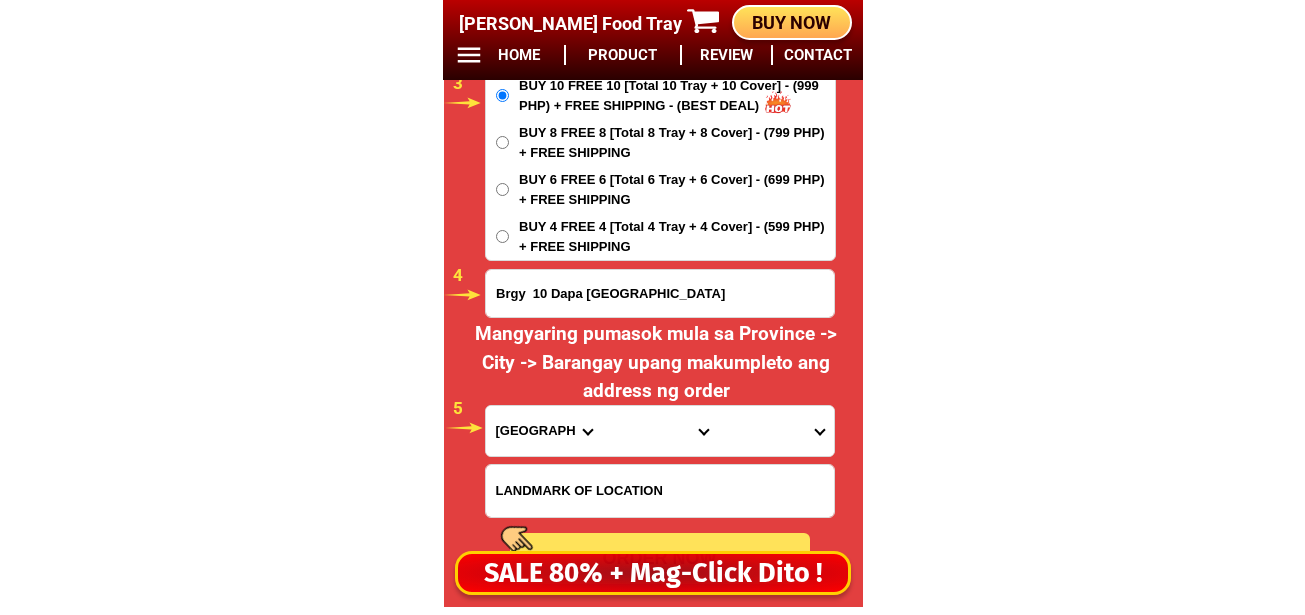 scroll, scrollTop: 16678, scrollLeft: 0, axis: vertical 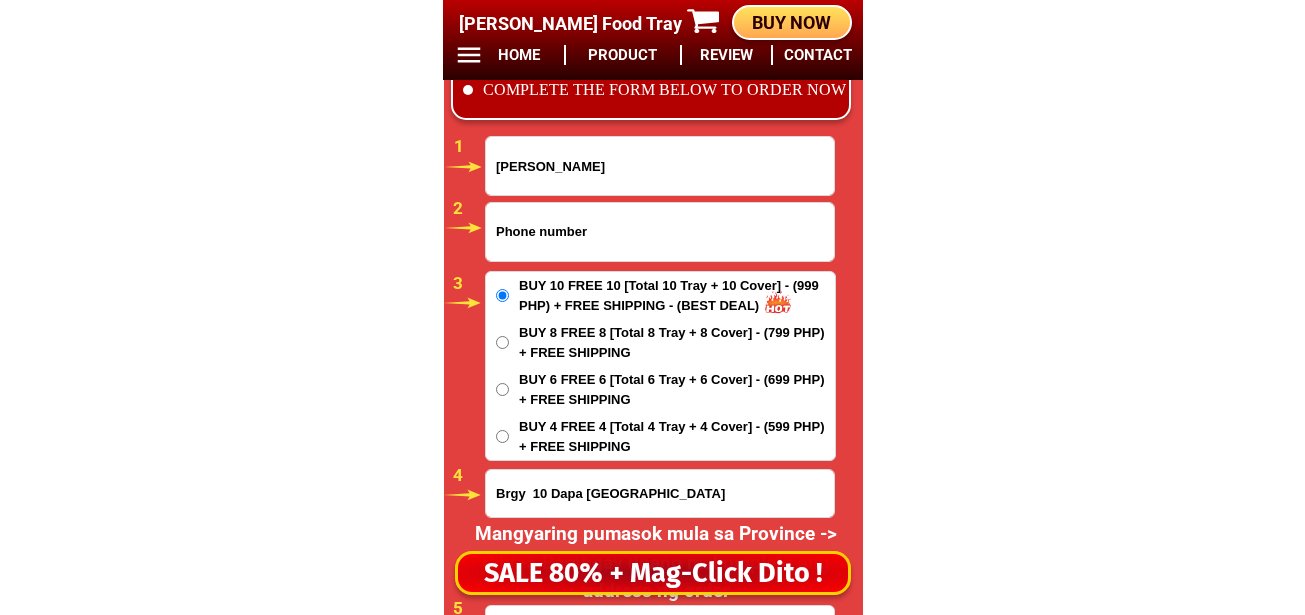 click at bounding box center (660, 232) 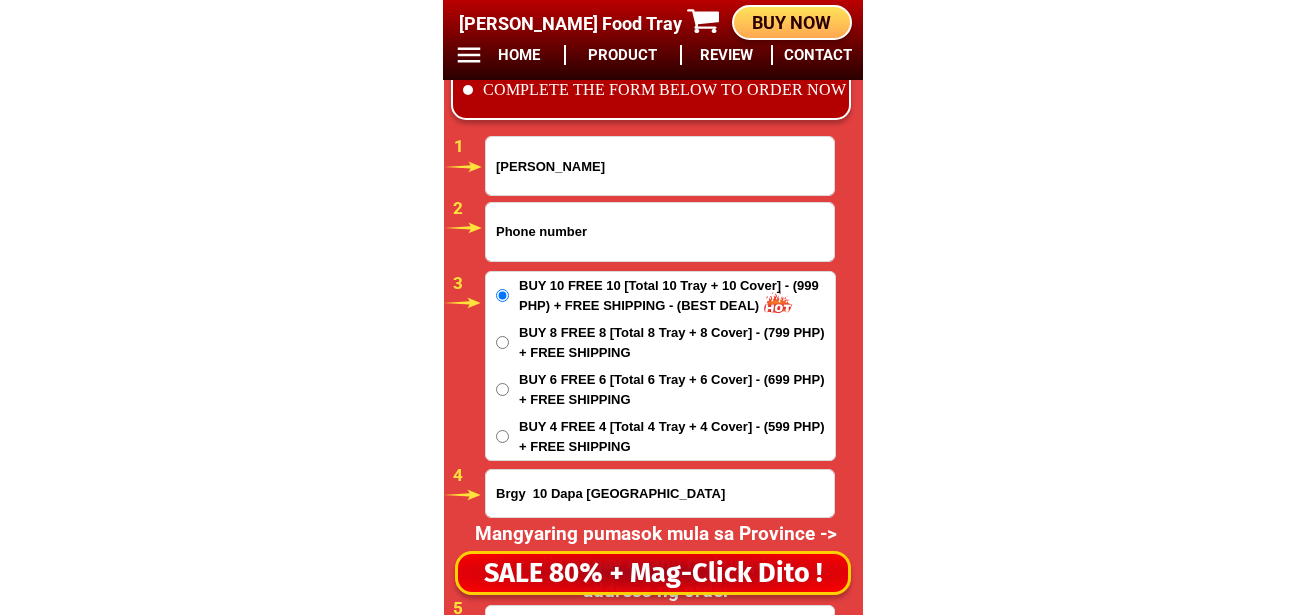 paste on "098610549860" 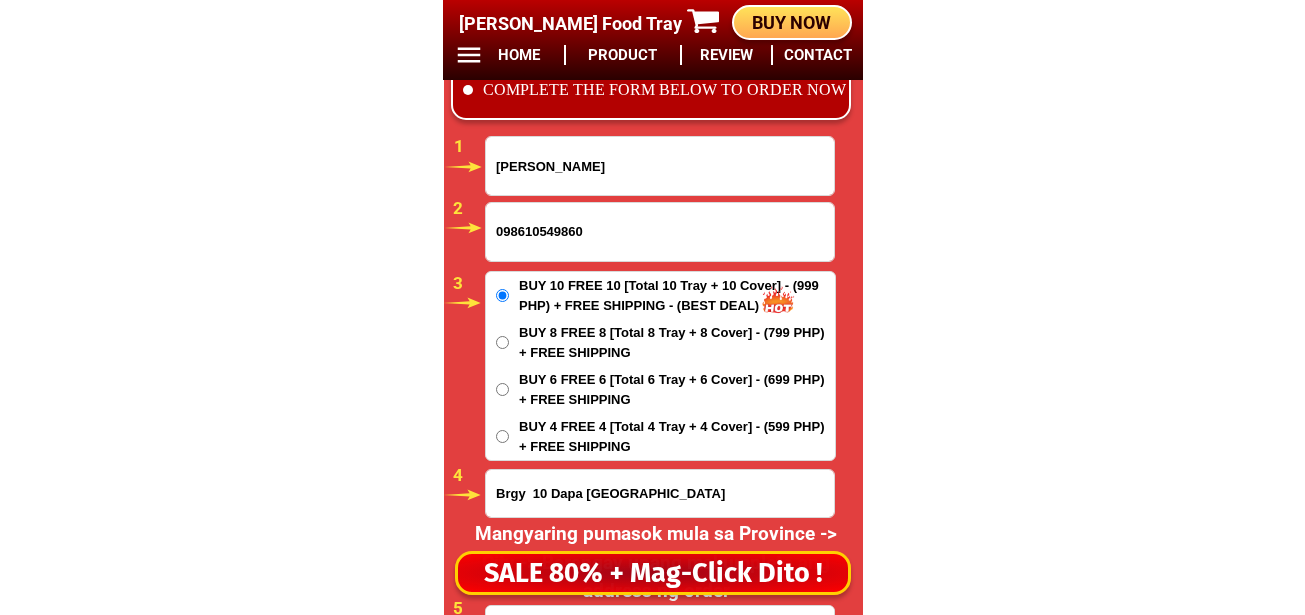 type on "098610549860" 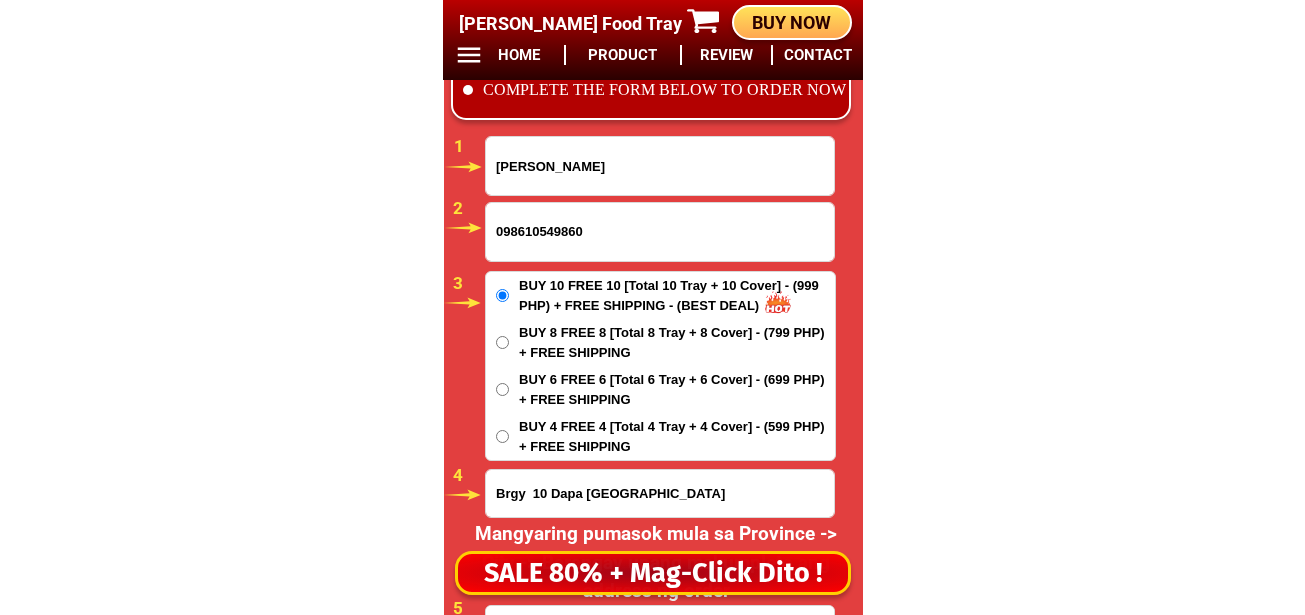 drag, startPoint x: 531, startPoint y: 171, endPoint x: 552, endPoint y: 174, distance: 21.213203 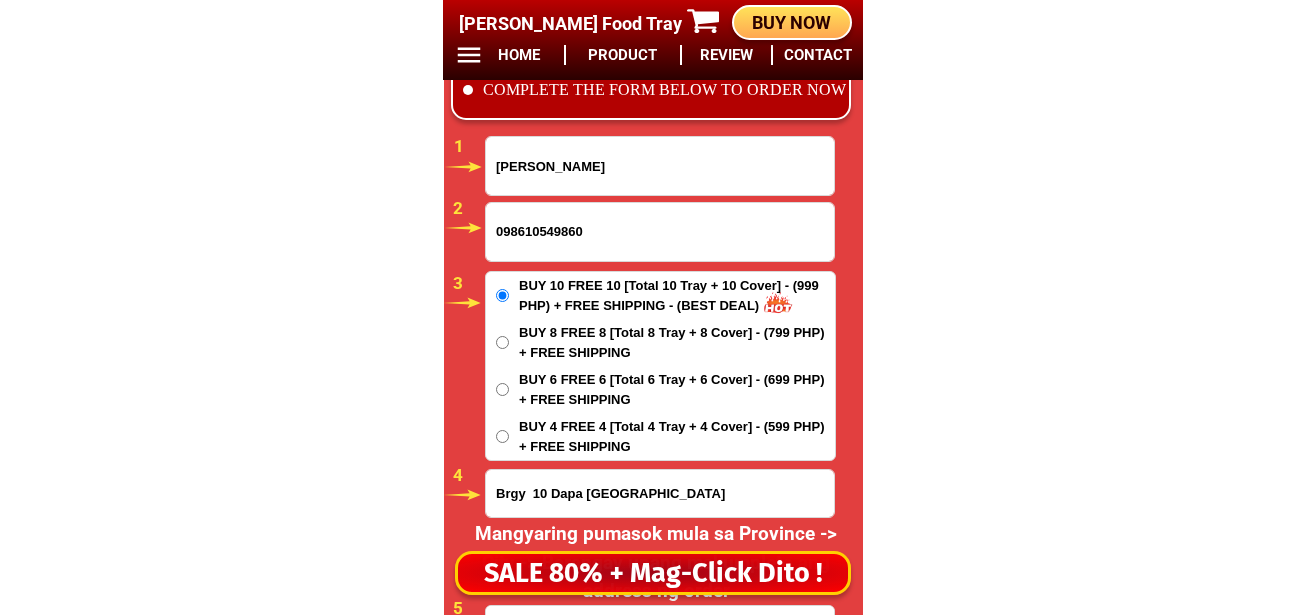 click on "[PERSON_NAME]" at bounding box center (660, 166) 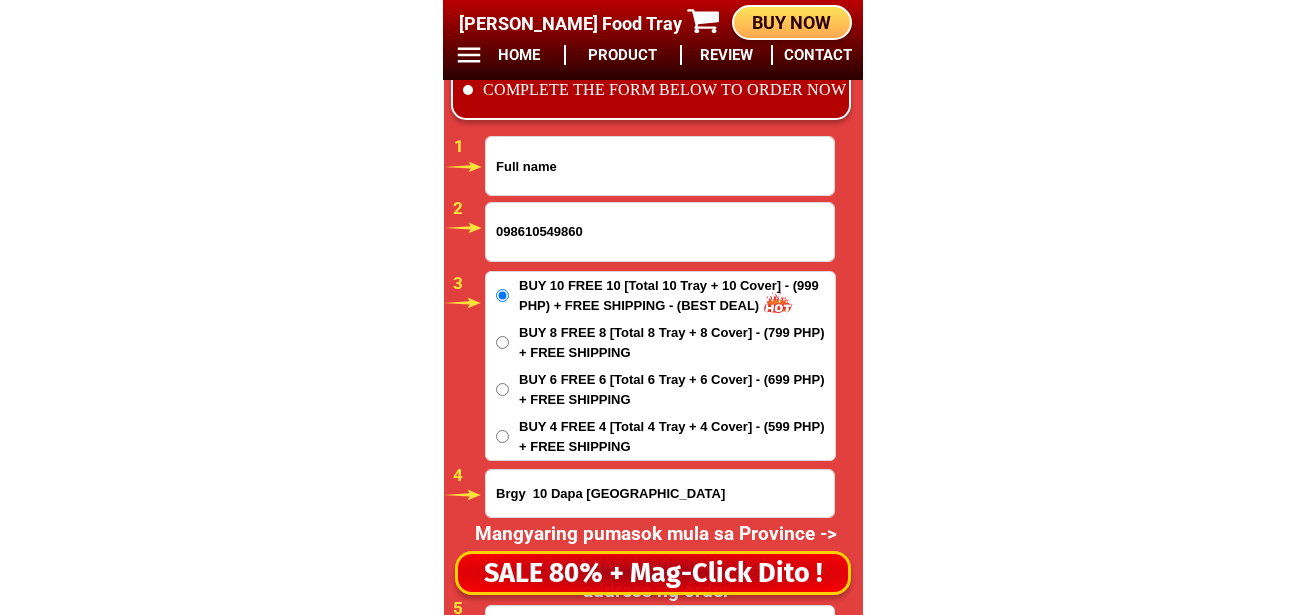 paste on "[PERSON_NAME]" 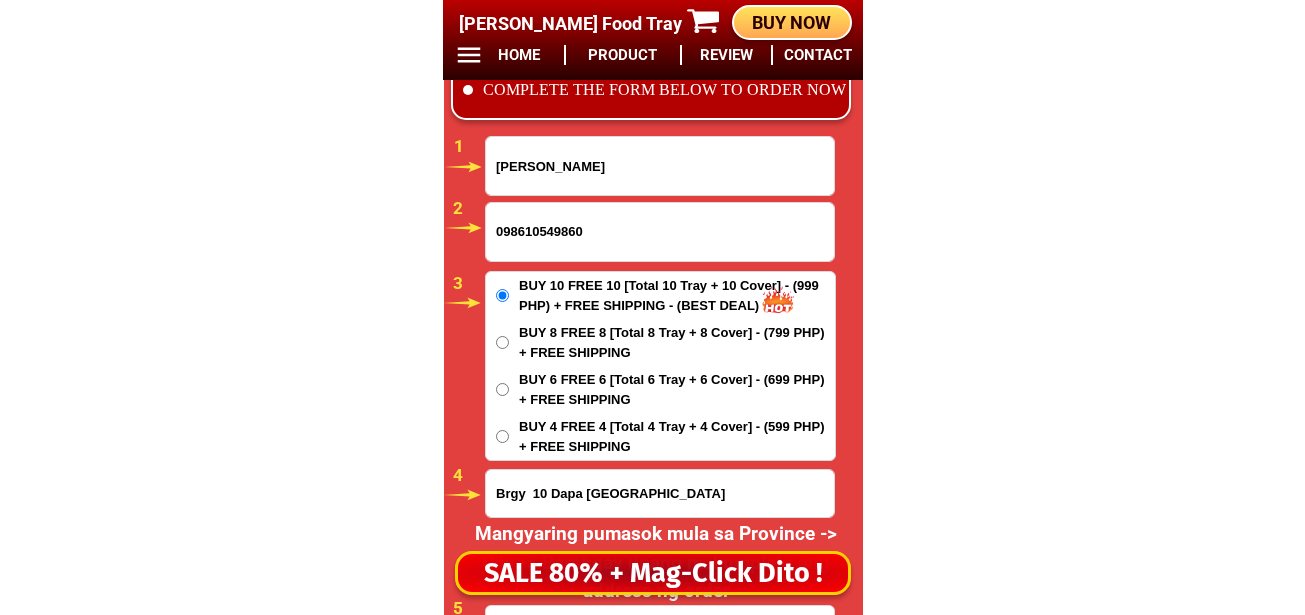 type on "[PERSON_NAME]" 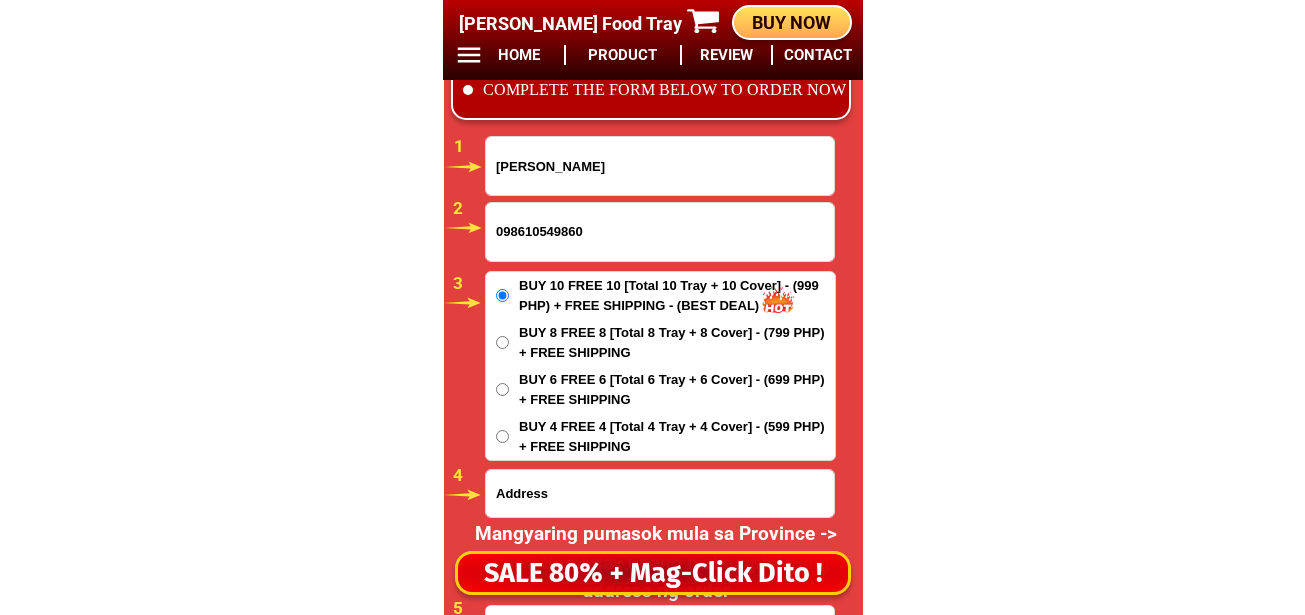 drag, startPoint x: 521, startPoint y: 498, endPoint x: 558, endPoint y: 499, distance: 37.01351 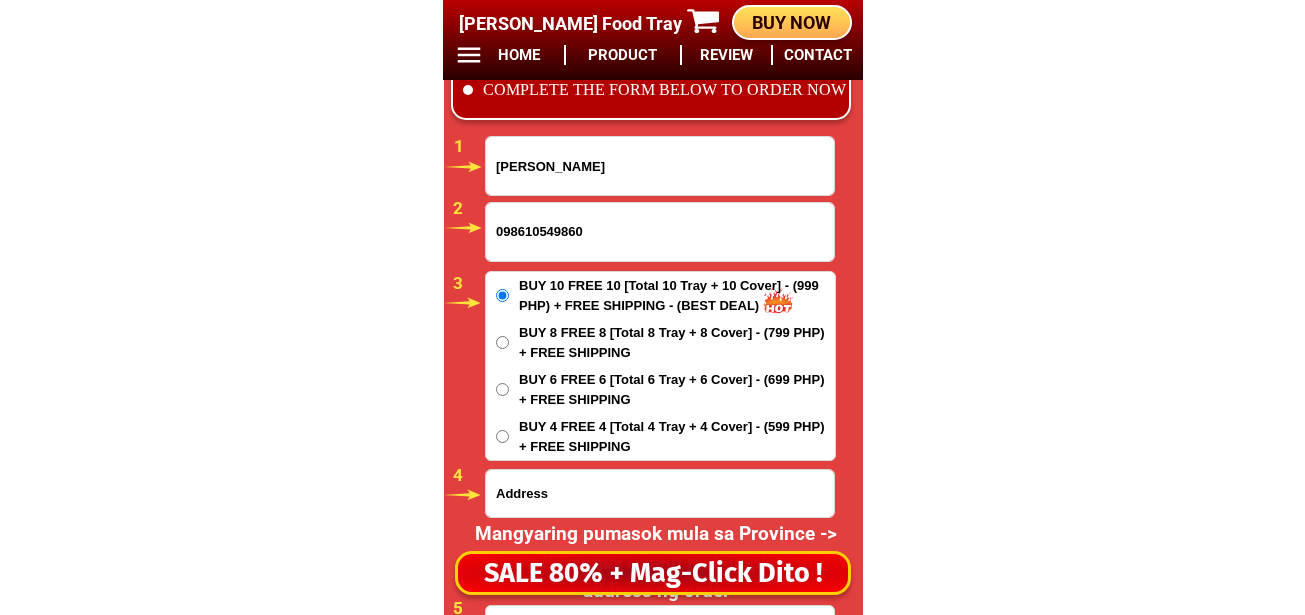 click at bounding box center [660, 493] 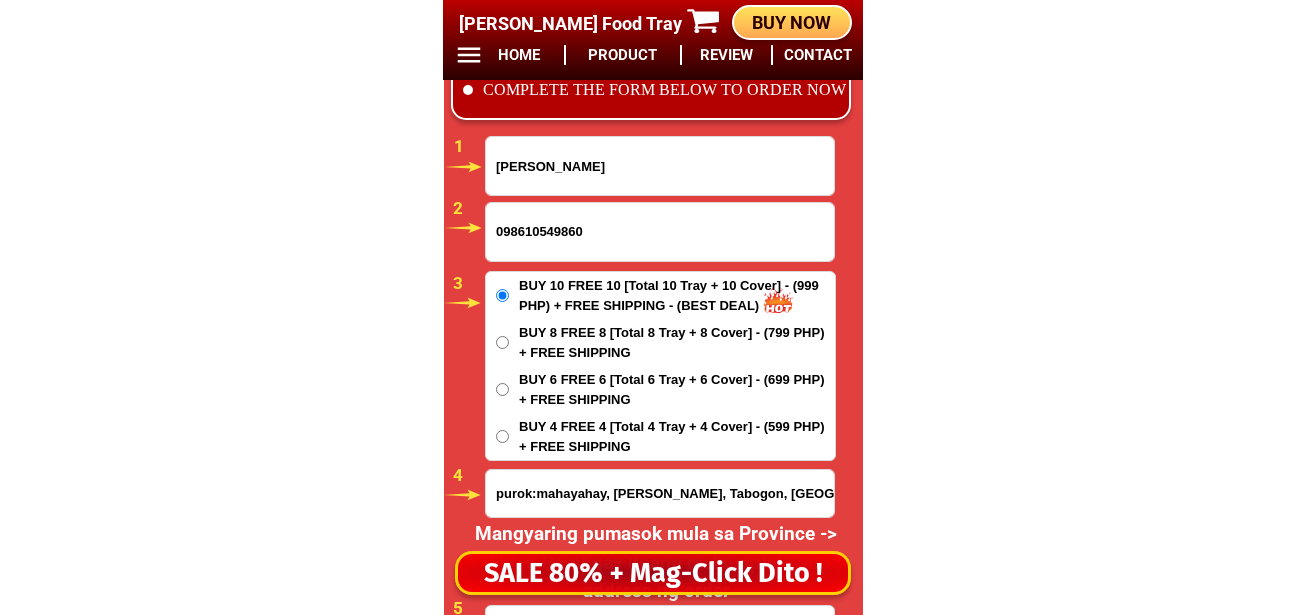 scroll, scrollTop: 16878, scrollLeft: 0, axis: vertical 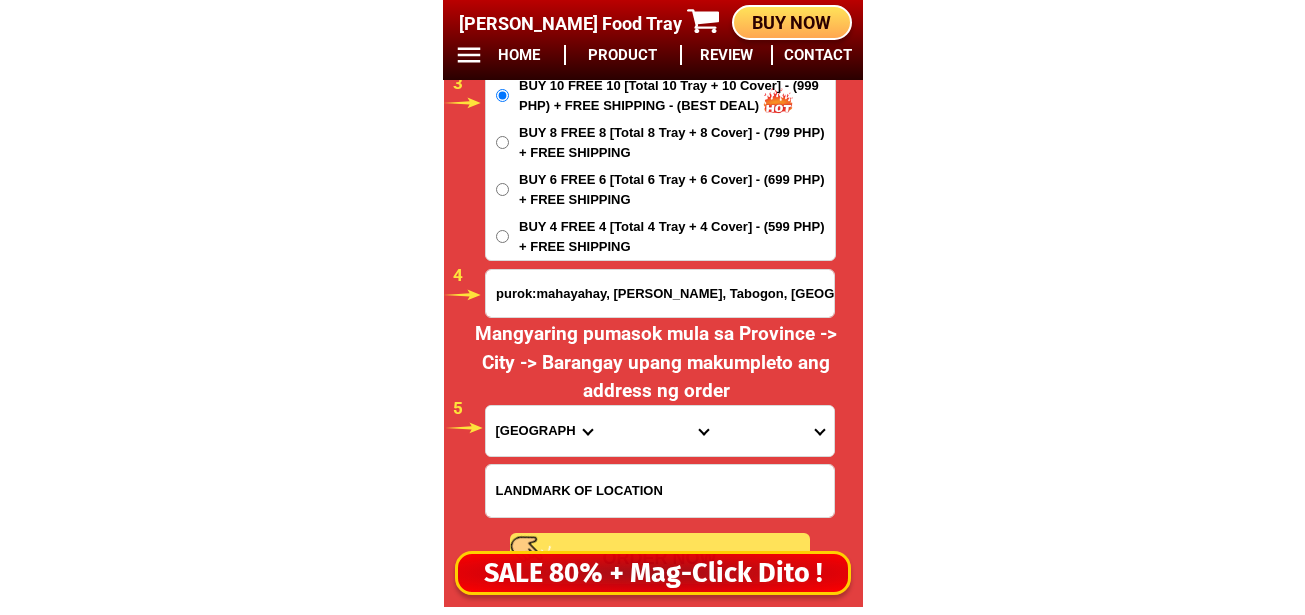 type on "purok:mahayahay, [PERSON_NAME], Tabogon, [GEOGRAPHIC_DATA]" 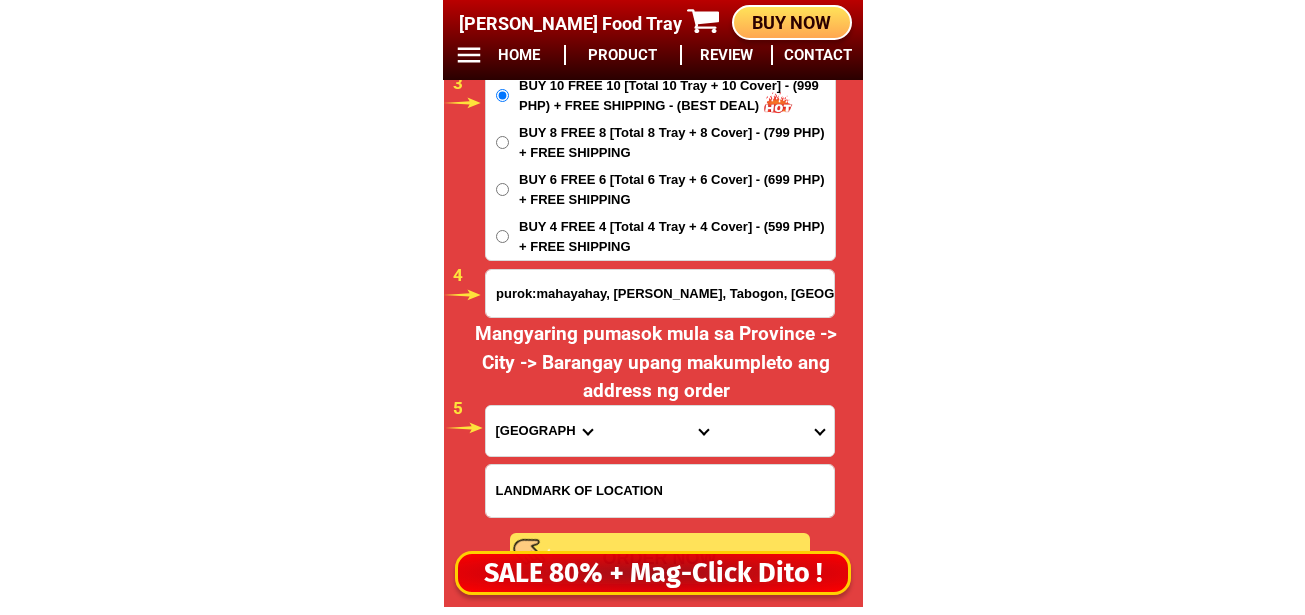 click on "Province [GEOGRAPHIC_DATA] [GEOGRAPHIC_DATA] [GEOGRAPHIC_DATA] [GEOGRAPHIC_DATA] [GEOGRAPHIC_DATA] [GEOGRAPHIC_DATA][PERSON_NAME][GEOGRAPHIC_DATA] [GEOGRAPHIC_DATA] [GEOGRAPHIC_DATA] [GEOGRAPHIC_DATA] [GEOGRAPHIC_DATA] [GEOGRAPHIC_DATA] [GEOGRAPHIC_DATA] [GEOGRAPHIC_DATA] [GEOGRAPHIC_DATA] [GEOGRAPHIC_DATA]-[GEOGRAPHIC_DATA] [GEOGRAPHIC_DATA] [GEOGRAPHIC_DATA] [GEOGRAPHIC_DATA] [GEOGRAPHIC_DATA] [GEOGRAPHIC_DATA] [GEOGRAPHIC_DATA]-de-oro [GEOGRAPHIC_DATA] [GEOGRAPHIC_DATA]-occidental [GEOGRAPHIC_DATA] [GEOGRAPHIC_DATA] Eastern-[GEOGRAPHIC_DATA] [GEOGRAPHIC_DATA] [GEOGRAPHIC_DATA] [GEOGRAPHIC_DATA]-norte [GEOGRAPHIC_DATA]-[GEOGRAPHIC_DATA] [GEOGRAPHIC_DATA] [GEOGRAPHIC_DATA] [GEOGRAPHIC_DATA] [GEOGRAPHIC_DATA] [GEOGRAPHIC_DATA] [GEOGRAPHIC_DATA] [GEOGRAPHIC_DATA] [GEOGRAPHIC_DATA] Metro-[GEOGRAPHIC_DATA] [GEOGRAPHIC_DATA]-[GEOGRAPHIC_DATA]-[GEOGRAPHIC_DATA]-province [GEOGRAPHIC_DATA]-[GEOGRAPHIC_DATA]-oriental [GEOGRAPHIC_DATA] [GEOGRAPHIC_DATA] [GEOGRAPHIC_DATA]-[GEOGRAPHIC_DATA]-[GEOGRAPHIC_DATA] [GEOGRAPHIC_DATA] [GEOGRAPHIC_DATA] [GEOGRAPHIC_DATA] [GEOGRAPHIC_DATA] [GEOGRAPHIC_DATA][PERSON_NAME][GEOGRAPHIC_DATA] [GEOGRAPHIC_DATA] [GEOGRAPHIC_DATA] [GEOGRAPHIC_DATA] [GEOGRAPHIC_DATA] [GEOGRAPHIC_DATA]-[GEOGRAPHIC_DATA]-[GEOGRAPHIC_DATA]-[GEOGRAPHIC_DATA] [GEOGRAPHIC_DATA] [GEOGRAPHIC_DATA]-[GEOGRAPHIC_DATA]-[GEOGRAPHIC_DATA] [GEOGRAPHIC_DATA] [GEOGRAPHIC_DATA] [GEOGRAPHIC_DATA]" at bounding box center (544, 431) 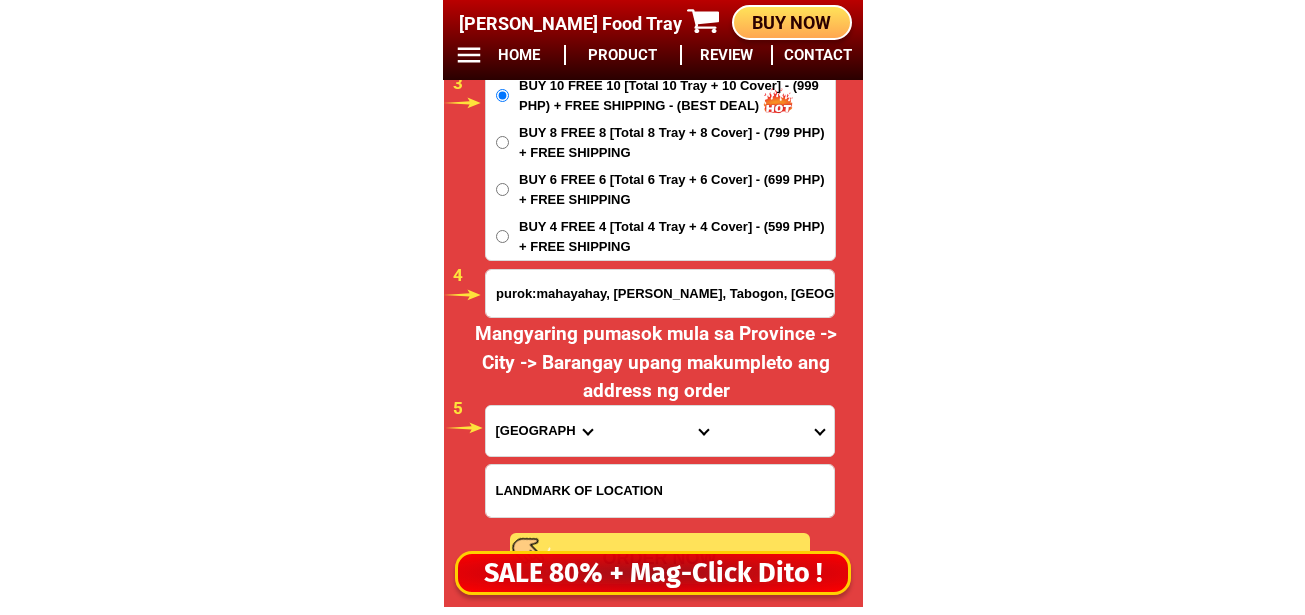 select on "63_8" 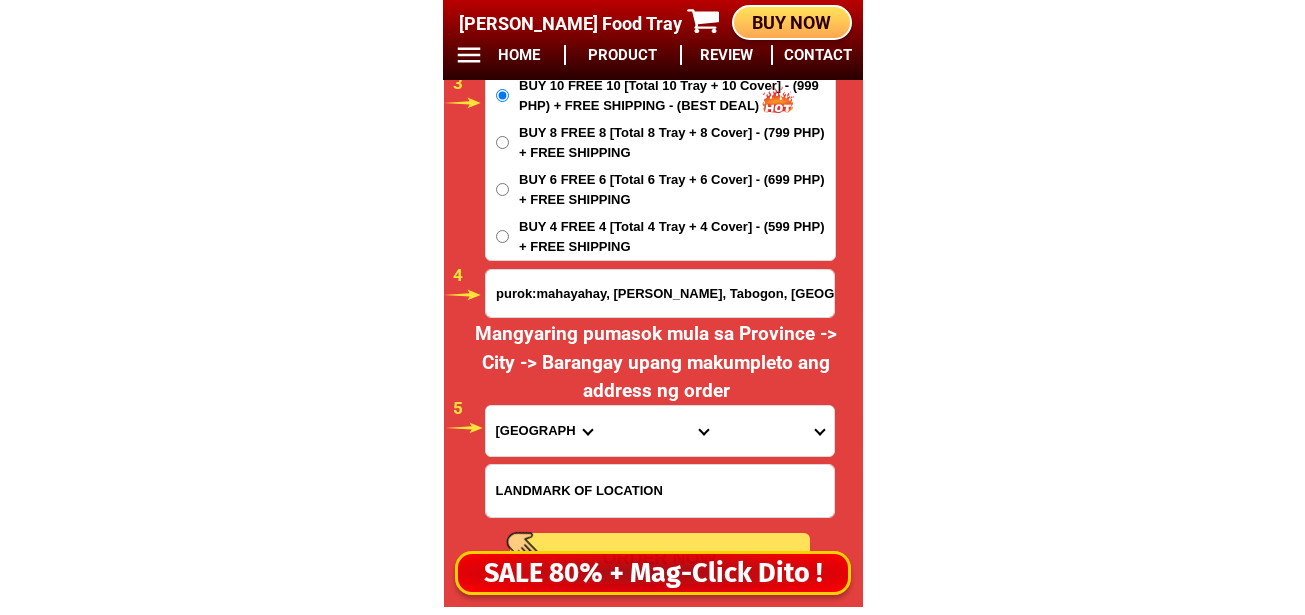click on "Province [GEOGRAPHIC_DATA] [GEOGRAPHIC_DATA] [GEOGRAPHIC_DATA] [GEOGRAPHIC_DATA] [GEOGRAPHIC_DATA] [GEOGRAPHIC_DATA][PERSON_NAME][GEOGRAPHIC_DATA] [GEOGRAPHIC_DATA] [GEOGRAPHIC_DATA] [GEOGRAPHIC_DATA] [GEOGRAPHIC_DATA] [GEOGRAPHIC_DATA] [GEOGRAPHIC_DATA] [GEOGRAPHIC_DATA] [GEOGRAPHIC_DATA] [GEOGRAPHIC_DATA]-[GEOGRAPHIC_DATA] [GEOGRAPHIC_DATA] [GEOGRAPHIC_DATA] [GEOGRAPHIC_DATA] [GEOGRAPHIC_DATA] [GEOGRAPHIC_DATA] [GEOGRAPHIC_DATA]-de-oro [GEOGRAPHIC_DATA] [GEOGRAPHIC_DATA]-occidental [GEOGRAPHIC_DATA] [GEOGRAPHIC_DATA] Eastern-[GEOGRAPHIC_DATA] [GEOGRAPHIC_DATA] [GEOGRAPHIC_DATA] [GEOGRAPHIC_DATA]-norte [GEOGRAPHIC_DATA]-[GEOGRAPHIC_DATA] [GEOGRAPHIC_DATA] [GEOGRAPHIC_DATA] [GEOGRAPHIC_DATA] [GEOGRAPHIC_DATA] [GEOGRAPHIC_DATA] [GEOGRAPHIC_DATA] [GEOGRAPHIC_DATA] [GEOGRAPHIC_DATA] Metro-[GEOGRAPHIC_DATA] [GEOGRAPHIC_DATA]-[GEOGRAPHIC_DATA]-[GEOGRAPHIC_DATA]-province [GEOGRAPHIC_DATA]-[GEOGRAPHIC_DATA]-oriental [GEOGRAPHIC_DATA] [GEOGRAPHIC_DATA] [GEOGRAPHIC_DATA]-[GEOGRAPHIC_DATA]-[GEOGRAPHIC_DATA] [GEOGRAPHIC_DATA] [GEOGRAPHIC_DATA] [GEOGRAPHIC_DATA] [GEOGRAPHIC_DATA] [GEOGRAPHIC_DATA][PERSON_NAME][GEOGRAPHIC_DATA] [GEOGRAPHIC_DATA] [GEOGRAPHIC_DATA] [GEOGRAPHIC_DATA] [GEOGRAPHIC_DATA] [GEOGRAPHIC_DATA]-[GEOGRAPHIC_DATA]-[GEOGRAPHIC_DATA]-[GEOGRAPHIC_DATA] [GEOGRAPHIC_DATA] [GEOGRAPHIC_DATA]-[GEOGRAPHIC_DATA]-[GEOGRAPHIC_DATA] [GEOGRAPHIC_DATA] [GEOGRAPHIC_DATA] [GEOGRAPHIC_DATA]" at bounding box center (544, 431) 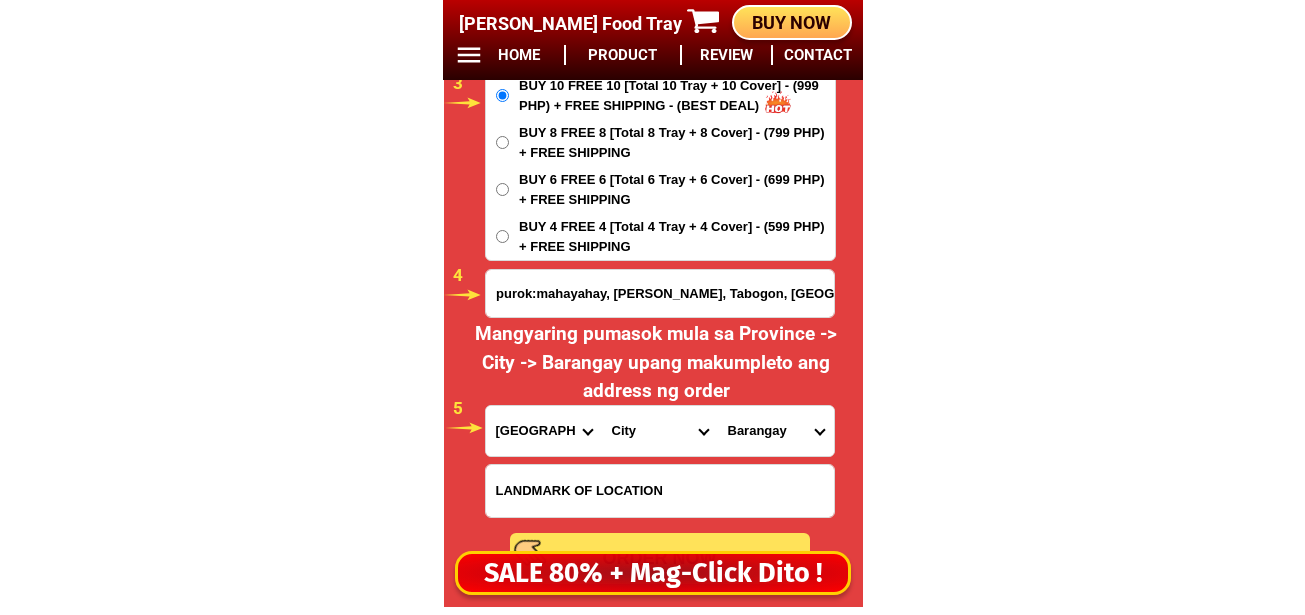 drag, startPoint x: 613, startPoint y: 431, endPoint x: 614, endPoint y: 406, distance: 25.019993 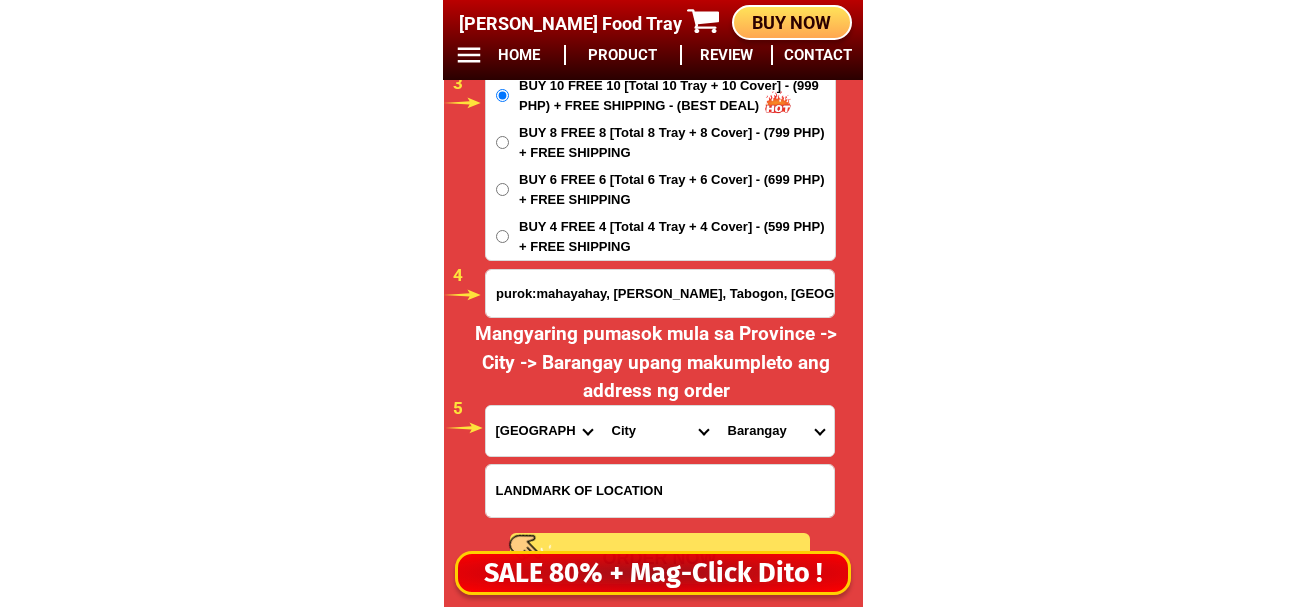 click on "City Alcoy [GEOGRAPHIC_DATA] [GEOGRAPHIC_DATA] [GEOGRAPHIC_DATA] [GEOGRAPHIC_DATA] [GEOGRAPHIC_DATA] [GEOGRAPHIC_DATA] [GEOGRAPHIC_DATA] [GEOGRAPHIC_DATA]-city [GEOGRAPHIC_DATA] [GEOGRAPHIC_DATA] [GEOGRAPHIC_DATA]-city [GEOGRAPHIC_DATA] [GEOGRAPHIC_DATA]-[GEOGRAPHIC_DATA] [GEOGRAPHIC_DATA]-[GEOGRAPHIC_DATA] [GEOGRAPHIC_DATA]-[GEOGRAPHIC_DATA] [GEOGRAPHIC_DATA]-city [GEOGRAPHIC_DATA]-[GEOGRAPHIC_DATA] [GEOGRAPHIC_DATA]-[GEOGRAPHIC_DATA] [GEOGRAPHIC_DATA]-[GEOGRAPHIC_DATA]-city [GEOGRAPHIC_DATA]-[GEOGRAPHIC_DATA] [GEOGRAPHIC_DATA]-[GEOGRAPHIC_DATA][PERSON_NAME] [GEOGRAPHIC_DATA]-[GEOGRAPHIC_DATA] [GEOGRAPHIC_DATA]-[GEOGRAPHIC_DATA]-[GEOGRAPHIC_DATA] [GEOGRAPHIC_DATA]-[GEOGRAPHIC_DATA] [GEOGRAPHIC_DATA]-[GEOGRAPHIC_DATA] [GEOGRAPHIC_DATA]-[GEOGRAPHIC_DATA]-city [GEOGRAPHIC_DATA]-[GEOGRAPHIC_DATA] [GEOGRAPHIC_DATA]-[GEOGRAPHIC_DATA] [GEOGRAPHIC_DATA][PERSON_NAME][GEOGRAPHIC_DATA] [GEOGRAPHIC_DATA] [GEOGRAPHIC_DATA] [GEOGRAPHIC_DATA]-city [GEOGRAPHIC_DATA] [GEOGRAPHIC_DATA] [GEOGRAPHIC_DATA]-[GEOGRAPHIC_DATA]-city [GEOGRAPHIC_DATA] [GEOGRAPHIC_DATA] [GEOGRAPHIC_DATA]-city [GEOGRAPHIC_DATA] [GEOGRAPHIC_DATA] [GEOGRAPHIC_DATA] [GEOGRAPHIC_DATA] [GEOGRAPHIC_DATA] Poro [PERSON_NAME][GEOGRAPHIC_DATA] Santander [GEOGRAPHIC_DATA] [GEOGRAPHIC_DATA] [GEOGRAPHIC_DATA] [GEOGRAPHIC_DATA]-city" at bounding box center [660, 431] 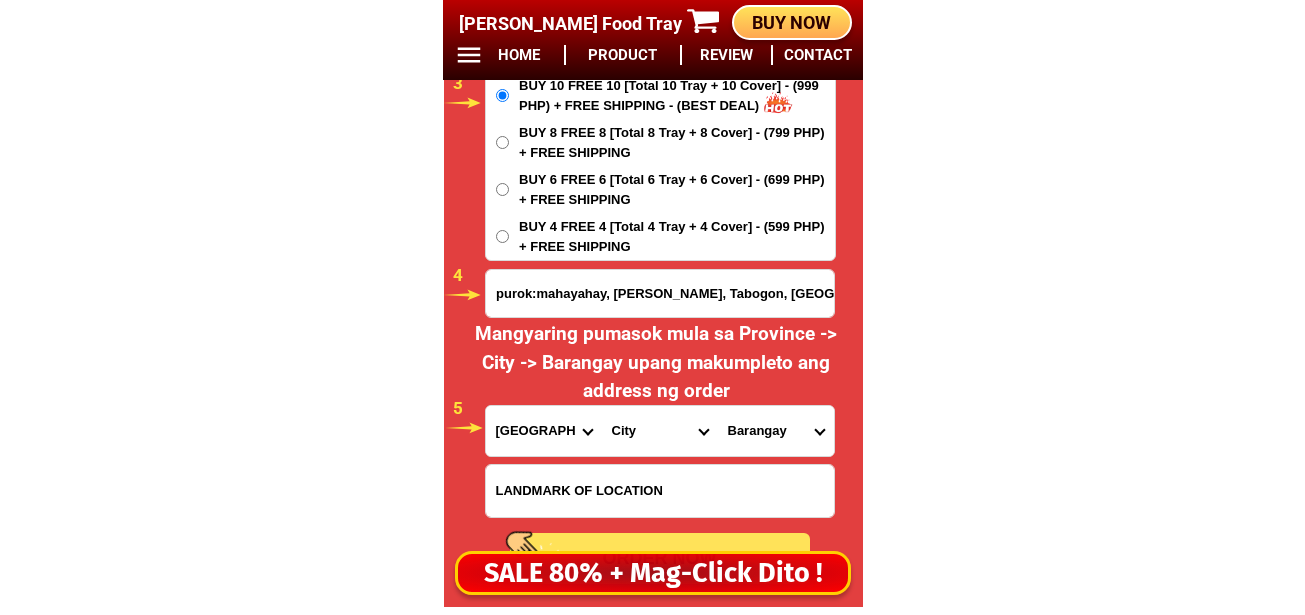 select on "63_83805" 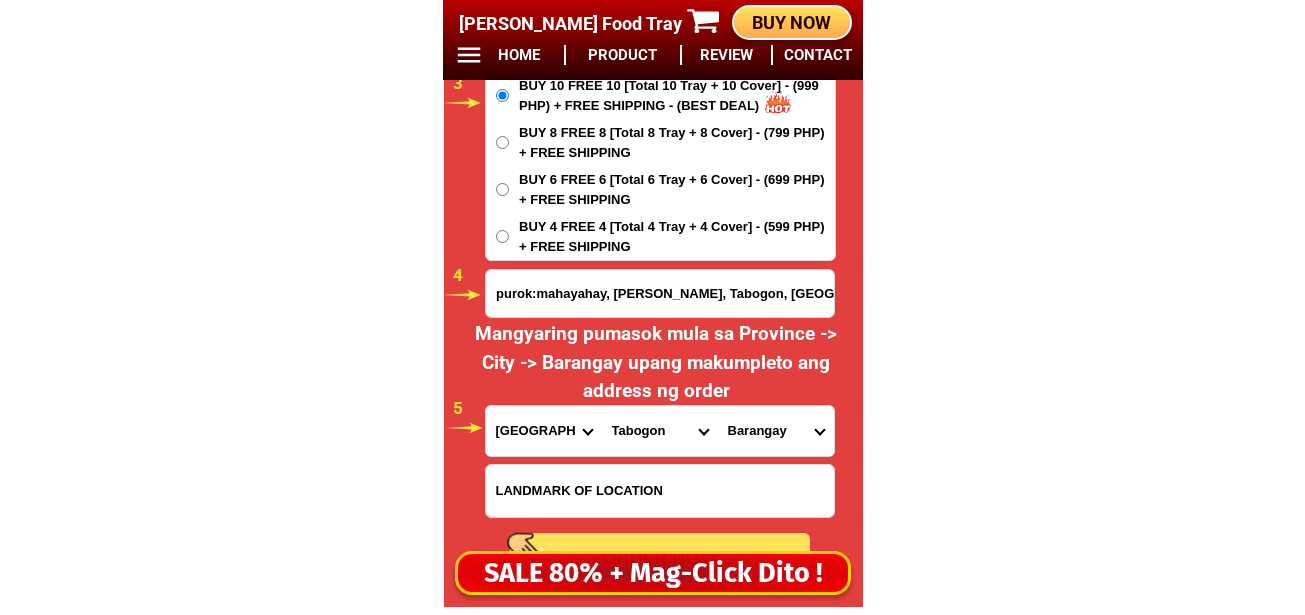 click on "City Alcoy [GEOGRAPHIC_DATA] [GEOGRAPHIC_DATA] [GEOGRAPHIC_DATA] [GEOGRAPHIC_DATA] [GEOGRAPHIC_DATA] [GEOGRAPHIC_DATA] [GEOGRAPHIC_DATA] [GEOGRAPHIC_DATA]-city [GEOGRAPHIC_DATA] [GEOGRAPHIC_DATA] [GEOGRAPHIC_DATA]-city [GEOGRAPHIC_DATA] [GEOGRAPHIC_DATA]-[GEOGRAPHIC_DATA] [GEOGRAPHIC_DATA]-[GEOGRAPHIC_DATA] [GEOGRAPHIC_DATA]-[GEOGRAPHIC_DATA] [GEOGRAPHIC_DATA]-city [GEOGRAPHIC_DATA]-[GEOGRAPHIC_DATA] [GEOGRAPHIC_DATA]-[GEOGRAPHIC_DATA] [GEOGRAPHIC_DATA]-[GEOGRAPHIC_DATA]-city [GEOGRAPHIC_DATA]-[GEOGRAPHIC_DATA] [GEOGRAPHIC_DATA]-[GEOGRAPHIC_DATA][PERSON_NAME] [GEOGRAPHIC_DATA]-[GEOGRAPHIC_DATA] [GEOGRAPHIC_DATA]-[GEOGRAPHIC_DATA]-[GEOGRAPHIC_DATA] [GEOGRAPHIC_DATA]-[GEOGRAPHIC_DATA] [GEOGRAPHIC_DATA]-[GEOGRAPHIC_DATA] [GEOGRAPHIC_DATA]-[GEOGRAPHIC_DATA]-city [GEOGRAPHIC_DATA]-[GEOGRAPHIC_DATA] [GEOGRAPHIC_DATA]-[GEOGRAPHIC_DATA] [GEOGRAPHIC_DATA][PERSON_NAME][GEOGRAPHIC_DATA] [GEOGRAPHIC_DATA] [GEOGRAPHIC_DATA] [GEOGRAPHIC_DATA]-city [GEOGRAPHIC_DATA] [GEOGRAPHIC_DATA] [GEOGRAPHIC_DATA]-[GEOGRAPHIC_DATA]-city [GEOGRAPHIC_DATA] [GEOGRAPHIC_DATA] [GEOGRAPHIC_DATA]-city [GEOGRAPHIC_DATA] [GEOGRAPHIC_DATA] [GEOGRAPHIC_DATA] [GEOGRAPHIC_DATA] [GEOGRAPHIC_DATA] Poro [PERSON_NAME][GEOGRAPHIC_DATA] Santander [GEOGRAPHIC_DATA] [GEOGRAPHIC_DATA] [GEOGRAPHIC_DATA] [GEOGRAPHIC_DATA]-city" at bounding box center [660, 431] 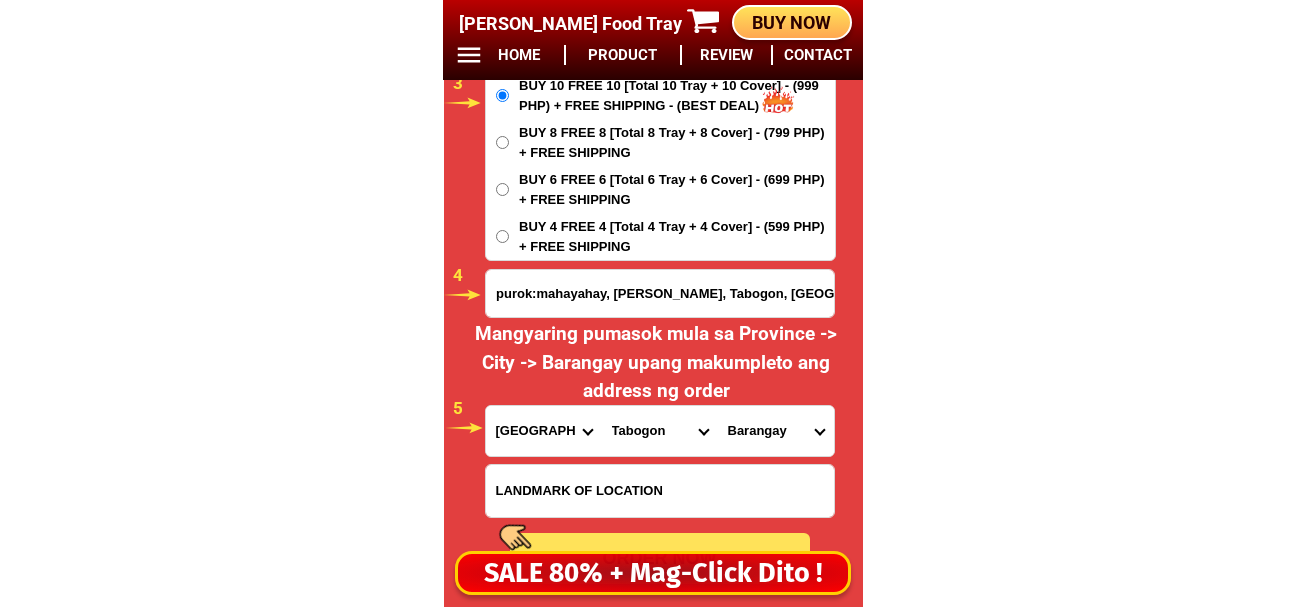 click on "Barangay Alang-alang Caduawan Camoboan Canaocanao Combado Daantabogon Ilihan Kal-anan Labangon Libjo Loong Mabuli Managase Manlagtang Maslog Muabog [GEOGRAPHIC_DATA] [GEOGRAPHIC_DATA] [GEOGRAPHIC_DATA][PERSON_NAME] [GEOGRAPHIC_DATA][PERSON_NAME]-[GEOGRAPHIC_DATA]" at bounding box center [776, 431] 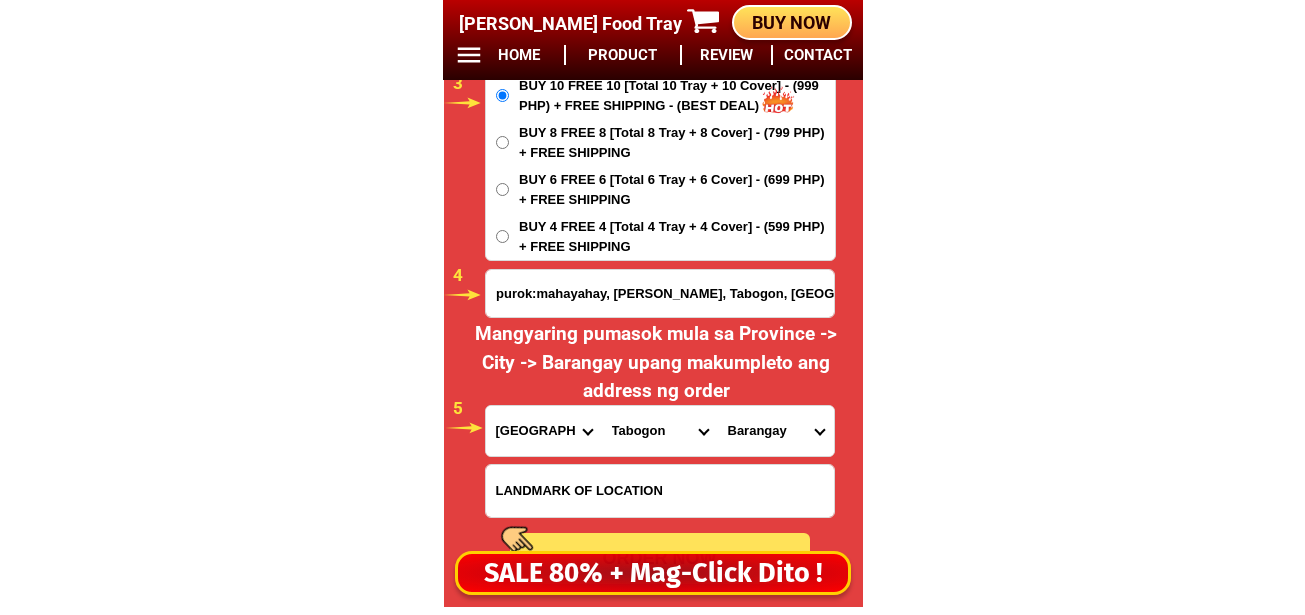 select on "63_838056689" 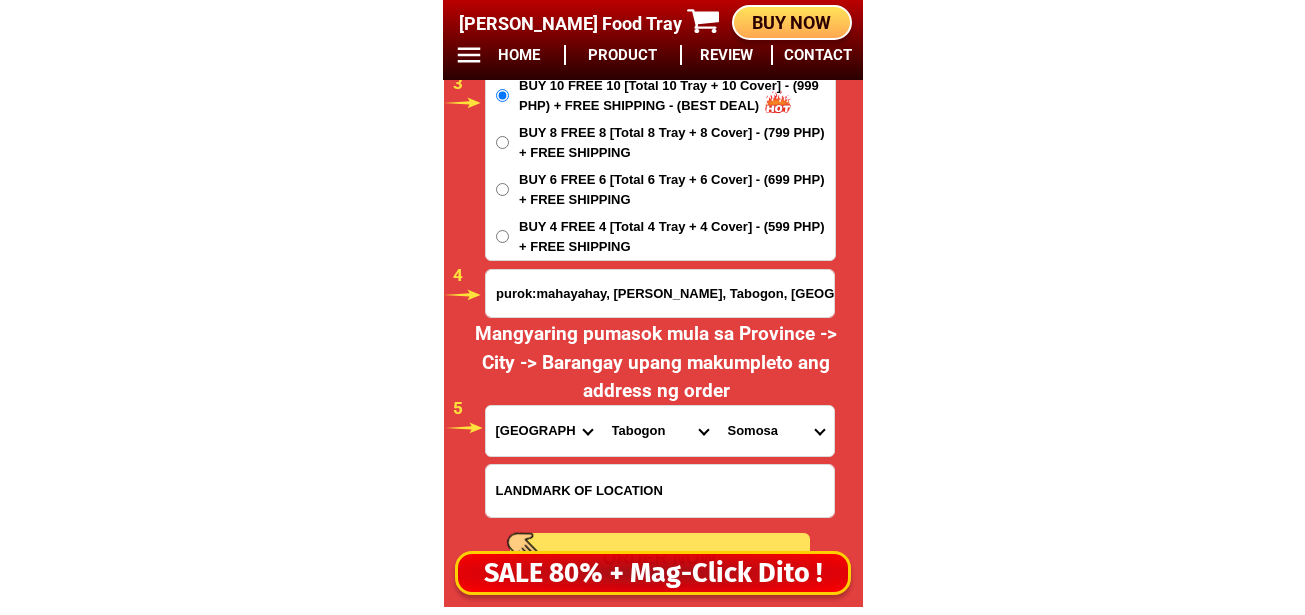 click on "Barangay Alang-alang Caduawan Camoboan Canaocanao Combado Daantabogon Ilihan Kal-anan Labangon Libjo Loong Mabuli Managase Manlagtang Maslog Muabog [GEOGRAPHIC_DATA] [GEOGRAPHIC_DATA] [GEOGRAPHIC_DATA][PERSON_NAME] [GEOGRAPHIC_DATA][PERSON_NAME]-[GEOGRAPHIC_DATA]" at bounding box center [776, 431] 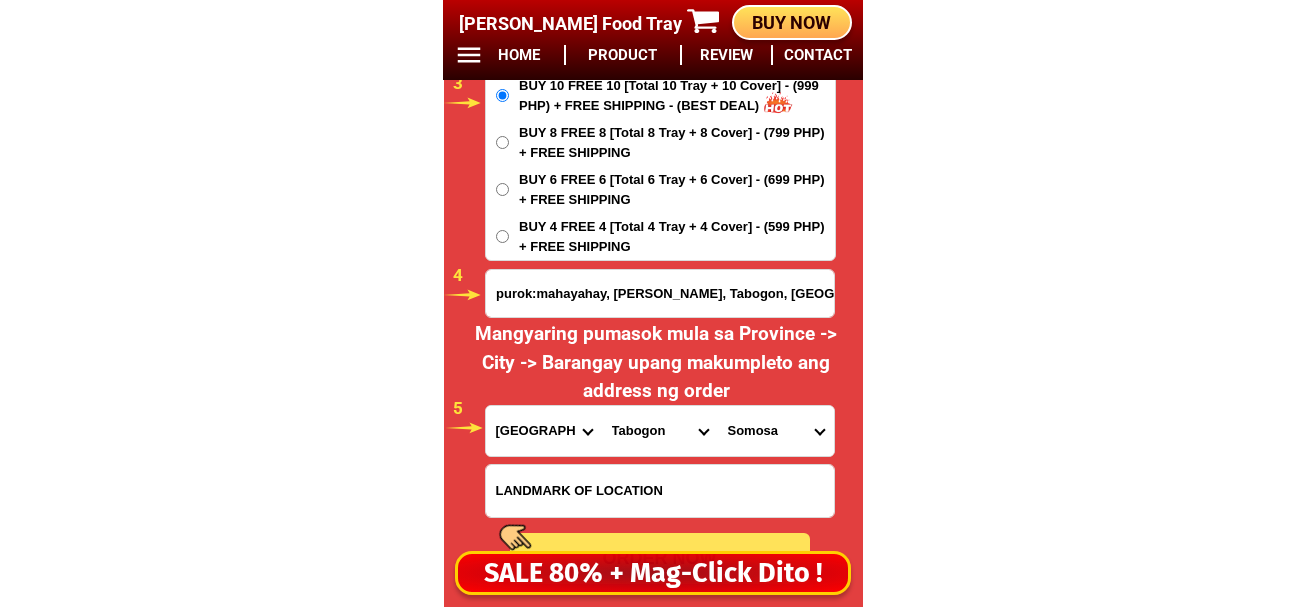scroll, scrollTop: 16978, scrollLeft: 0, axis: vertical 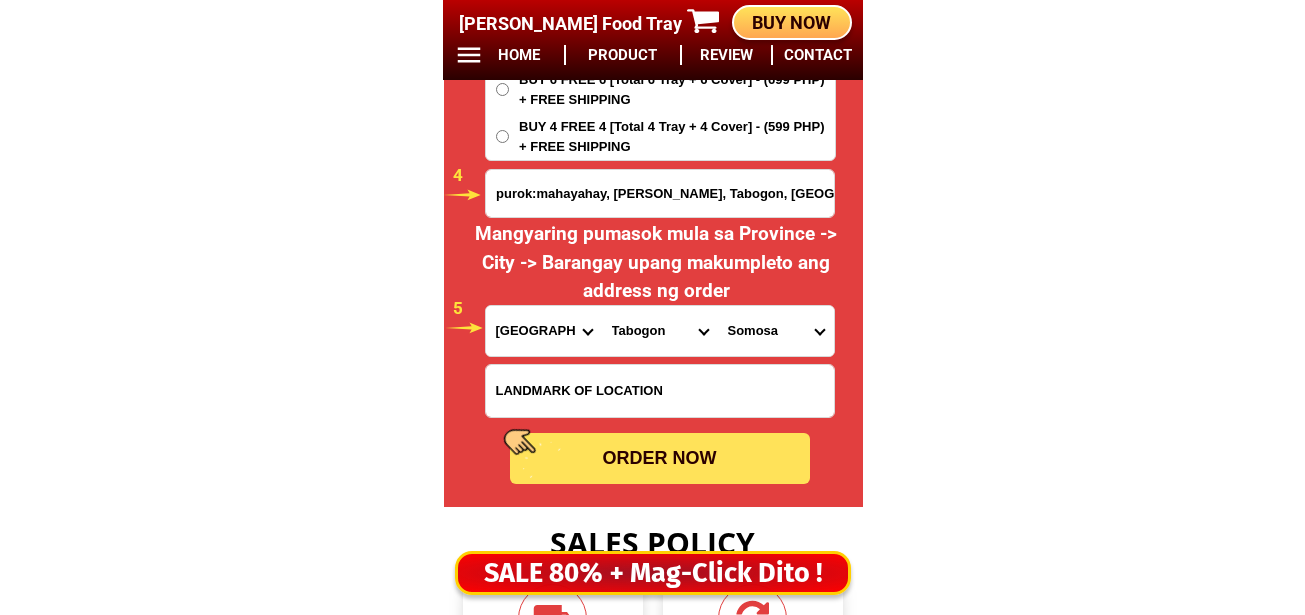 click on "ORDER NOW" at bounding box center (660, 458) 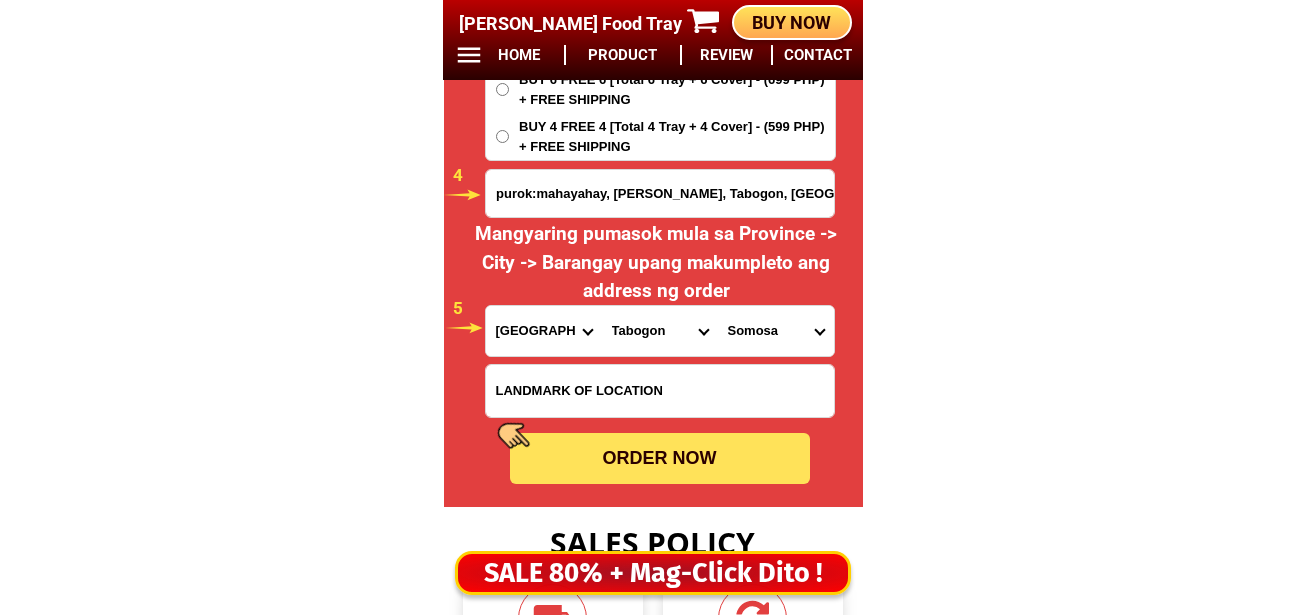 type on "098610549860" 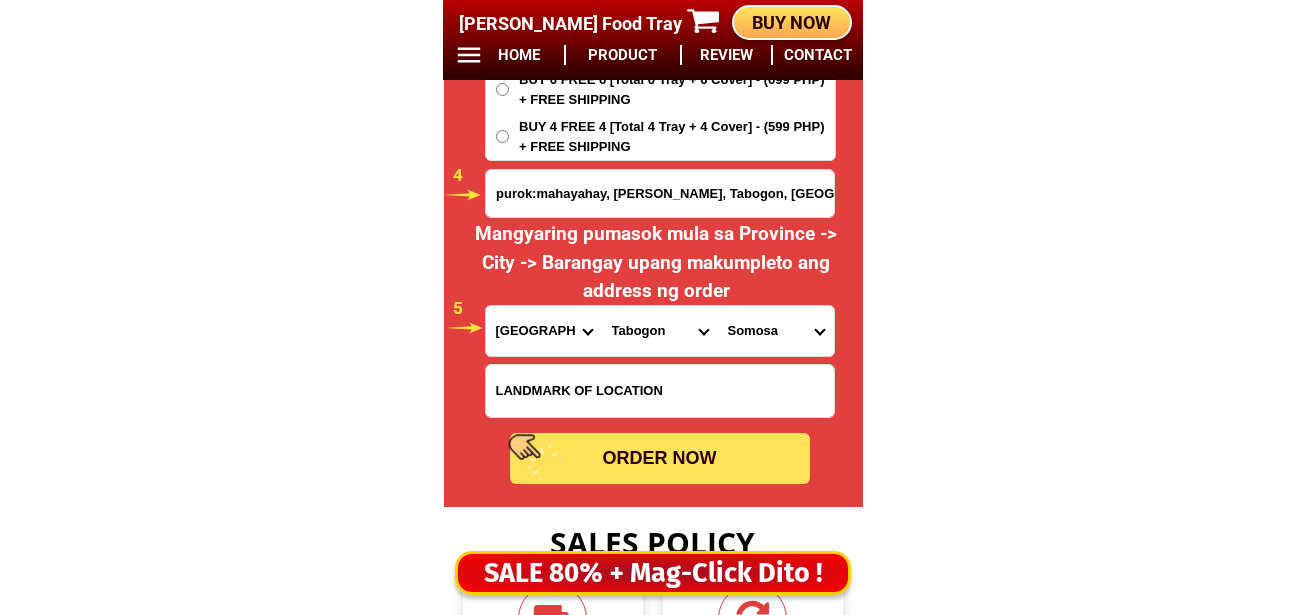 radio on "true" 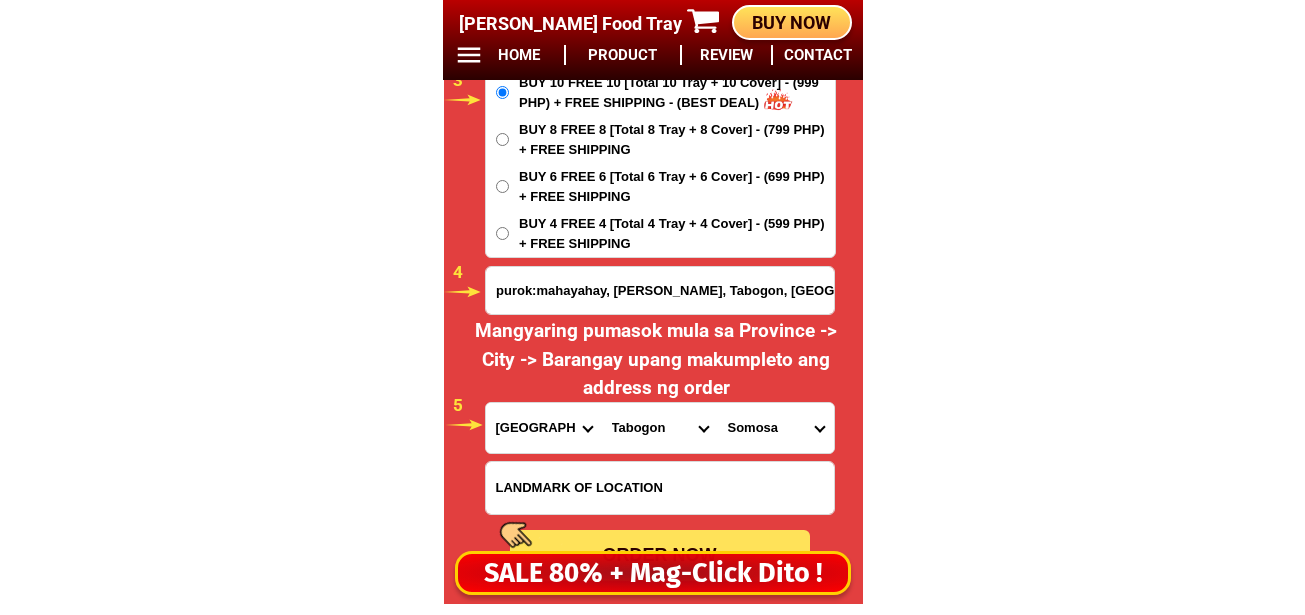 scroll, scrollTop: 16581, scrollLeft: 0, axis: vertical 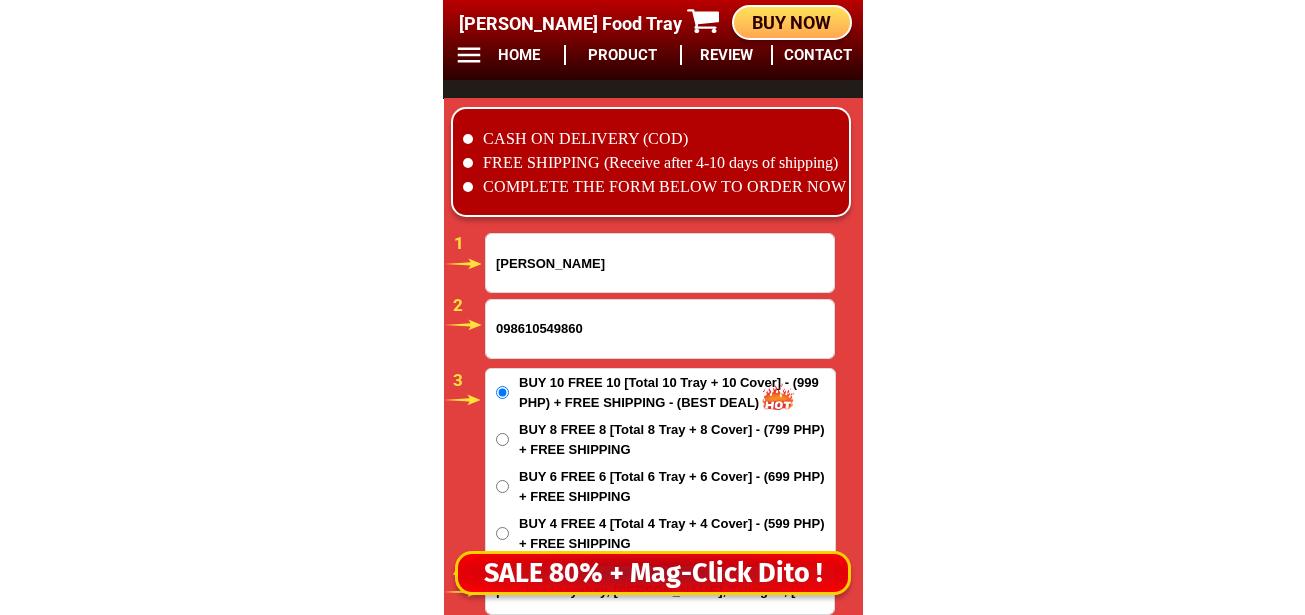 click on "098610549860" at bounding box center (660, 329) 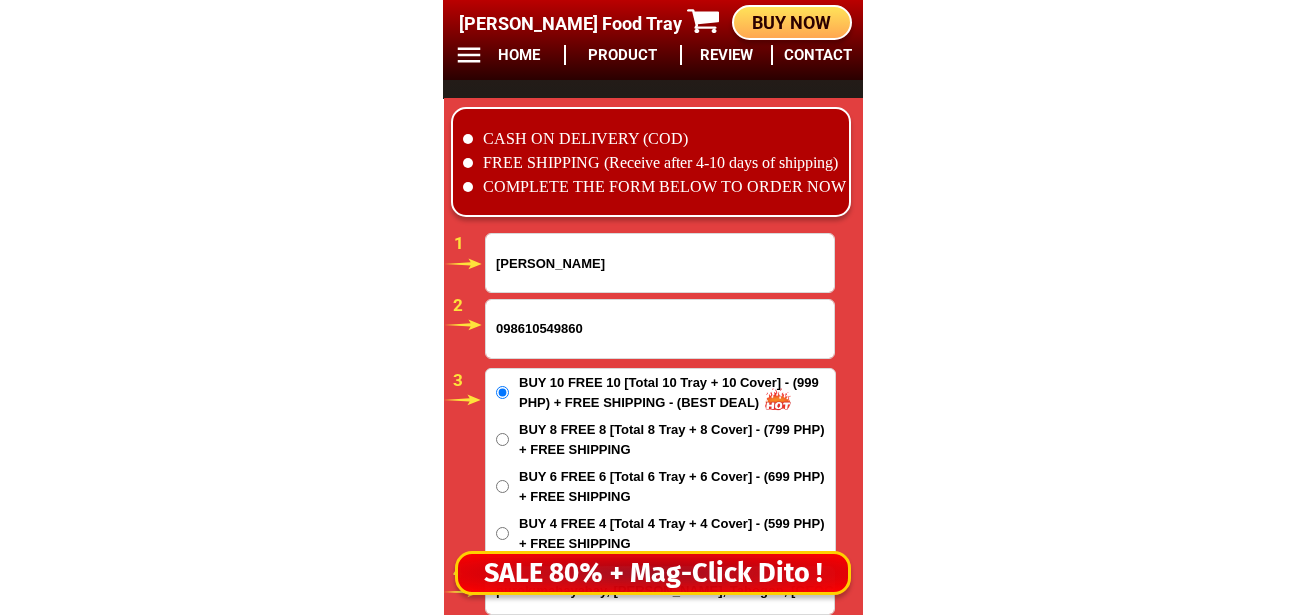 click on "098610549860" at bounding box center (660, 329) 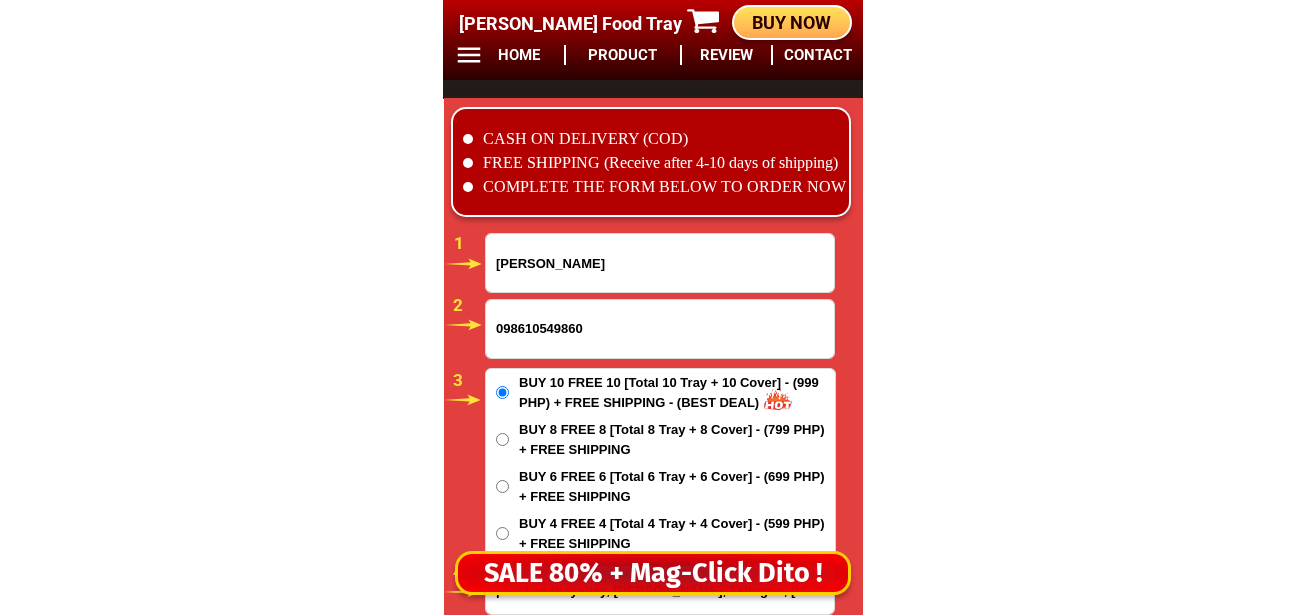 click on "098610549860" at bounding box center [660, 329] 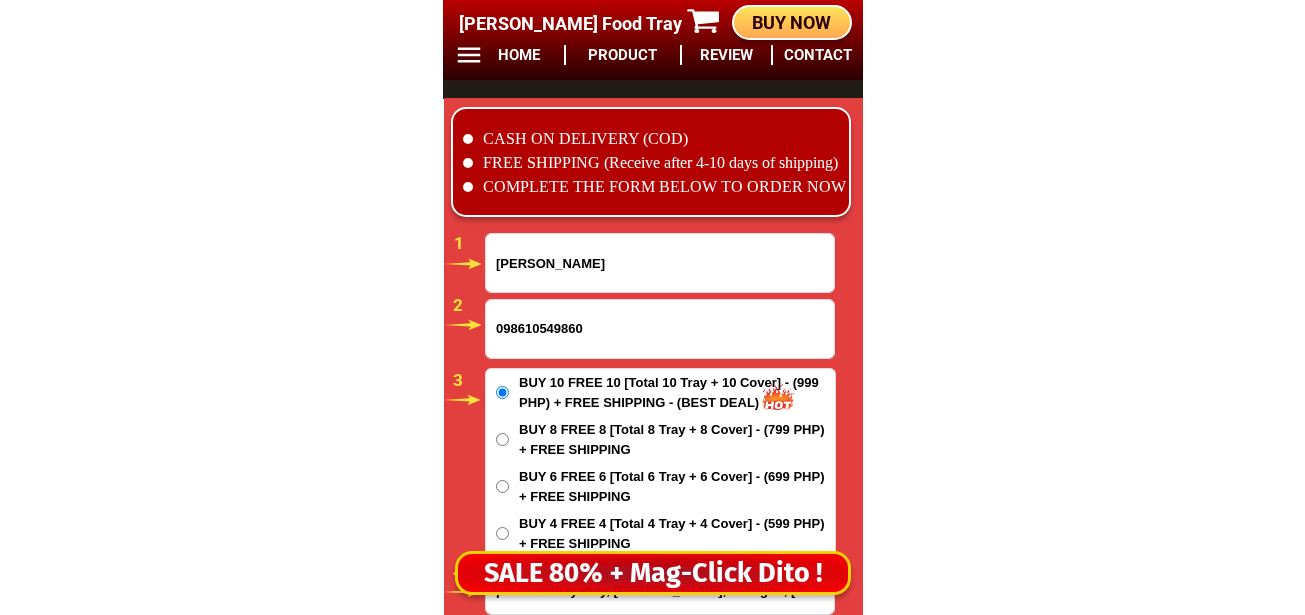 click on "098610549860" at bounding box center [660, 329] 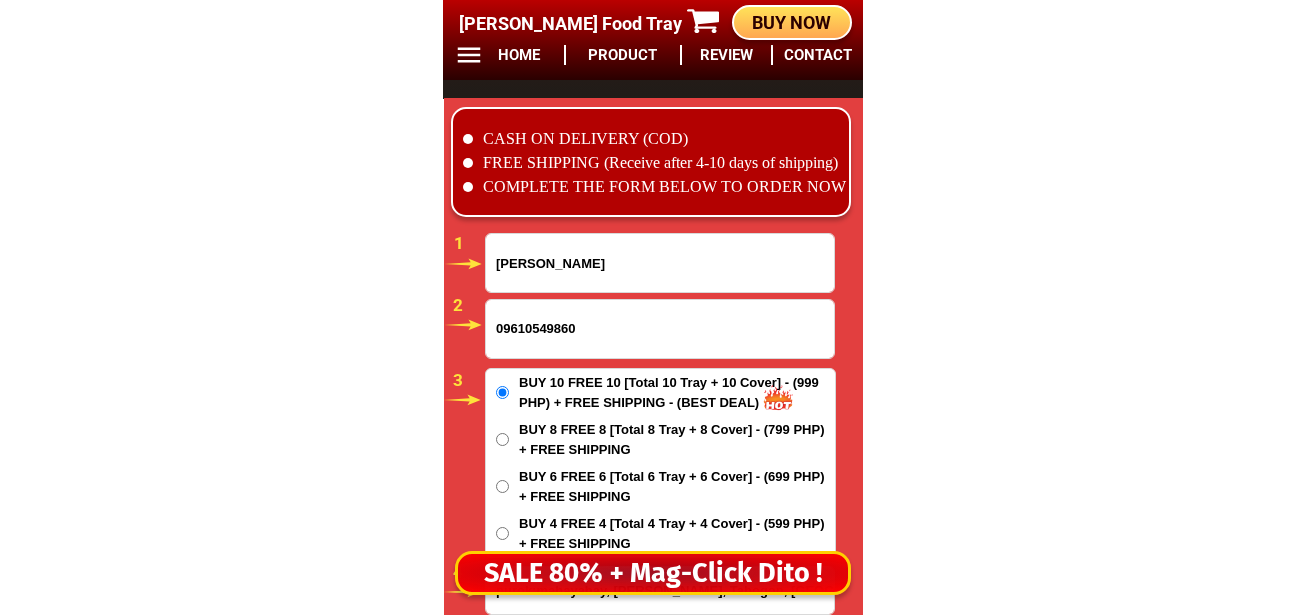 scroll, scrollTop: 16981, scrollLeft: 0, axis: vertical 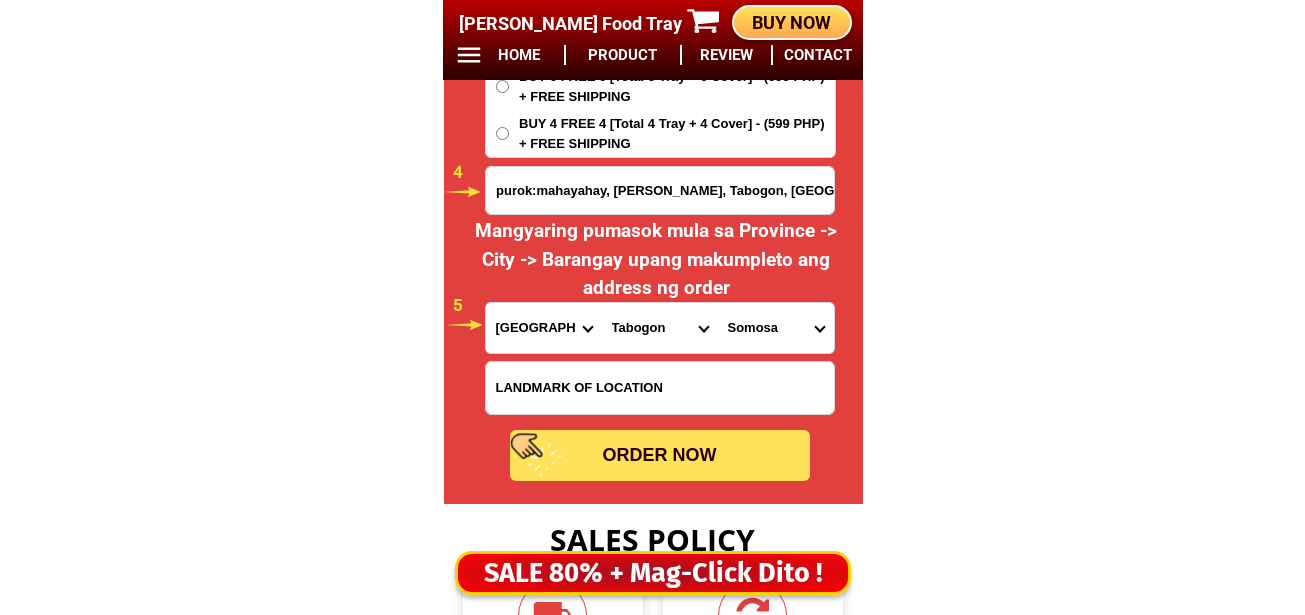 type on "09610549860" 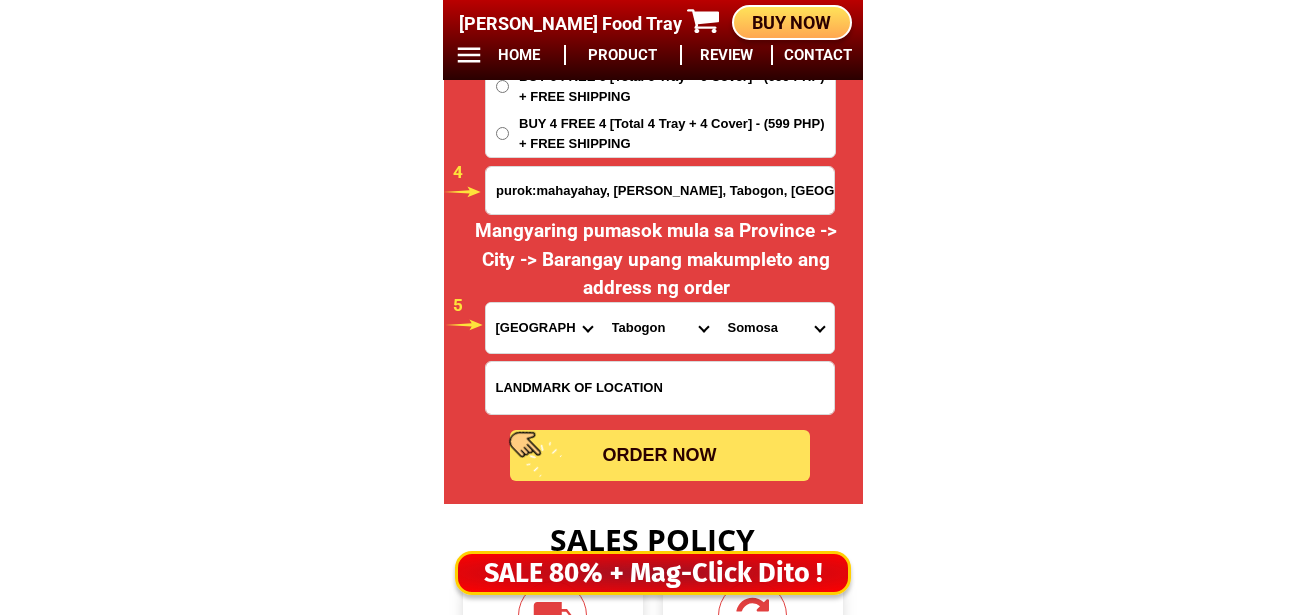 click on "ORDER NOW" at bounding box center [660, 455] 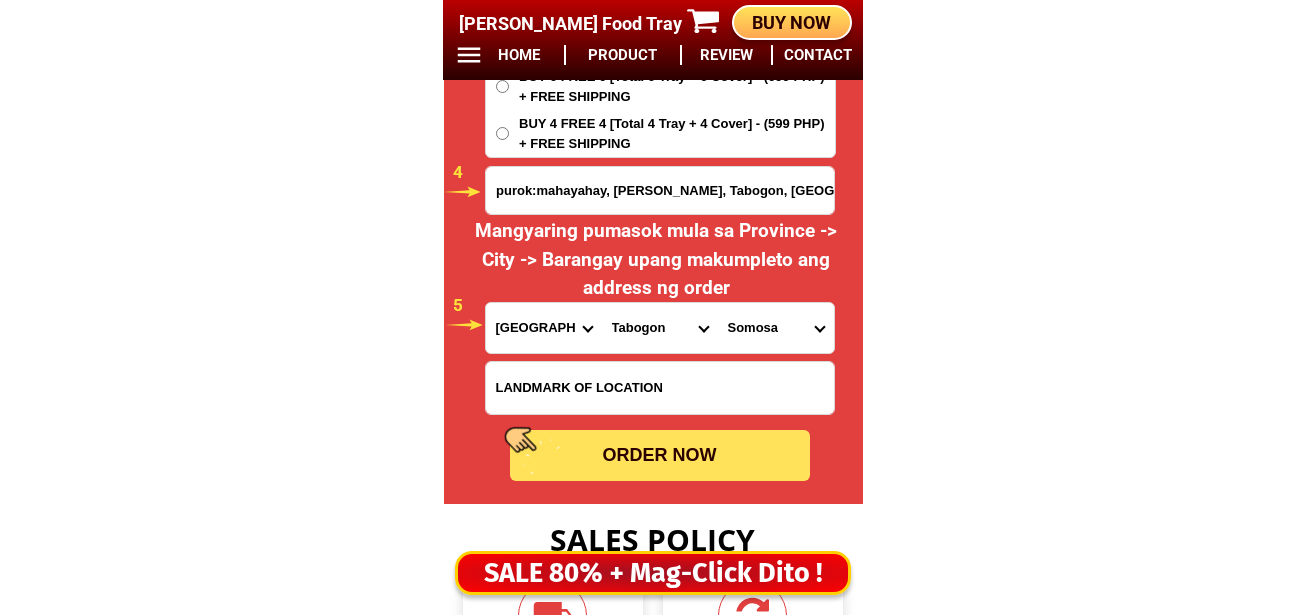 radio on "true" 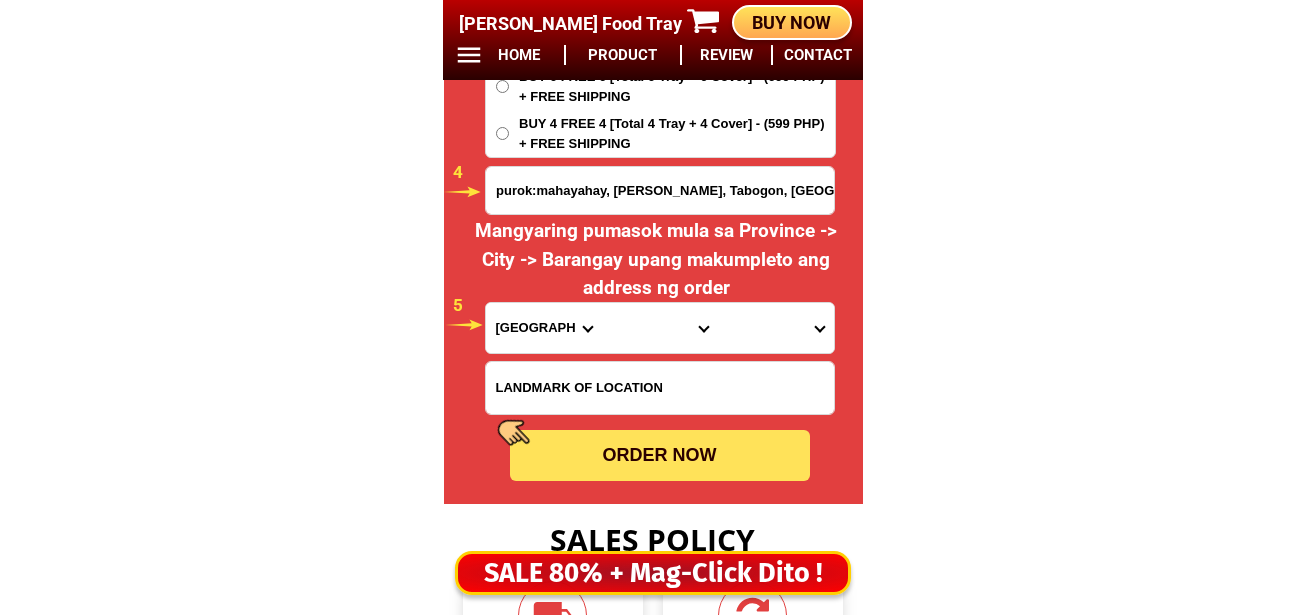 scroll, scrollTop: 16581, scrollLeft: 0, axis: vertical 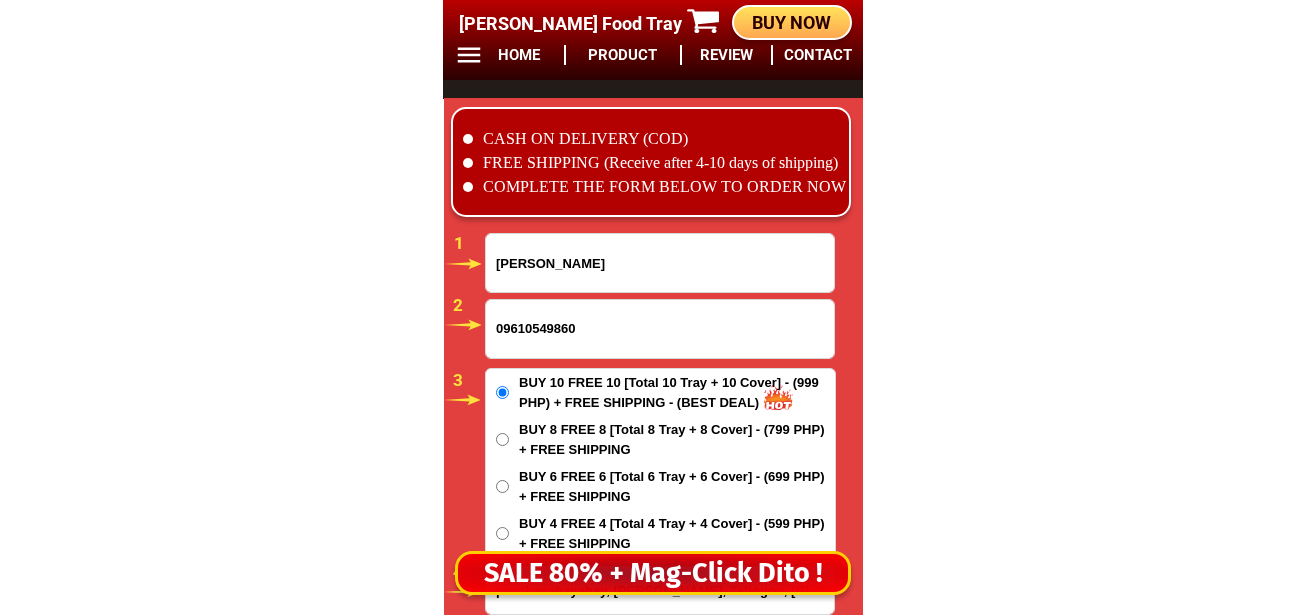 click on "09610549860" at bounding box center [660, 329] 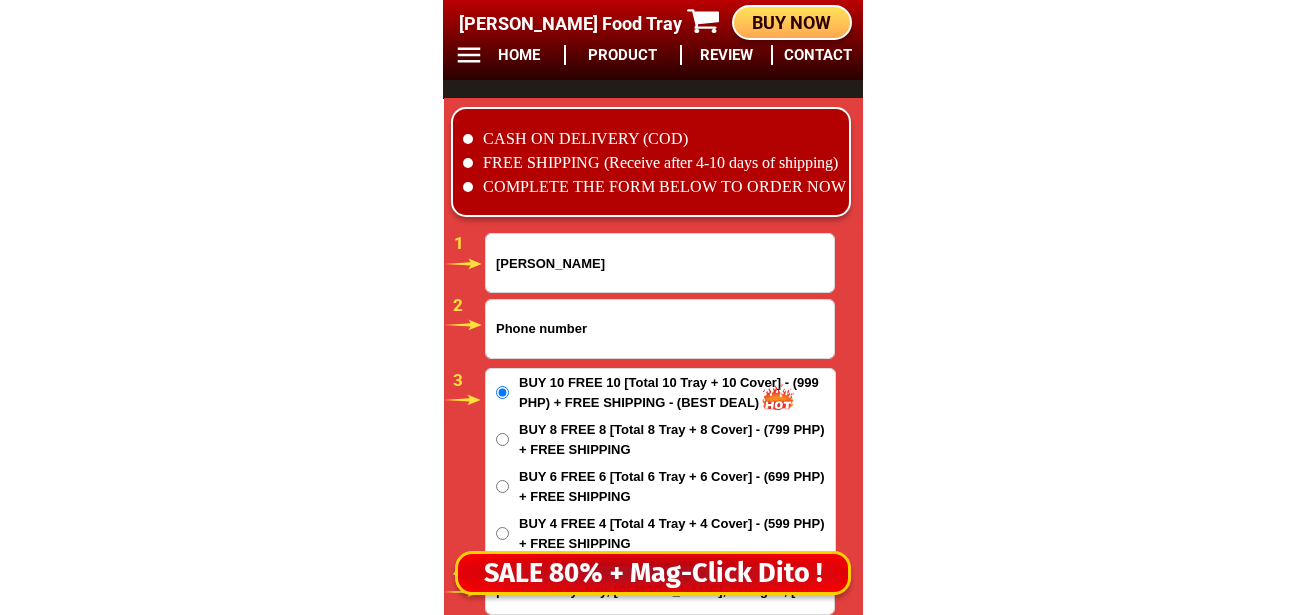 paste on "09086570488" 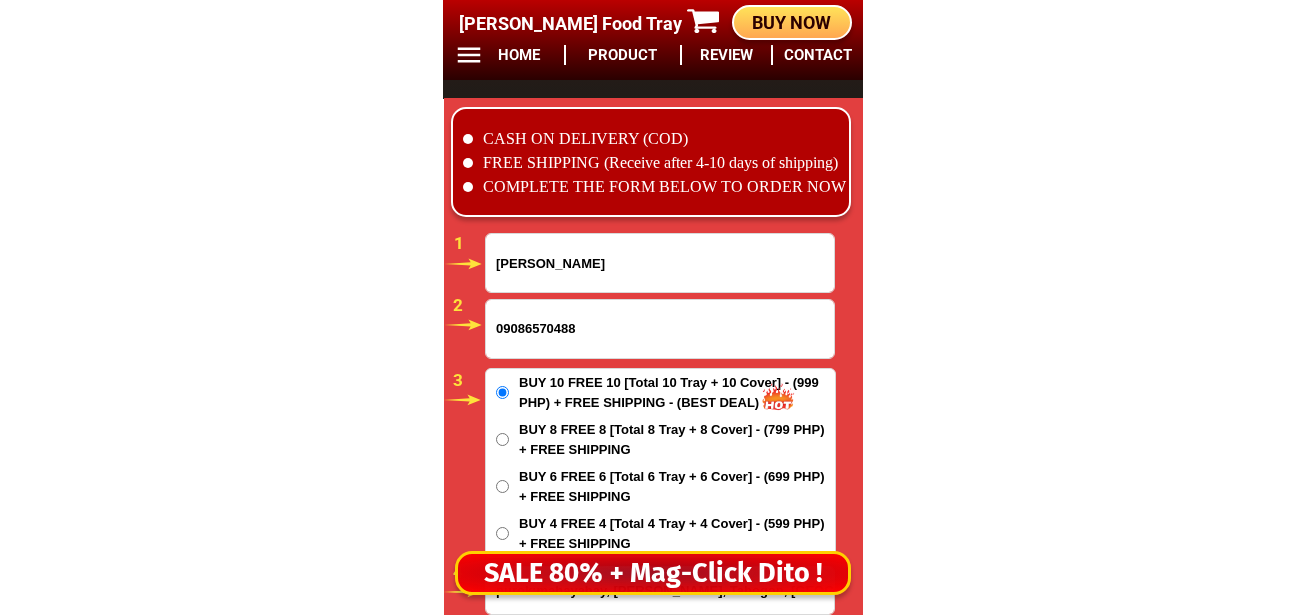type on "09086570488" 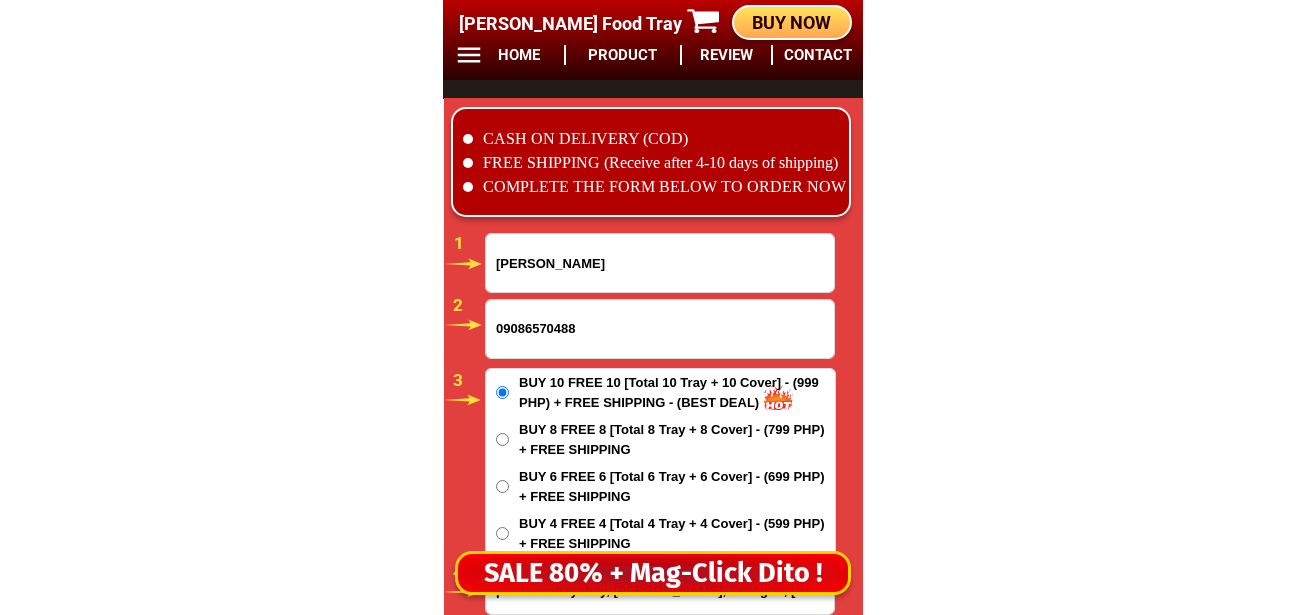 click on "[PERSON_NAME]" at bounding box center [660, 263] 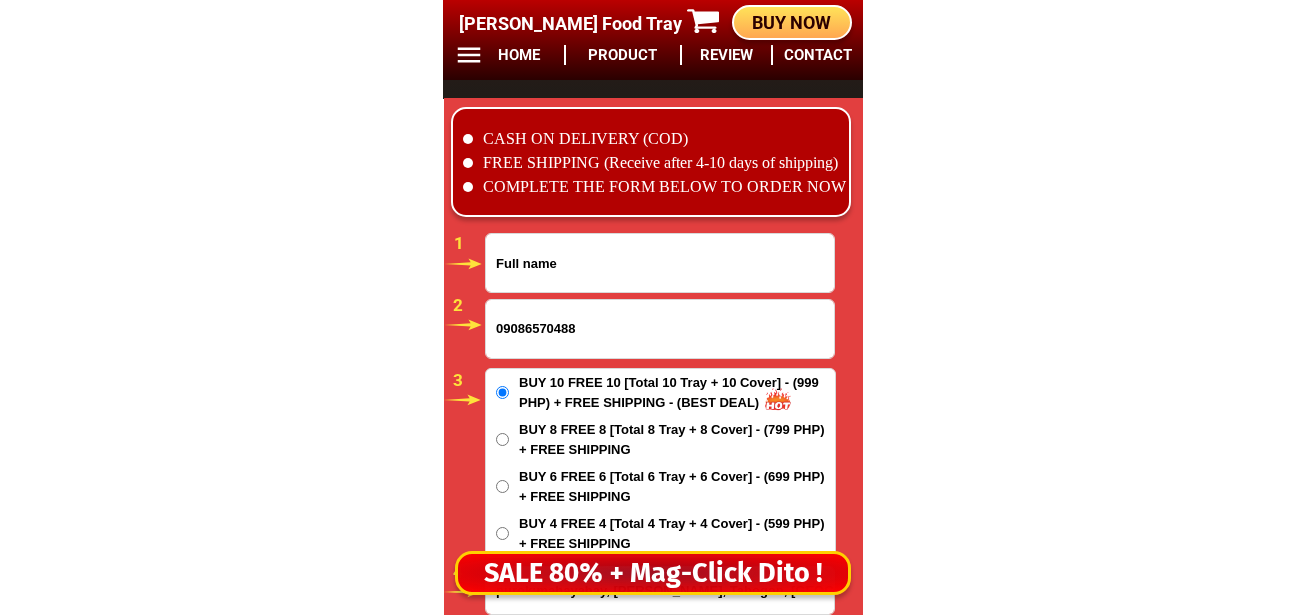 paste on "[PERSON_NAME] [PERSON_NAME]" 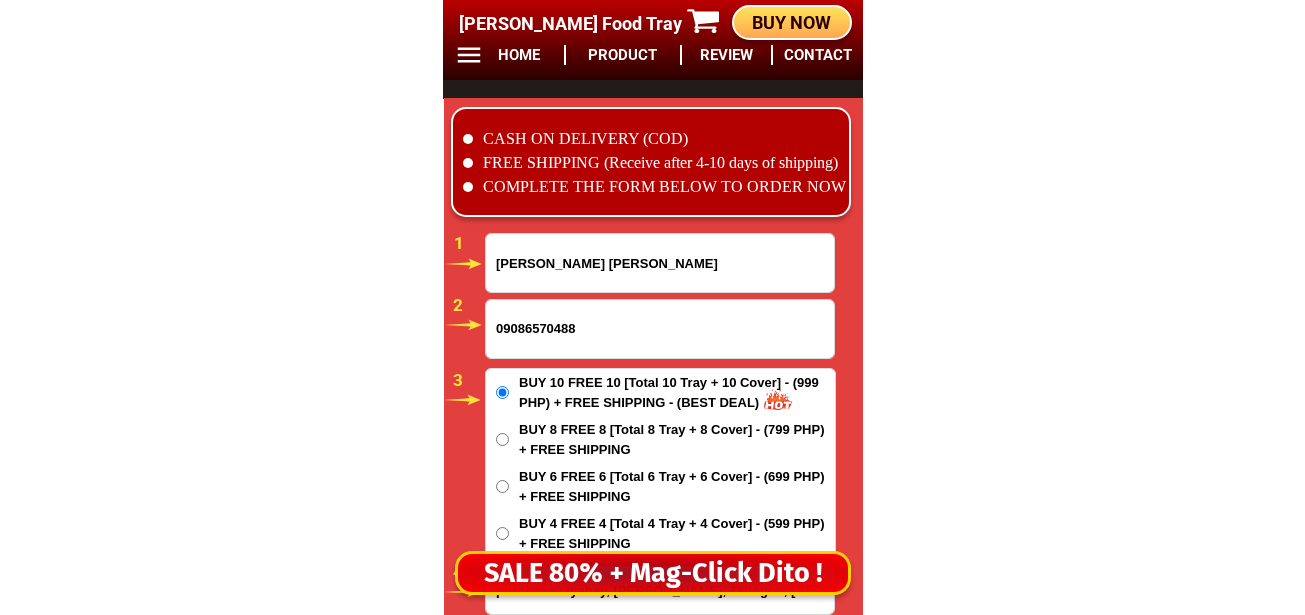type on "[PERSON_NAME] [PERSON_NAME]" 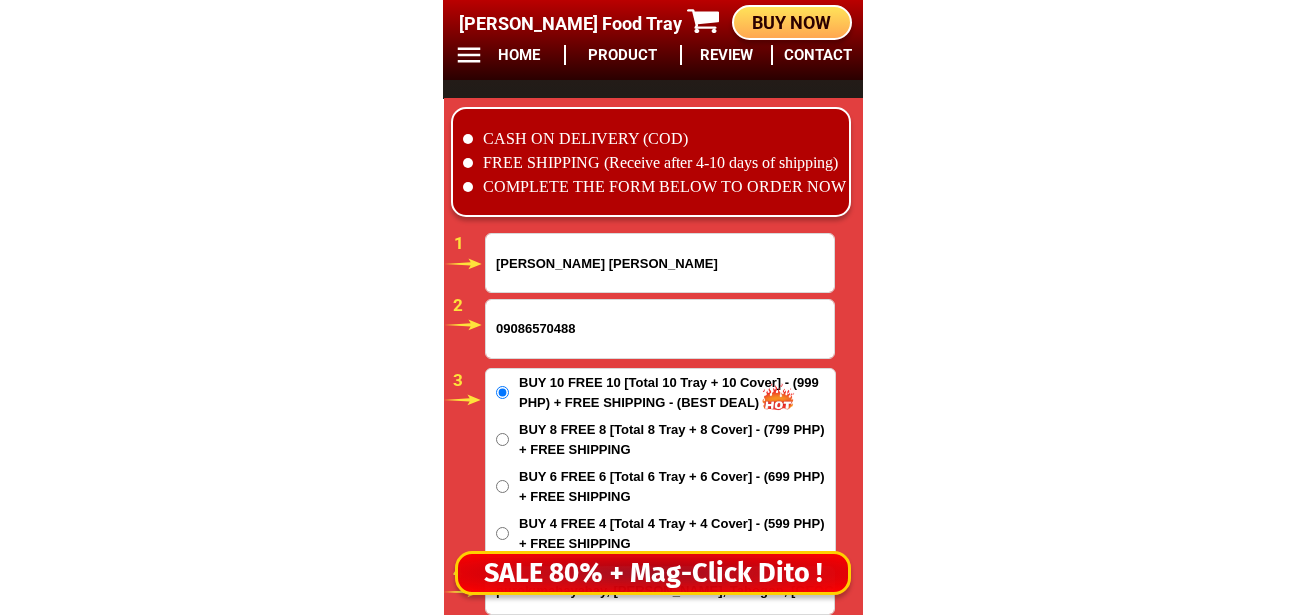 scroll, scrollTop: 16781, scrollLeft: 0, axis: vertical 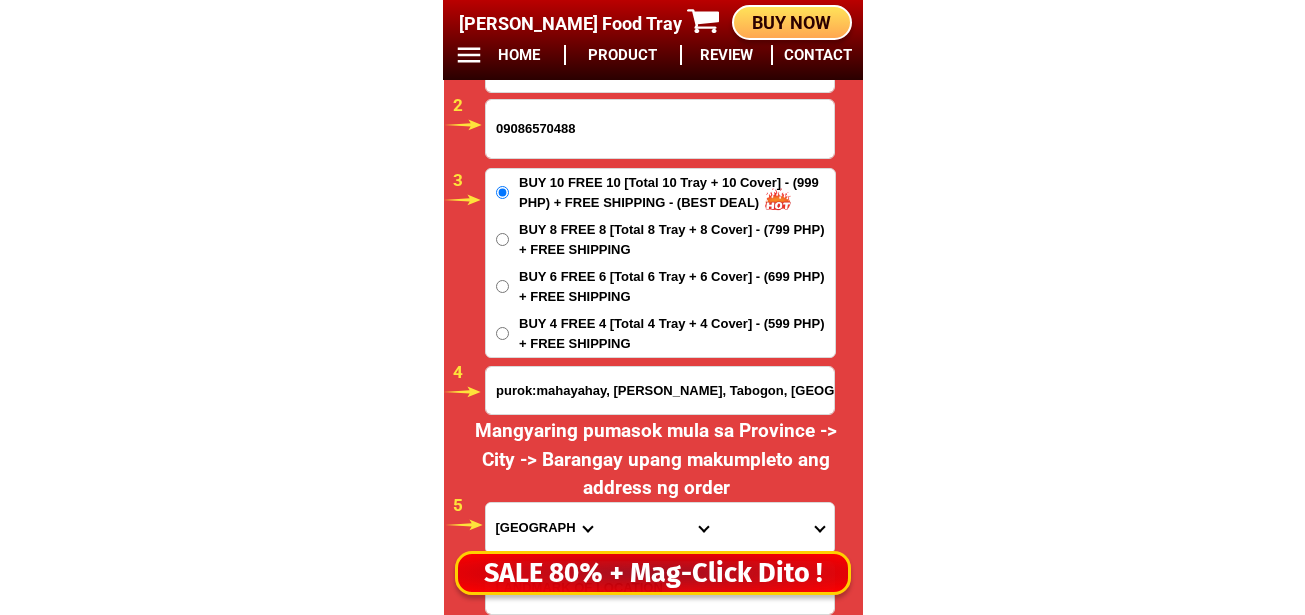 click on "purok:mahayahay, [PERSON_NAME], Tabogon, [GEOGRAPHIC_DATA]" at bounding box center (660, 390) 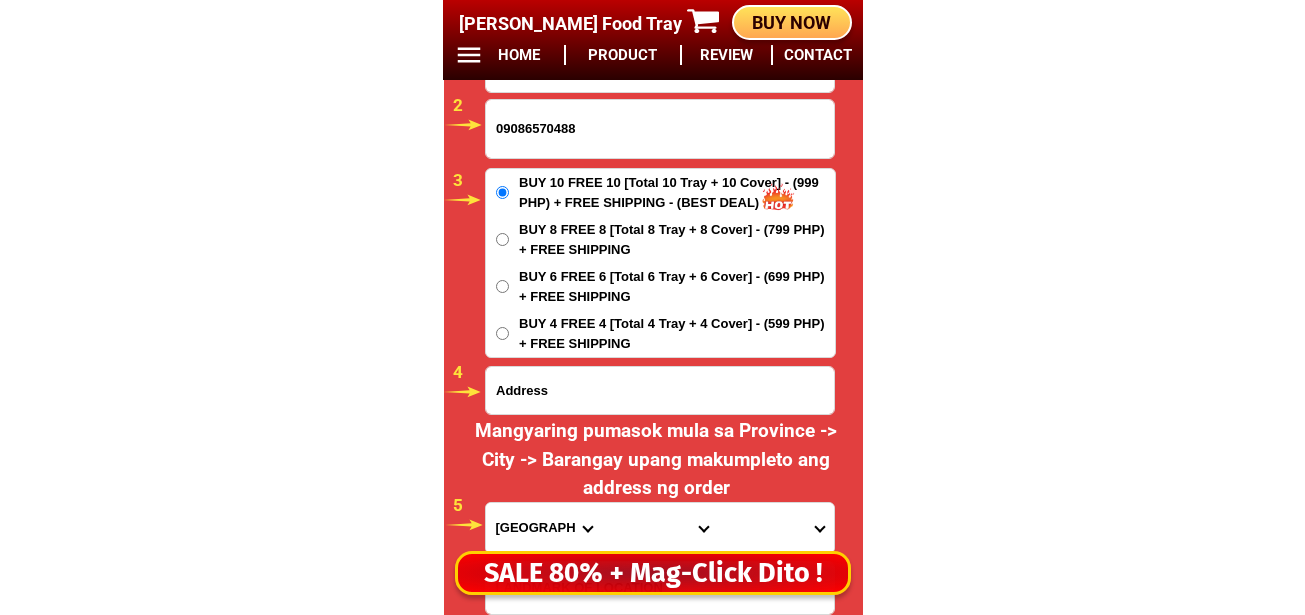 paste on "Blk [STREET_ADDRESS] Near [GEOGRAPHIC_DATA]" 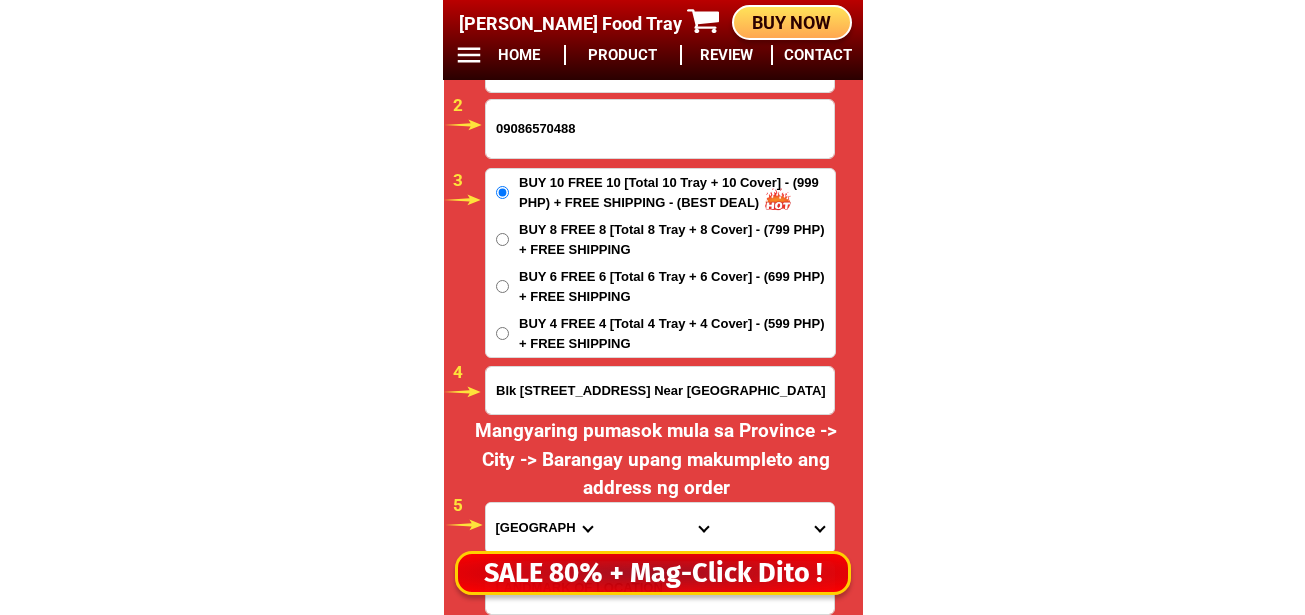 scroll, scrollTop: 0, scrollLeft: 185, axis: horizontal 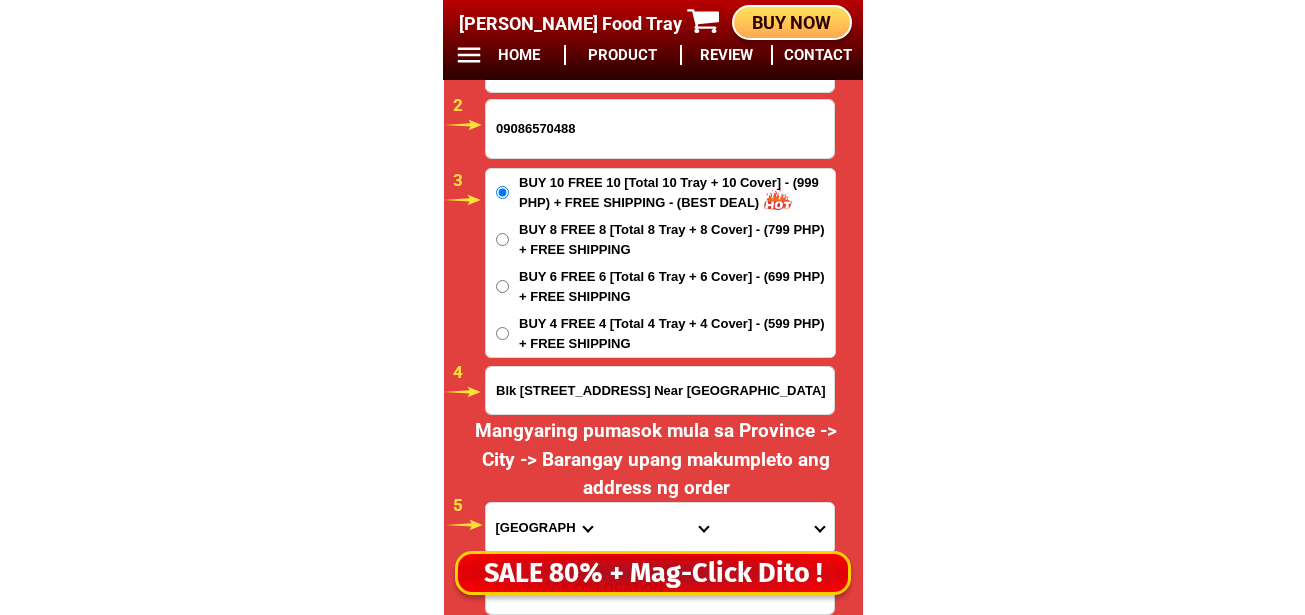 type on "Blk [STREET_ADDRESS] Near [GEOGRAPHIC_DATA]" 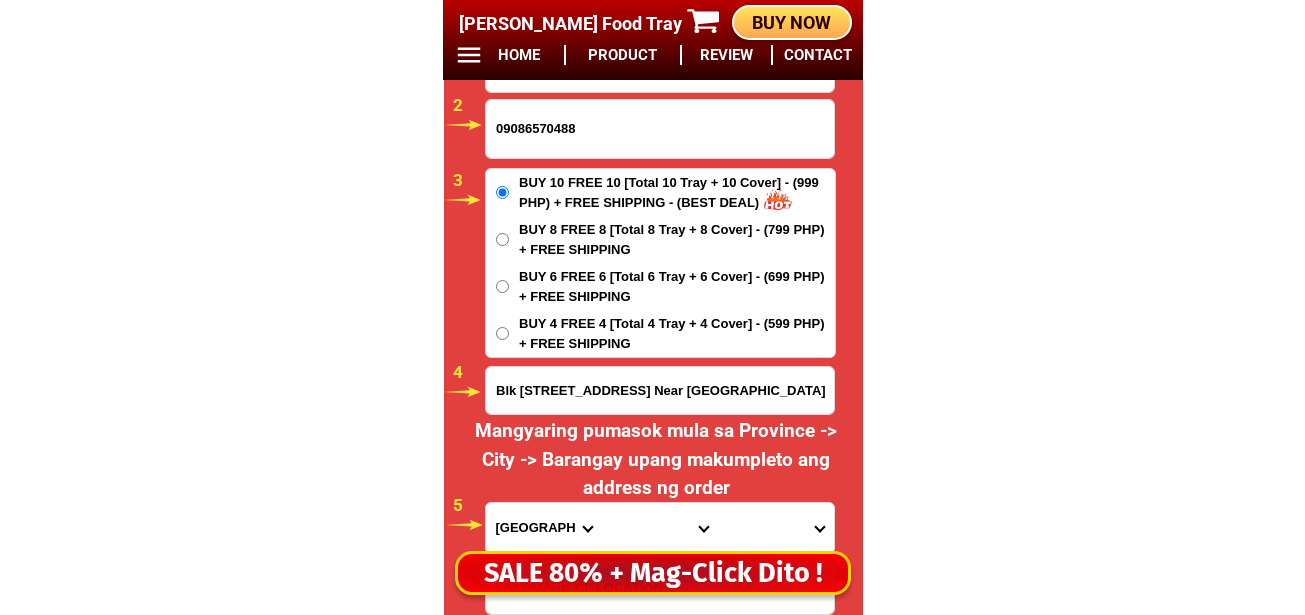scroll, scrollTop: 0, scrollLeft: 0, axis: both 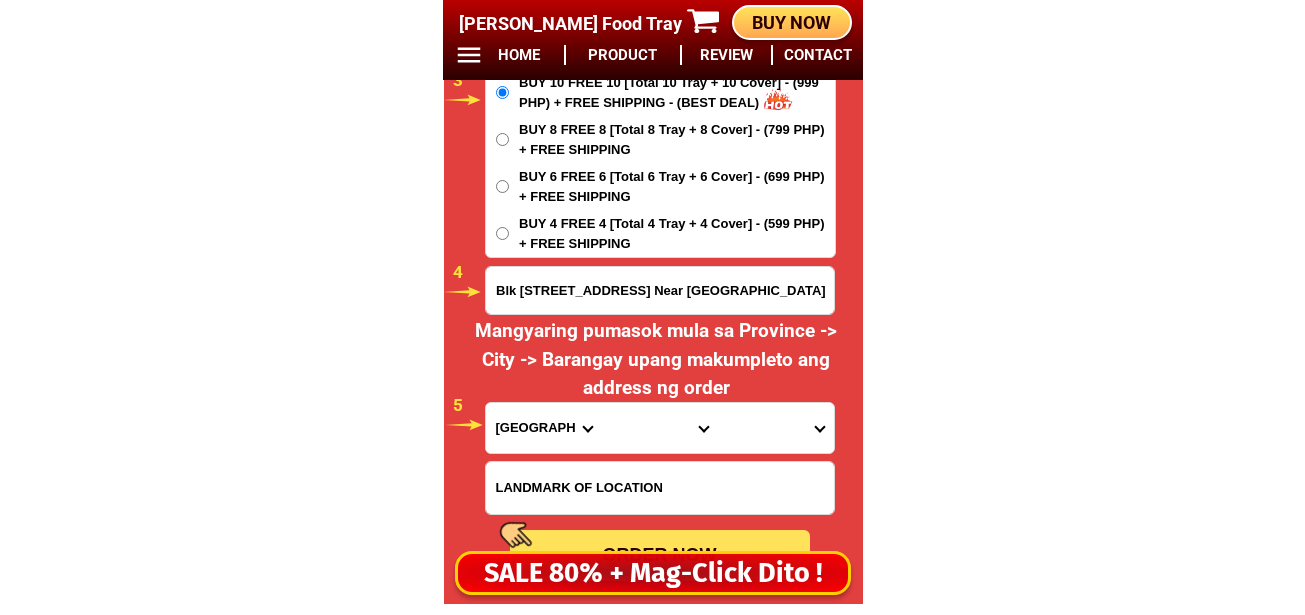 click on "Province [GEOGRAPHIC_DATA] [GEOGRAPHIC_DATA] [GEOGRAPHIC_DATA] [GEOGRAPHIC_DATA] [GEOGRAPHIC_DATA] [GEOGRAPHIC_DATA][PERSON_NAME][GEOGRAPHIC_DATA] [GEOGRAPHIC_DATA] [GEOGRAPHIC_DATA] [GEOGRAPHIC_DATA] [GEOGRAPHIC_DATA] [GEOGRAPHIC_DATA] [GEOGRAPHIC_DATA] [GEOGRAPHIC_DATA] [GEOGRAPHIC_DATA] [GEOGRAPHIC_DATA]-[GEOGRAPHIC_DATA] [GEOGRAPHIC_DATA] [GEOGRAPHIC_DATA] [GEOGRAPHIC_DATA] [GEOGRAPHIC_DATA] [GEOGRAPHIC_DATA] [GEOGRAPHIC_DATA]-de-oro [GEOGRAPHIC_DATA] [GEOGRAPHIC_DATA]-occidental [GEOGRAPHIC_DATA] [GEOGRAPHIC_DATA] Eastern-[GEOGRAPHIC_DATA] [GEOGRAPHIC_DATA] [GEOGRAPHIC_DATA] [GEOGRAPHIC_DATA]-norte [GEOGRAPHIC_DATA]-[GEOGRAPHIC_DATA] [GEOGRAPHIC_DATA] [GEOGRAPHIC_DATA] [GEOGRAPHIC_DATA] [GEOGRAPHIC_DATA] [GEOGRAPHIC_DATA] [GEOGRAPHIC_DATA] [GEOGRAPHIC_DATA] [GEOGRAPHIC_DATA] Metro-[GEOGRAPHIC_DATA] [GEOGRAPHIC_DATA]-[GEOGRAPHIC_DATA]-[GEOGRAPHIC_DATA]-province [GEOGRAPHIC_DATA]-[GEOGRAPHIC_DATA]-oriental [GEOGRAPHIC_DATA] [GEOGRAPHIC_DATA] [GEOGRAPHIC_DATA]-[GEOGRAPHIC_DATA]-[GEOGRAPHIC_DATA] [GEOGRAPHIC_DATA] [GEOGRAPHIC_DATA] [GEOGRAPHIC_DATA] [GEOGRAPHIC_DATA] [GEOGRAPHIC_DATA][PERSON_NAME][GEOGRAPHIC_DATA] [GEOGRAPHIC_DATA] [GEOGRAPHIC_DATA] [GEOGRAPHIC_DATA] [GEOGRAPHIC_DATA] [GEOGRAPHIC_DATA]-[GEOGRAPHIC_DATA]-[GEOGRAPHIC_DATA]-[GEOGRAPHIC_DATA] [GEOGRAPHIC_DATA] [GEOGRAPHIC_DATA]-[GEOGRAPHIC_DATA]-[GEOGRAPHIC_DATA] [GEOGRAPHIC_DATA] [GEOGRAPHIC_DATA] [GEOGRAPHIC_DATA]" at bounding box center [544, 428] 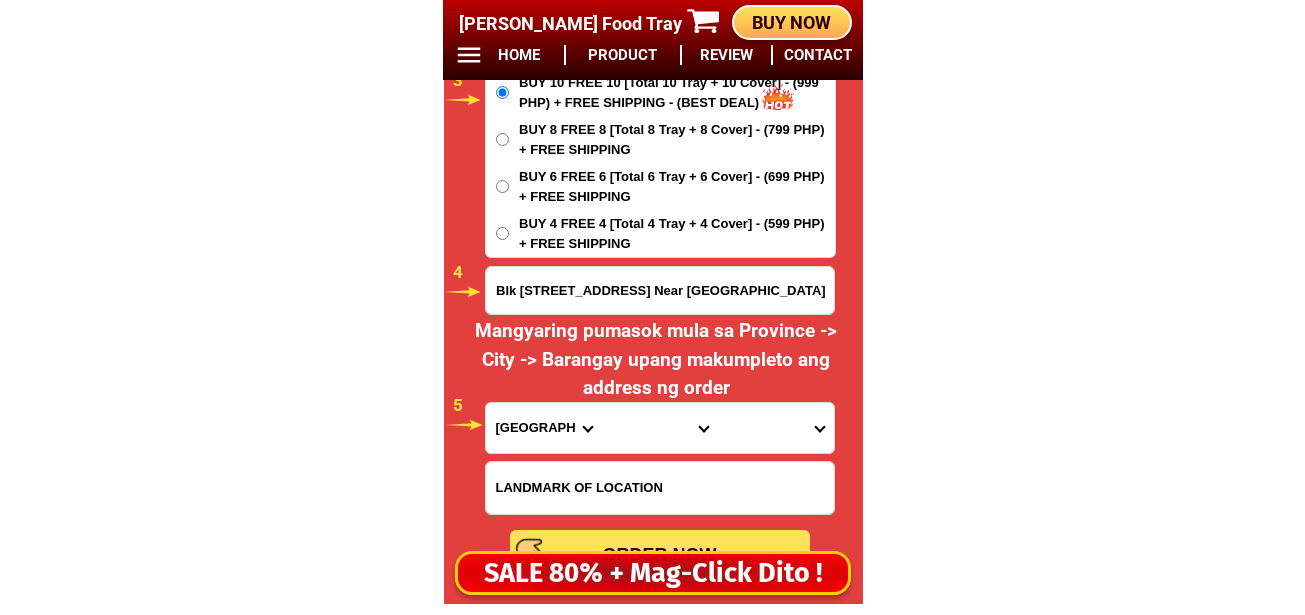 click on "Province [GEOGRAPHIC_DATA] [GEOGRAPHIC_DATA] [GEOGRAPHIC_DATA] [GEOGRAPHIC_DATA] [GEOGRAPHIC_DATA] [GEOGRAPHIC_DATA][PERSON_NAME][GEOGRAPHIC_DATA] [GEOGRAPHIC_DATA] [GEOGRAPHIC_DATA] [GEOGRAPHIC_DATA] [GEOGRAPHIC_DATA] [GEOGRAPHIC_DATA] [GEOGRAPHIC_DATA] [GEOGRAPHIC_DATA] [GEOGRAPHIC_DATA] [GEOGRAPHIC_DATA]-[GEOGRAPHIC_DATA] [GEOGRAPHIC_DATA] [GEOGRAPHIC_DATA] [GEOGRAPHIC_DATA] [GEOGRAPHIC_DATA] [GEOGRAPHIC_DATA] [GEOGRAPHIC_DATA]-de-oro [GEOGRAPHIC_DATA] [GEOGRAPHIC_DATA]-occidental [GEOGRAPHIC_DATA] [GEOGRAPHIC_DATA] Eastern-[GEOGRAPHIC_DATA] [GEOGRAPHIC_DATA] [GEOGRAPHIC_DATA] [GEOGRAPHIC_DATA]-norte [GEOGRAPHIC_DATA]-[GEOGRAPHIC_DATA] [GEOGRAPHIC_DATA] [GEOGRAPHIC_DATA] [GEOGRAPHIC_DATA] [GEOGRAPHIC_DATA] [GEOGRAPHIC_DATA] [GEOGRAPHIC_DATA] [GEOGRAPHIC_DATA] [GEOGRAPHIC_DATA] Metro-[GEOGRAPHIC_DATA] [GEOGRAPHIC_DATA]-[GEOGRAPHIC_DATA]-[GEOGRAPHIC_DATA]-province [GEOGRAPHIC_DATA]-[GEOGRAPHIC_DATA]-oriental [GEOGRAPHIC_DATA] [GEOGRAPHIC_DATA] [GEOGRAPHIC_DATA]-[GEOGRAPHIC_DATA]-[GEOGRAPHIC_DATA] [GEOGRAPHIC_DATA] [GEOGRAPHIC_DATA] [GEOGRAPHIC_DATA] [GEOGRAPHIC_DATA] [GEOGRAPHIC_DATA][PERSON_NAME][GEOGRAPHIC_DATA] [GEOGRAPHIC_DATA] [GEOGRAPHIC_DATA] [GEOGRAPHIC_DATA] [GEOGRAPHIC_DATA] [GEOGRAPHIC_DATA]-[GEOGRAPHIC_DATA]-[GEOGRAPHIC_DATA]-[GEOGRAPHIC_DATA] [GEOGRAPHIC_DATA] [GEOGRAPHIC_DATA]-[GEOGRAPHIC_DATA]-[GEOGRAPHIC_DATA] [GEOGRAPHIC_DATA] [GEOGRAPHIC_DATA] [GEOGRAPHIC_DATA]" at bounding box center [544, 428] 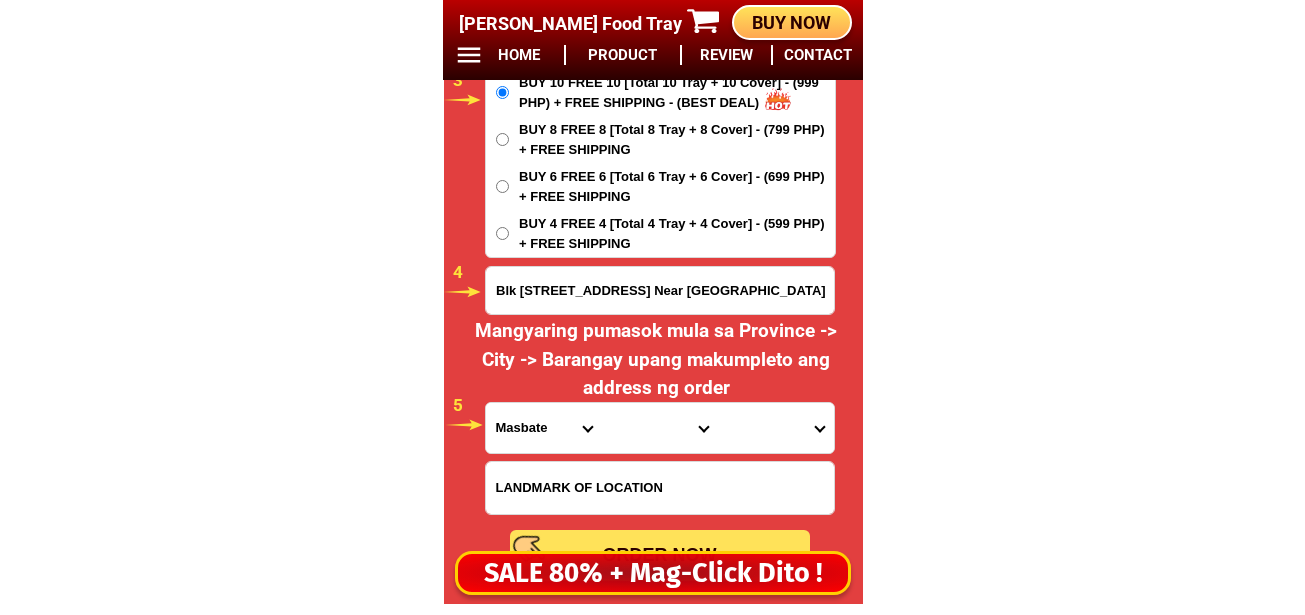 click on "Province [GEOGRAPHIC_DATA] [GEOGRAPHIC_DATA] [GEOGRAPHIC_DATA] [GEOGRAPHIC_DATA] [GEOGRAPHIC_DATA] [GEOGRAPHIC_DATA][PERSON_NAME][GEOGRAPHIC_DATA] [GEOGRAPHIC_DATA] [GEOGRAPHIC_DATA] [GEOGRAPHIC_DATA] [GEOGRAPHIC_DATA] [GEOGRAPHIC_DATA] [GEOGRAPHIC_DATA] [GEOGRAPHIC_DATA] [GEOGRAPHIC_DATA] [GEOGRAPHIC_DATA]-[GEOGRAPHIC_DATA] [GEOGRAPHIC_DATA] [GEOGRAPHIC_DATA] [GEOGRAPHIC_DATA] [GEOGRAPHIC_DATA] [GEOGRAPHIC_DATA] [GEOGRAPHIC_DATA]-de-oro [GEOGRAPHIC_DATA] [GEOGRAPHIC_DATA]-occidental [GEOGRAPHIC_DATA] [GEOGRAPHIC_DATA] Eastern-[GEOGRAPHIC_DATA] [GEOGRAPHIC_DATA] [GEOGRAPHIC_DATA] [GEOGRAPHIC_DATA]-norte [GEOGRAPHIC_DATA]-[GEOGRAPHIC_DATA] [GEOGRAPHIC_DATA] [GEOGRAPHIC_DATA] [GEOGRAPHIC_DATA] [GEOGRAPHIC_DATA] [GEOGRAPHIC_DATA] [GEOGRAPHIC_DATA] [GEOGRAPHIC_DATA] [GEOGRAPHIC_DATA] Metro-[GEOGRAPHIC_DATA] [GEOGRAPHIC_DATA]-[GEOGRAPHIC_DATA]-[GEOGRAPHIC_DATA]-province [GEOGRAPHIC_DATA]-[GEOGRAPHIC_DATA]-oriental [GEOGRAPHIC_DATA] [GEOGRAPHIC_DATA] [GEOGRAPHIC_DATA]-[GEOGRAPHIC_DATA]-[GEOGRAPHIC_DATA] [GEOGRAPHIC_DATA] [GEOGRAPHIC_DATA] [GEOGRAPHIC_DATA] [GEOGRAPHIC_DATA] [GEOGRAPHIC_DATA][PERSON_NAME][GEOGRAPHIC_DATA] [GEOGRAPHIC_DATA] [GEOGRAPHIC_DATA] [GEOGRAPHIC_DATA] [GEOGRAPHIC_DATA] [GEOGRAPHIC_DATA]-[GEOGRAPHIC_DATA]-[GEOGRAPHIC_DATA]-[GEOGRAPHIC_DATA] [GEOGRAPHIC_DATA] [GEOGRAPHIC_DATA]-[GEOGRAPHIC_DATA]-[GEOGRAPHIC_DATA] [GEOGRAPHIC_DATA] [GEOGRAPHIC_DATA] [GEOGRAPHIC_DATA]" at bounding box center (544, 428) 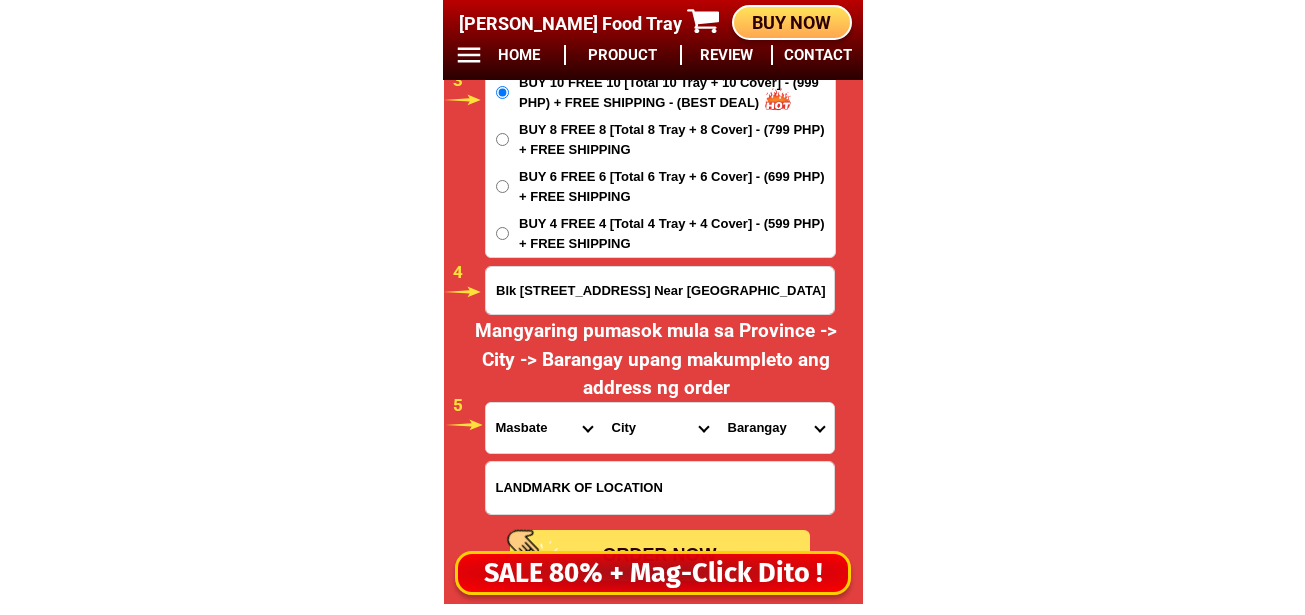 drag, startPoint x: 528, startPoint y: 432, endPoint x: 539, endPoint y: 413, distance: 21.954498 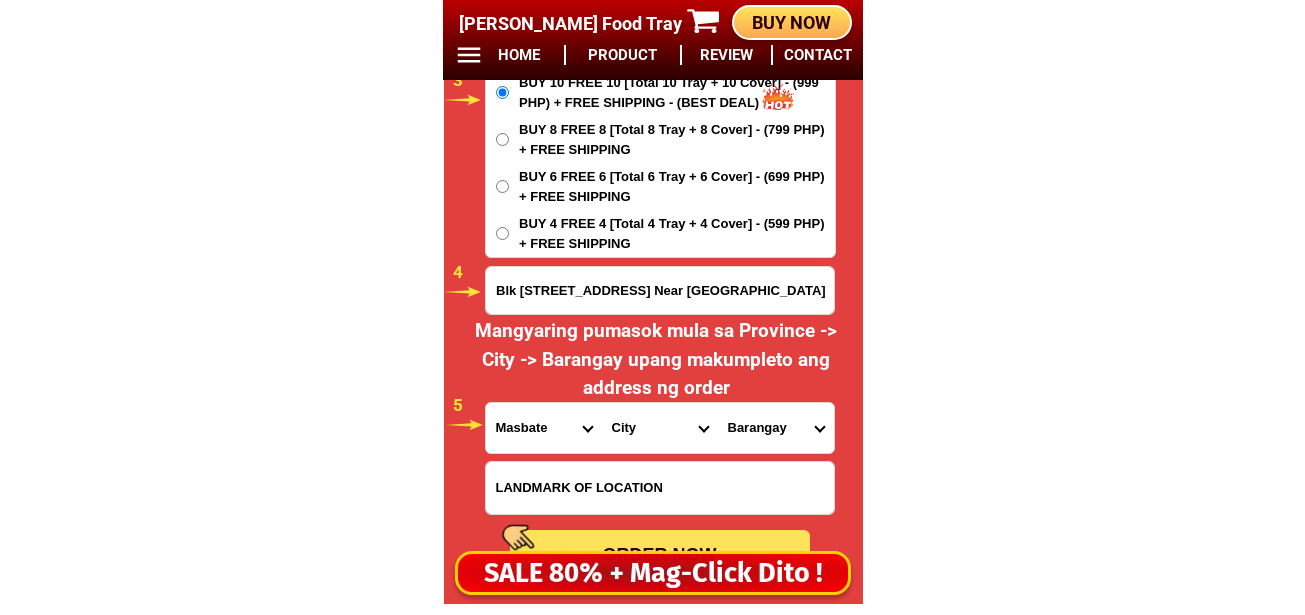 click on "Province [GEOGRAPHIC_DATA] [GEOGRAPHIC_DATA] [GEOGRAPHIC_DATA] [GEOGRAPHIC_DATA] [GEOGRAPHIC_DATA] [GEOGRAPHIC_DATA][PERSON_NAME][GEOGRAPHIC_DATA] [GEOGRAPHIC_DATA] [GEOGRAPHIC_DATA] [GEOGRAPHIC_DATA] [GEOGRAPHIC_DATA] [GEOGRAPHIC_DATA] [GEOGRAPHIC_DATA] [GEOGRAPHIC_DATA] [GEOGRAPHIC_DATA] [GEOGRAPHIC_DATA]-[GEOGRAPHIC_DATA] [GEOGRAPHIC_DATA] [GEOGRAPHIC_DATA] [GEOGRAPHIC_DATA] [GEOGRAPHIC_DATA] [GEOGRAPHIC_DATA] [GEOGRAPHIC_DATA]-de-oro [GEOGRAPHIC_DATA] [GEOGRAPHIC_DATA]-occidental [GEOGRAPHIC_DATA] [GEOGRAPHIC_DATA] Eastern-[GEOGRAPHIC_DATA] [GEOGRAPHIC_DATA] [GEOGRAPHIC_DATA] [GEOGRAPHIC_DATA]-norte [GEOGRAPHIC_DATA]-[GEOGRAPHIC_DATA] [GEOGRAPHIC_DATA] [GEOGRAPHIC_DATA] [GEOGRAPHIC_DATA] [GEOGRAPHIC_DATA] [GEOGRAPHIC_DATA] [GEOGRAPHIC_DATA] [GEOGRAPHIC_DATA] [GEOGRAPHIC_DATA] Metro-[GEOGRAPHIC_DATA] [GEOGRAPHIC_DATA]-[GEOGRAPHIC_DATA]-[GEOGRAPHIC_DATA]-province [GEOGRAPHIC_DATA]-[GEOGRAPHIC_DATA]-oriental [GEOGRAPHIC_DATA] [GEOGRAPHIC_DATA] [GEOGRAPHIC_DATA]-[GEOGRAPHIC_DATA]-[GEOGRAPHIC_DATA] [GEOGRAPHIC_DATA] [GEOGRAPHIC_DATA] [GEOGRAPHIC_DATA] [GEOGRAPHIC_DATA] [GEOGRAPHIC_DATA][PERSON_NAME][GEOGRAPHIC_DATA] [GEOGRAPHIC_DATA] [GEOGRAPHIC_DATA] [GEOGRAPHIC_DATA] [GEOGRAPHIC_DATA] [GEOGRAPHIC_DATA]-[GEOGRAPHIC_DATA]-[GEOGRAPHIC_DATA]-[GEOGRAPHIC_DATA] [GEOGRAPHIC_DATA] [GEOGRAPHIC_DATA]-[GEOGRAPHIC_DATA]-[GEOGRAPHIC_DATA] [GEOGRAPHIC_DATA] [GEOGRAPHIC_DATA] [GEOGRAPHIC_DATA]" at bounding box center (544, 428) 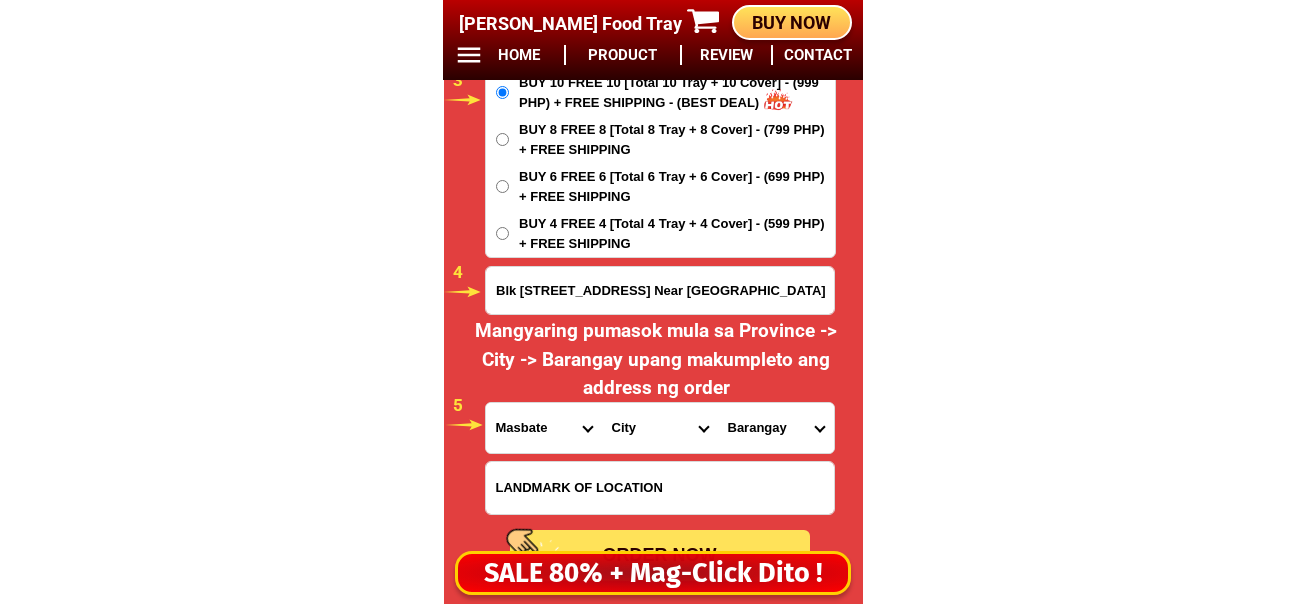 select on "63_219" 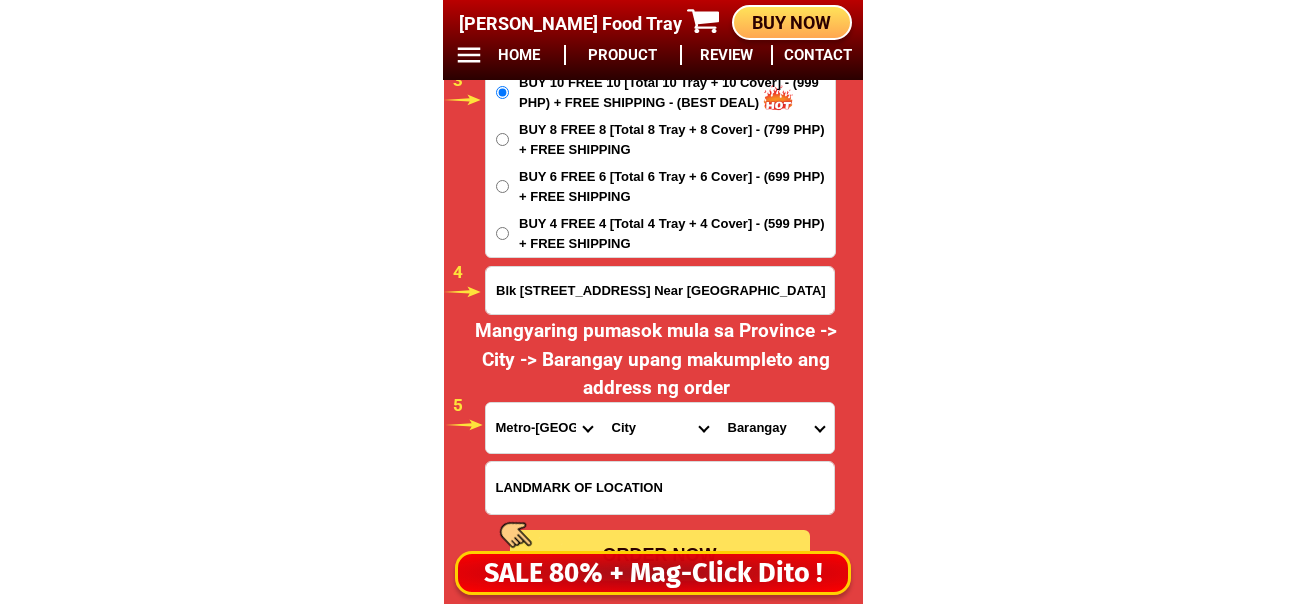 click on "Province [GEOGRAPHIC_DATA] [GEOGRAPHIC_DATA] [GEOGRAPHIC_DATA] [GEOGRAPHIC_DATA] [GEOGRAPHIC_DATA] [GEOGRAPHIC_DATA][PERSON_NAME][GEOGRAPHIC_DATA] [GEOGRAPHIC_DATA] [GEOGRAPHIC_DATA] [GEOGRAPHIC_DATA] [GEOGRAPHIC_DATA] [GEOGRAPHIC_DATA] [GEOGRAPHIC_DATA] [GEOGRAPHIC_DATA] [GEOGRAPHIC_DATA] [GEOGRAPHIC_DATA]-[GEOGRAPHIC_DATA] [GEOGRAPHIC_DATA] [GEOGRAPHIC_DATA] [GEOGRAPHIC_DATA] [GEOGRAPHIC_DATA] [GEOGRAPHIC_DATA] [GEOGRAPHIC_DATA]-de-oro [GEOGRAPHIC_DATA] [GEOGRAPHIC_DATA]-occidental [GEOGRAPHIC_DATA] [GEOGRAPHIC_DATA] Eastern-[GEOGRAPHIC_DATA] [GEOGRAPHIC_DATA] [GEOGRAPHIC_DATA] [GEOGRAPHIC_DATA]-norte [GEOGRAPHIC_DATA]-[GEOGRAPHIC_DATA] [GEOGRAPHIC_DATA] [GEOGRAPHIC_DATA] [GEOGRAPHIC_DATA] [GEOGRAPHIC_DATA] [GEOGRAPHIC_DATA] [GEOGRAPHIC_DATA] [GEOGRAPHIC_DATA] [GEOGRAPHIC_DATA] Metro-[GEOGRAPHIC_DATA] [GEOGRAPHIC_DATA]-[GEOGRAPHIC_DATA]-[GEOGRAPHIC_DATA]-province [GEOGRAPHIC_DATA]-[GEOGRAPHIC_DATA]-oriental [GEOGRAPHIC_DATA] [GEOGRAPHIC_DATA] [GEOGRAPHIC_DATA]-[GEOGRAPHIC_DATA]-[GEOGRAPHIC_DATA] [GEOGRAPHIC_DATA] [GEOGRAPHIC_DATA] [GEOGRAPHIC_DATA] [GEOGRAPHIC_DATA] [GEOGRAPHIC_DATA][PERSON_NAME][GEOGRAPHIC_DATA] [GEOGRAPHIC_DATA] [GEOGRAPHIC_DATA] [GEOGRAPHIC_DATA] [GEOGRAPHIC_DATA] [GEOGRAPHIC_DATA]-[GEOGRAPHIC_DATA]-[GEOGRAPHIC_DATA]-[GEOGRAPHIC_DATA] [GEOGRAPHIC_DATA] [GEOGRAPHIC_DATA]-[GEOGRAPHIC_DATA]-[GEOGRAPHIC_DATA] [GEOGRAPHIC_DATA] [GEOGRAPHIC_DATA] [GEOGRAPHIC_DATA]" at bounding box center (544, 428) 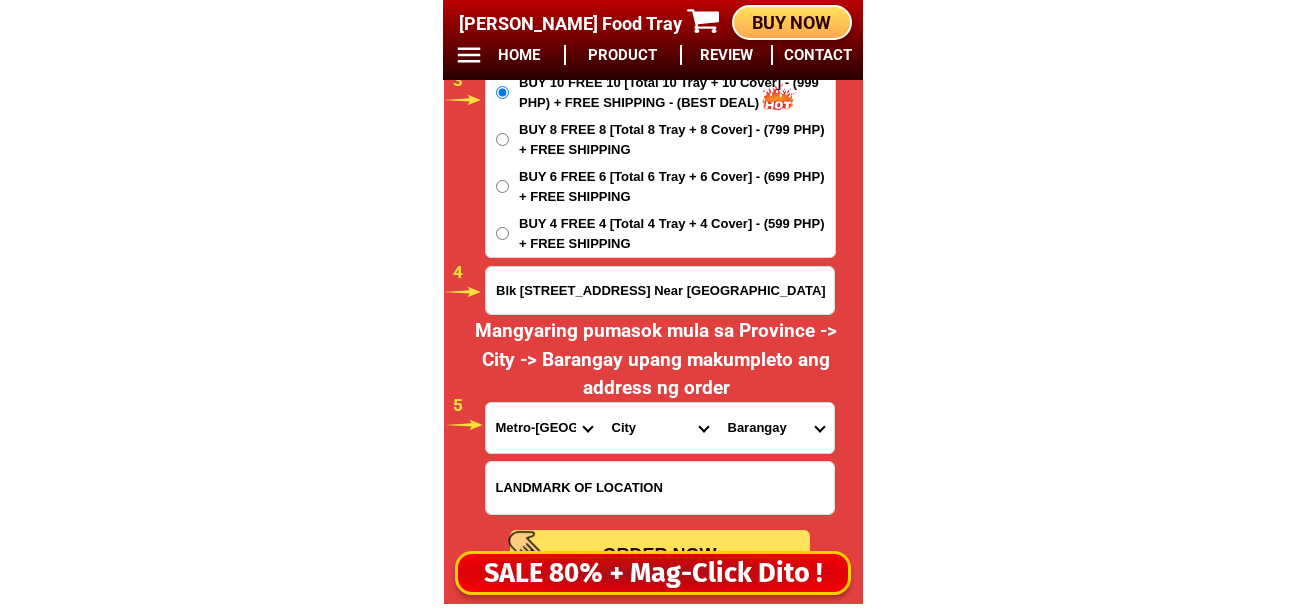 click on "City [GEOGRAPHIC_DATA] [GEOGRAPHIC_DATA] [GEOGRAPHIC_DATA] [GEOGRAPHIC_DATA]-city [GEOGRAPHIC_DATA] [GEOGRAPHIC_DATA] [GEOGRAPHIC_DATA]-[GEOGRAPHIC_DATA]-[GEOGRAPHIC_DATA]-[GEOGRAPHIC_DATA]-[GEOGRAPHIC_DATA]-[PERSON_NAME][GEOGRAPHIC_DATA]-[GEOGRAPHIC_DATA]-[GEOGRAPHIC_DATA][DATE][PERSON_NAME][GEOGRAPHIC_DATA]-[GEOGRAPHIC_DATA]-[GEOGRAPHIC_DATA]-[GEOGRAPHIC_DATA]-[GEOGRAPHIC_DATA][PERSON_NAME]-[GEOGRAPHIC_DATA]-[GEOGRAPHIC_DATA] [GEOGRAPHIC_DATA] [GEOGRAPHIC_DATA]-[GEOGRAPHIC_DATA]-[GEOGRAPHIC_DATA] [GEOGRAPHIC_DATA] [GEOGRAPHIC_DATA] [GEOGRAPHIC_DATA]-area [GEOGRAPHIC_DATA]-city [GEOGRAPHIC_DATA] [GEOGRAPHIC_DATA][PERSON_NAME] [GEOGRAPHIC_DATA][PERSON_NAME] [GEOGRAPHIC_DATA] TONDO I/II TONDO I/II [GEOGRAPHIC_DATA]" at bounding box center [660, 428] 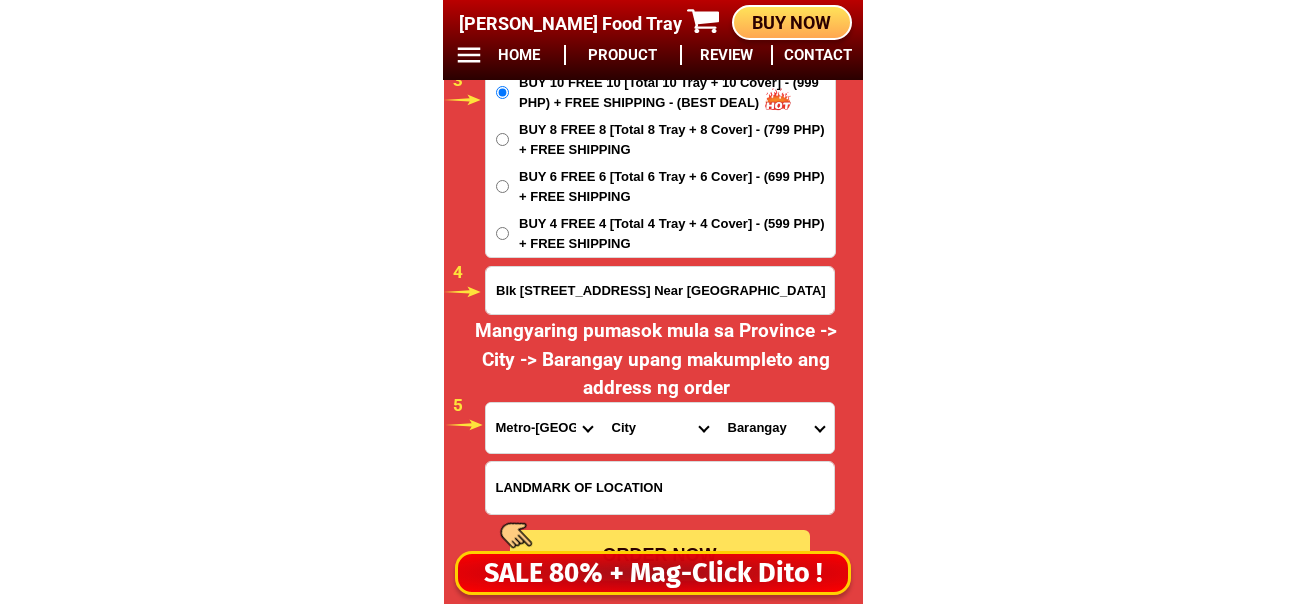 select on "63_2199773" 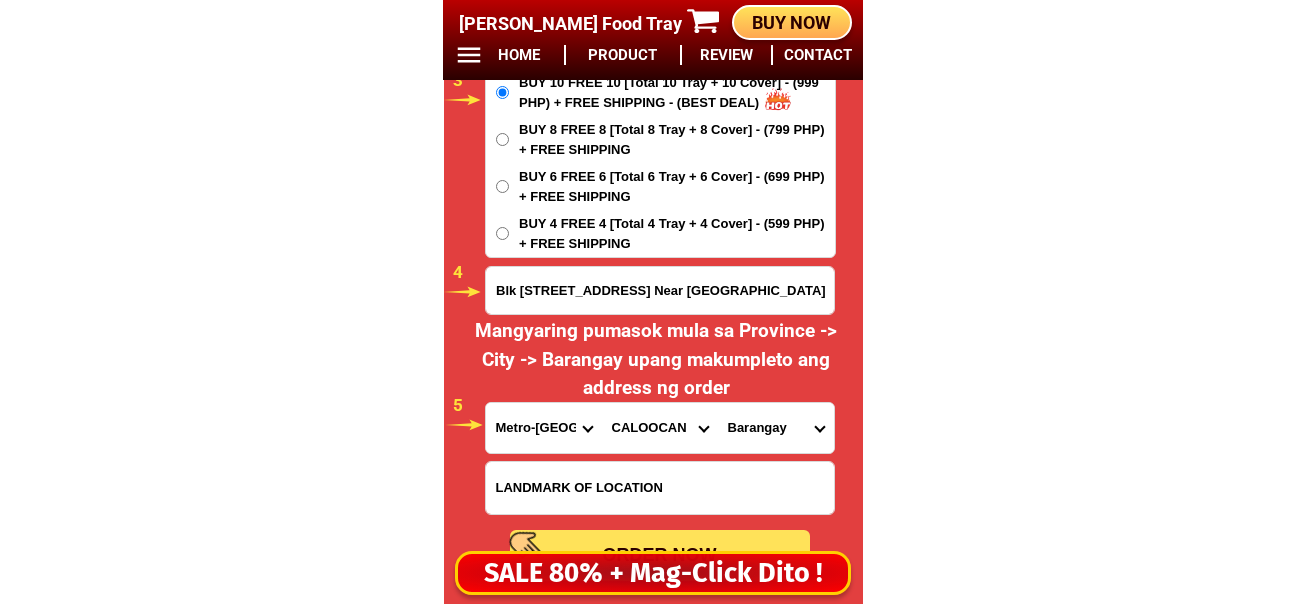 click on "City [GEOGRAPHIC_DATA] [GEOGRAPHIC_DATA] [GEOGRAPHIC_DATA] [GEOGRAPHIC_DATA]-city [GEOGRAPHIC_DATA] [GEOGRAPHIC_DATA] [GEOGRAPHIC_DATA]-[GEOGRAPHIC_DATA]-[GEOGRAPHIC_DATA]-[GEOGRAPHIC_DATA]-[GEOGRAPHIC_DATA]-[PERSON_NAME][GEOGRAPHIC_DATA]-[GEOGRAPHIC_DATA]-[GEOGRAPHIC_DATA][DATE][PERSON_NAME][GEOGRAPHIC_DATA]-[GEOGRAPHIC_DATA]-[GEOGRAPHIC_DATA]-[GEOGRAPHIC_DATA]-[GEOGRAPHIC_DATA][PERSON_NAME]-[GEOGRAPHIC_DATA]-[GEOGRAPHIC_DATA] [GEOGRAPHIC_DATA] [GEOGRAPHIC_DATA]-[GEOGRAPHIC_DATA]-[GEOGRAPHIC_DATA] [GEOGRAPHIC_DATA] [GEOGRAPHIC_DATA] [GEOGRAPHIC_DATA]-area [GEOGRAPHIC_DATA]-city [GEOGRAPHIC_DATA] [GEOGRAPHIC_DATA][PERSON_NAME] [GEOGRAPHIC_DATA][PERSON_NAME] [GEOGRAPHIC_DATA] TONDO I/II TONDO I/II [GEOGRAPHIC_DATA]" at bounding box center (660, 428) 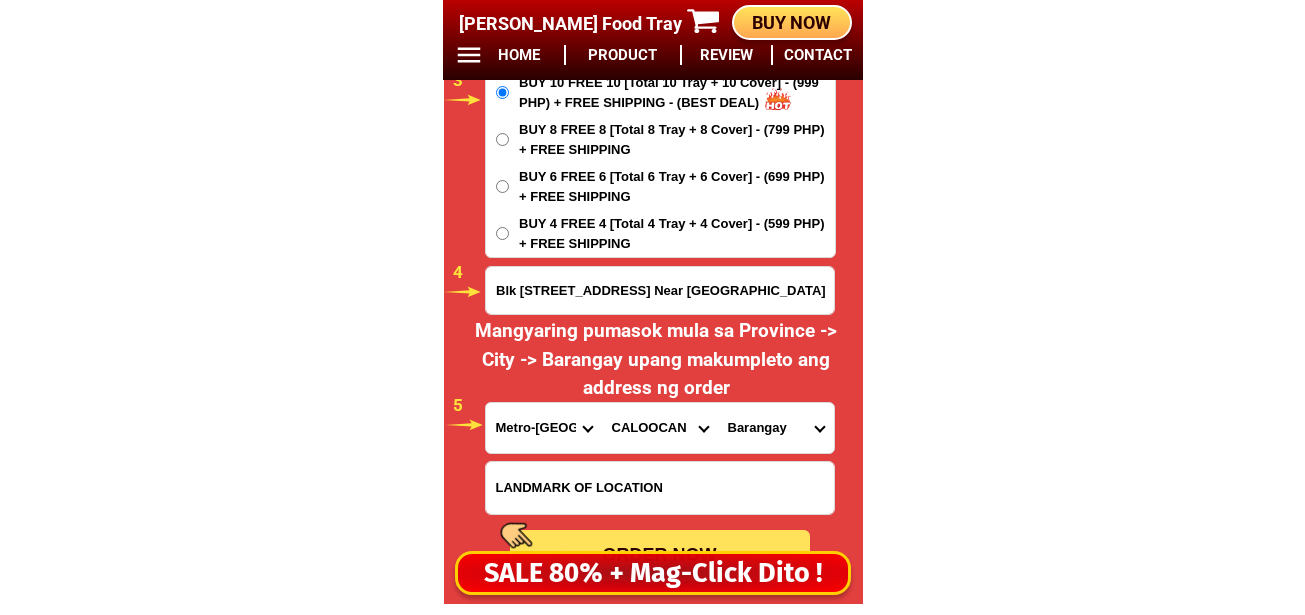 drag, startPoint x: 756, startPoint y: 443, endPoint x: 756, endPoint y: 430, distance: 13 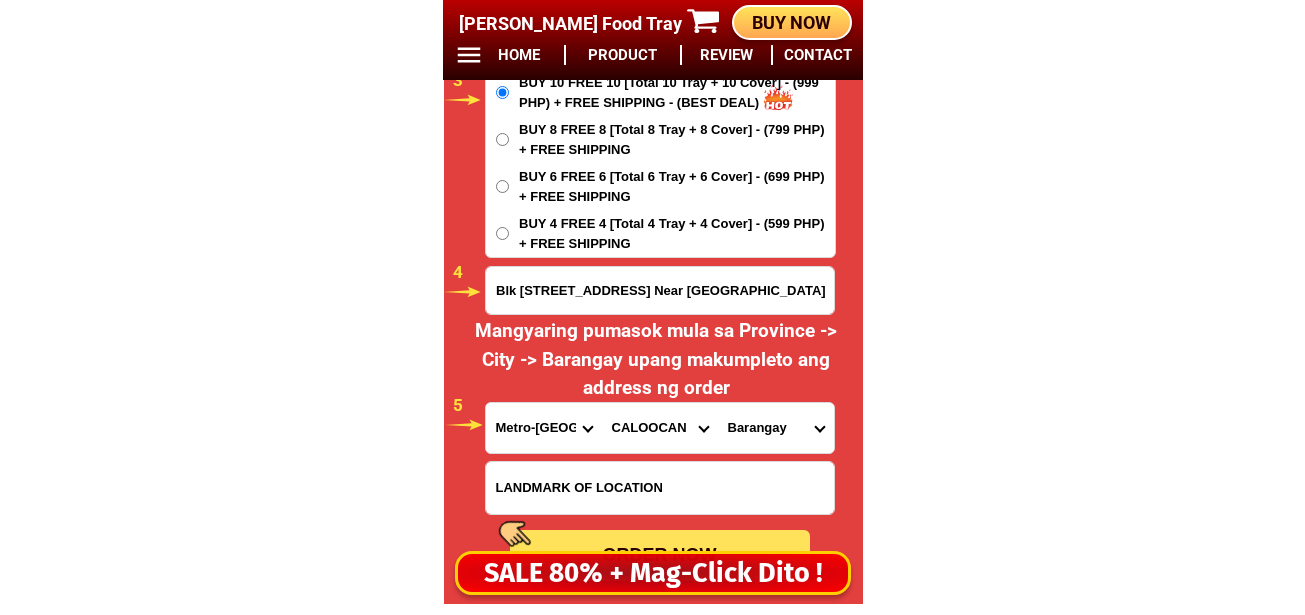 click on "[GEOGRAPHIC_DATA]" at bounding box center [776, 428] 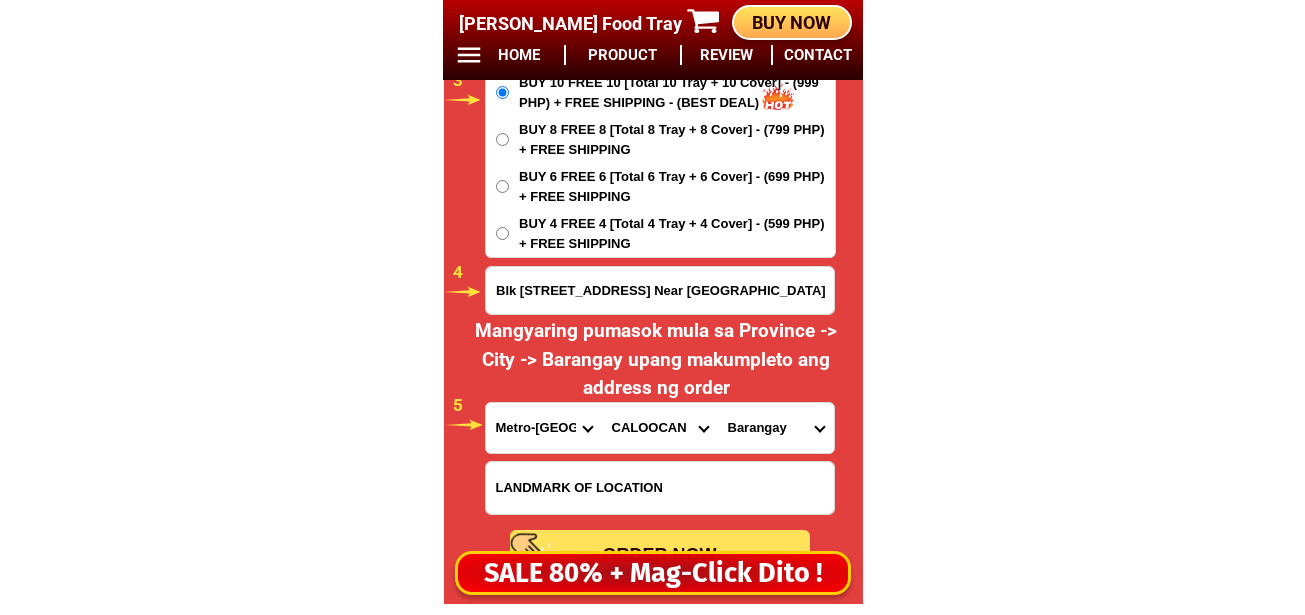 select on "63_21997737289" 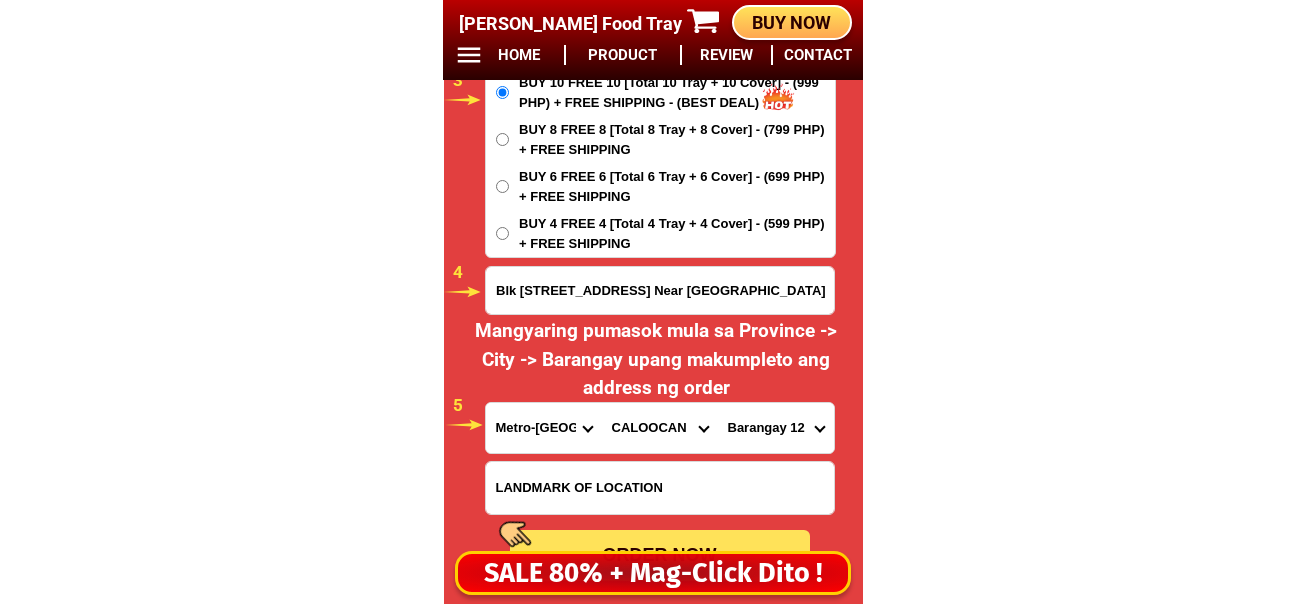 click on "[GEOGRAPHIC_DATA]" at bounding box center [776, 428] 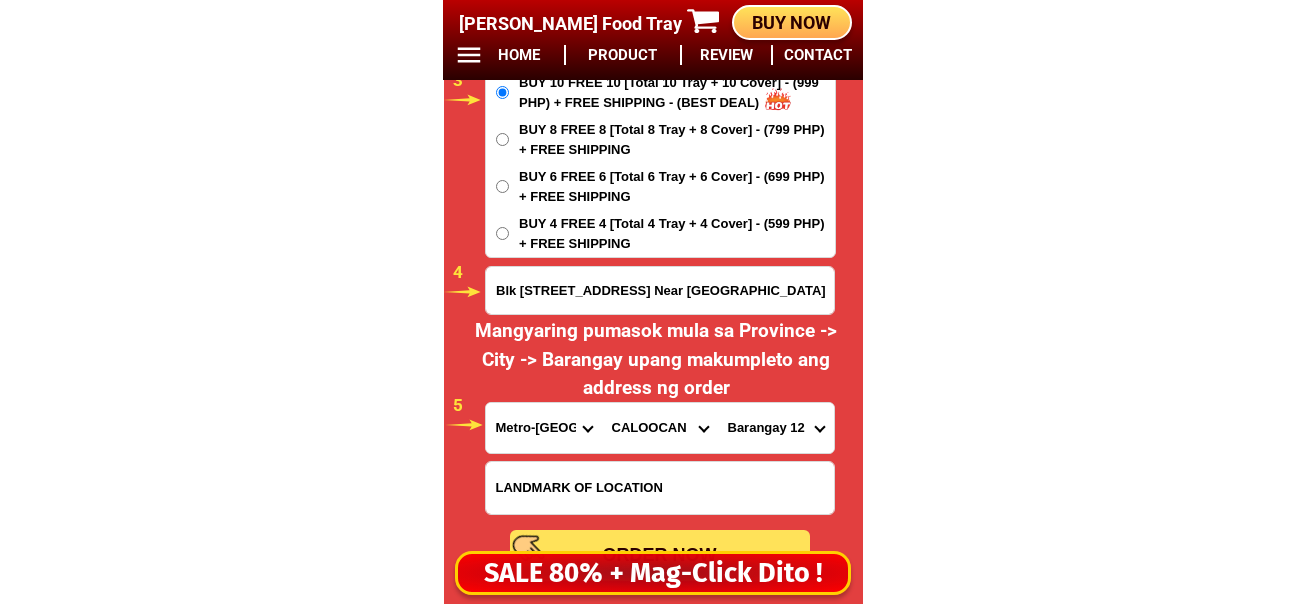 scroll, scrollTop: 17081, scrollLeft: 0, axis: vertical 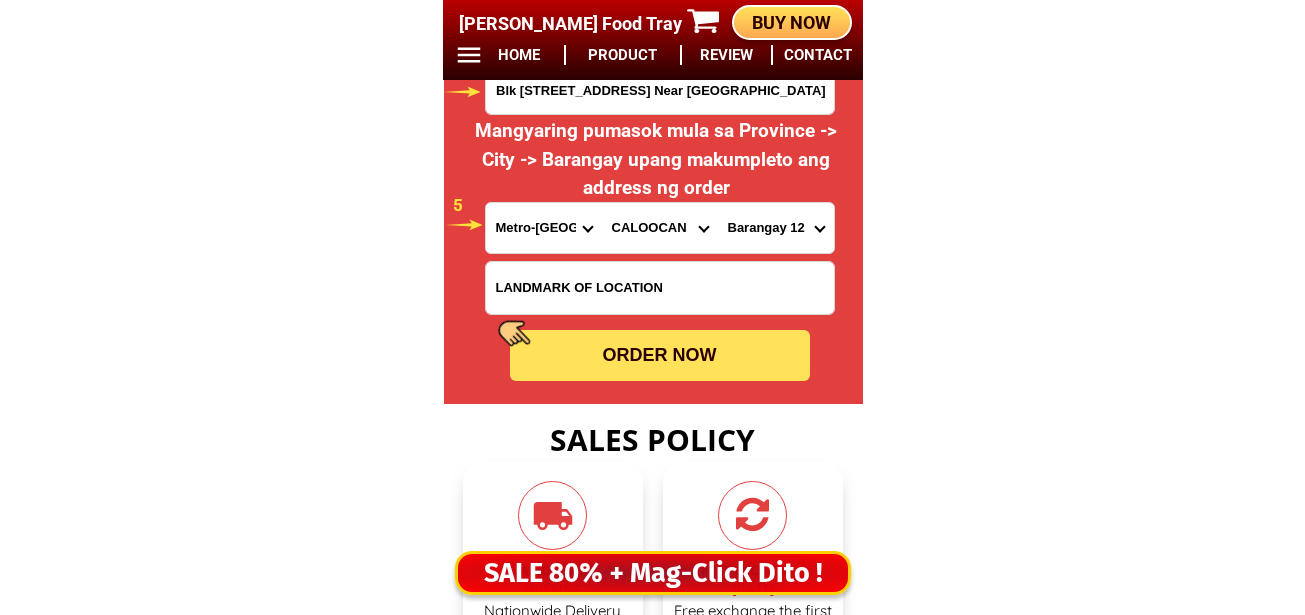 click on "ORDER NOW" at bounding box center (660, 355) 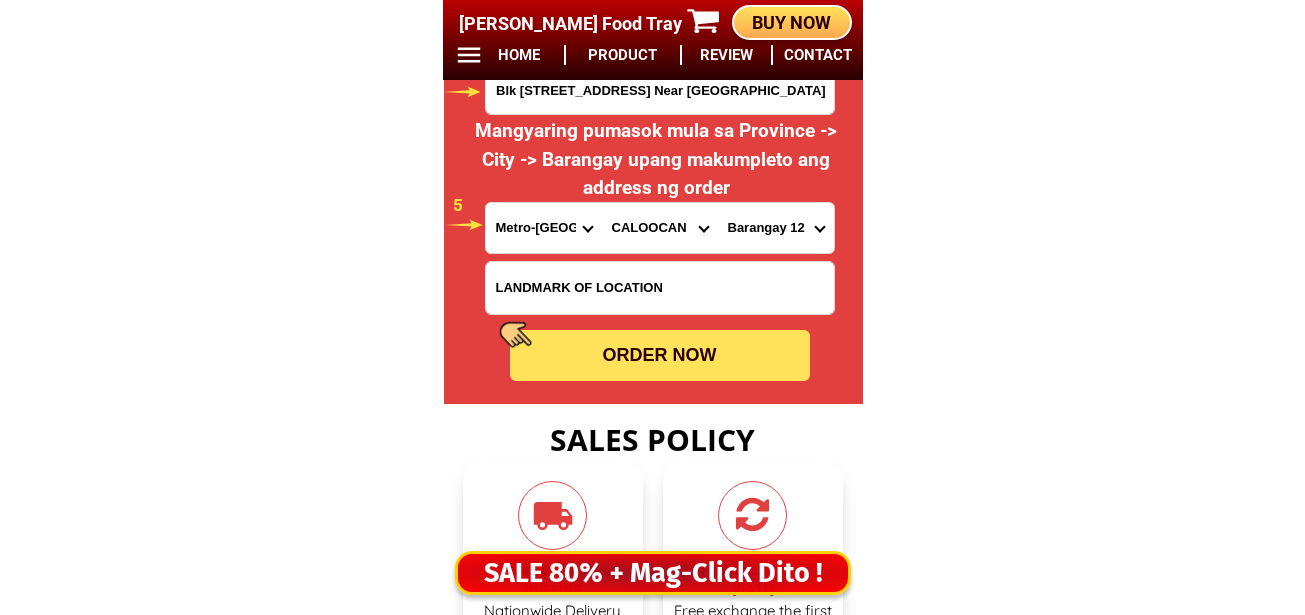 radio on "true" 